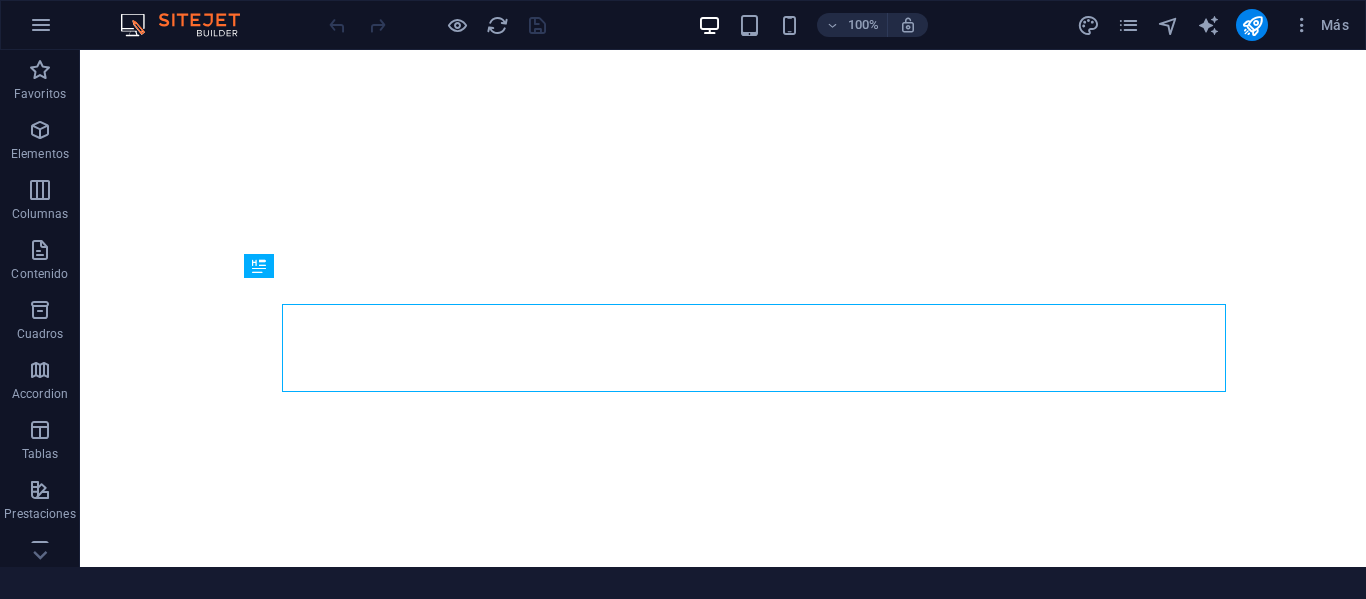 scroll, scrollTop: 0, scrollLeft: 0, axis: both 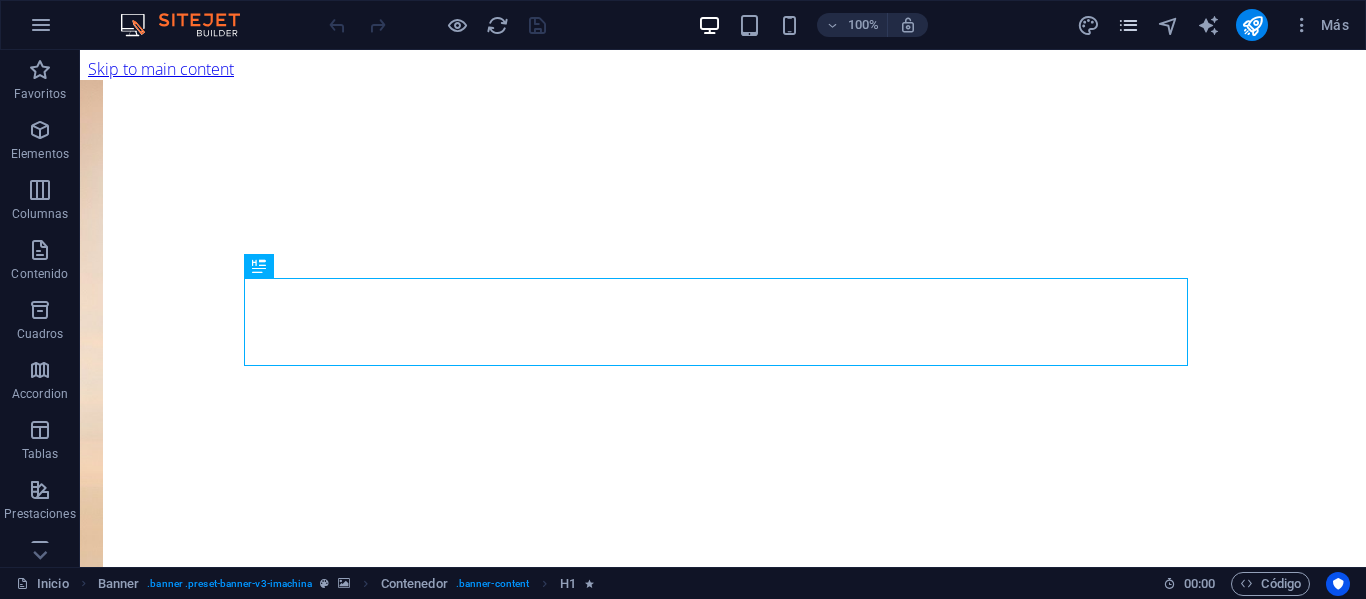 click at bounding box center (1128, 25) 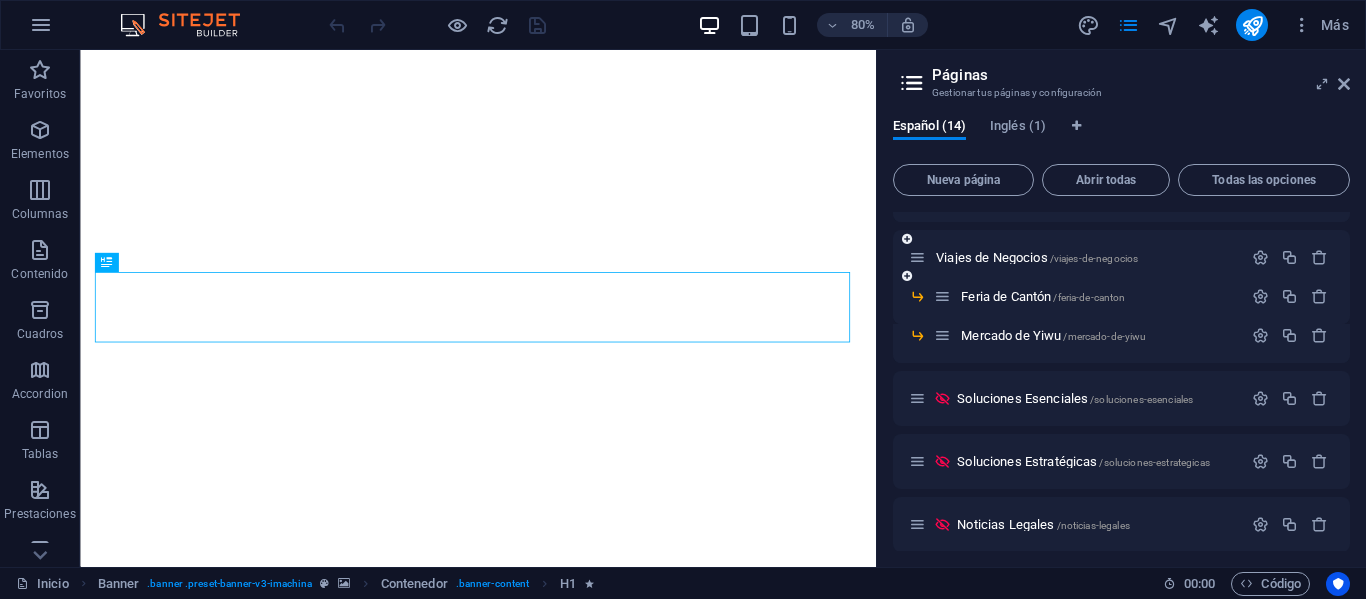 scroll, scrollTop: 299, scrollLeft: 0, axis: vertical 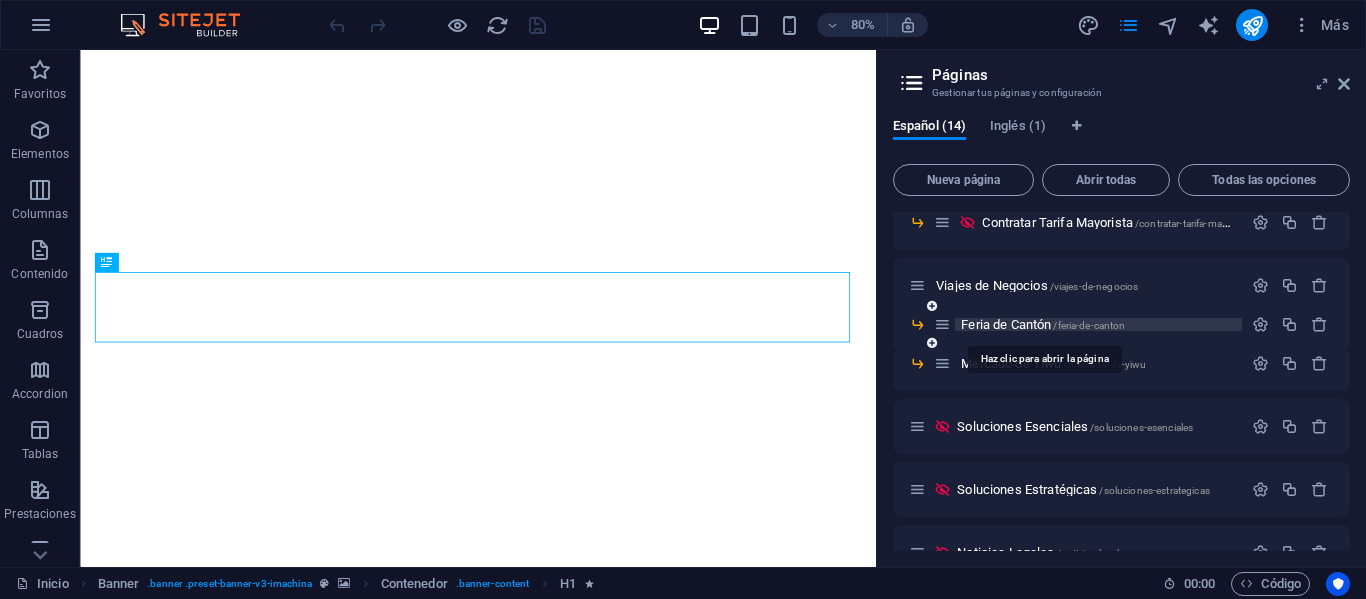 click on "Feria de Cantón /feria-de-canton" at bounding box center [1043, 324] 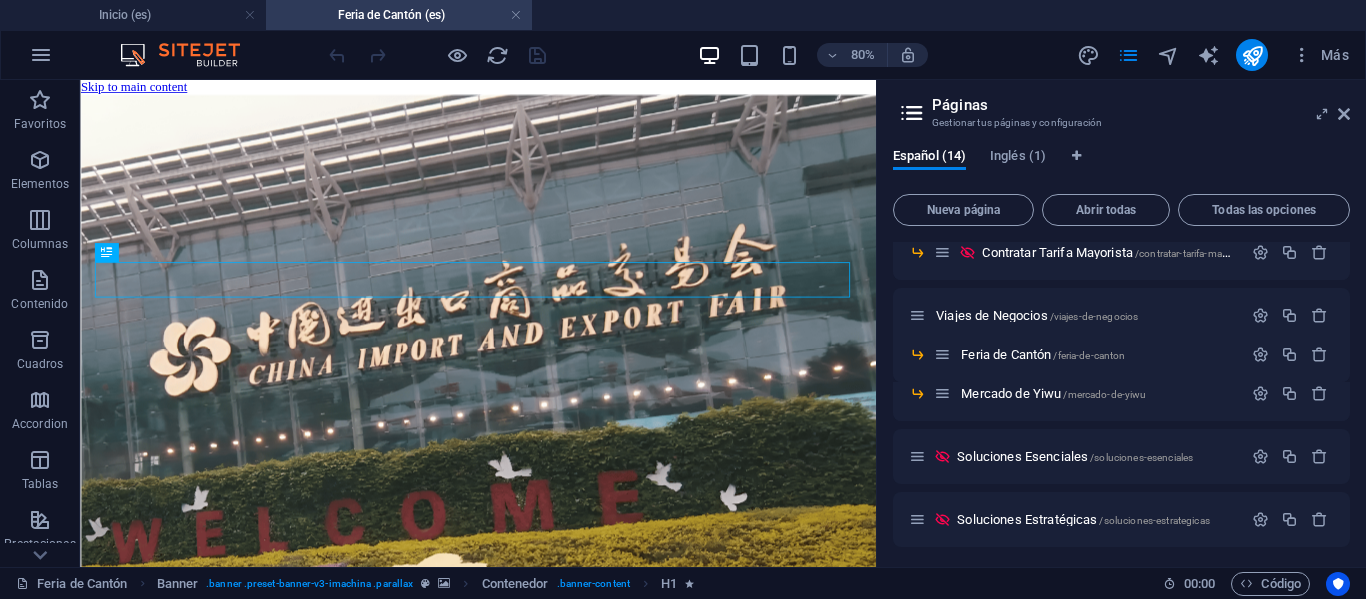 scroll, scrollTop: 0, scrollLeft: 0, axis: both 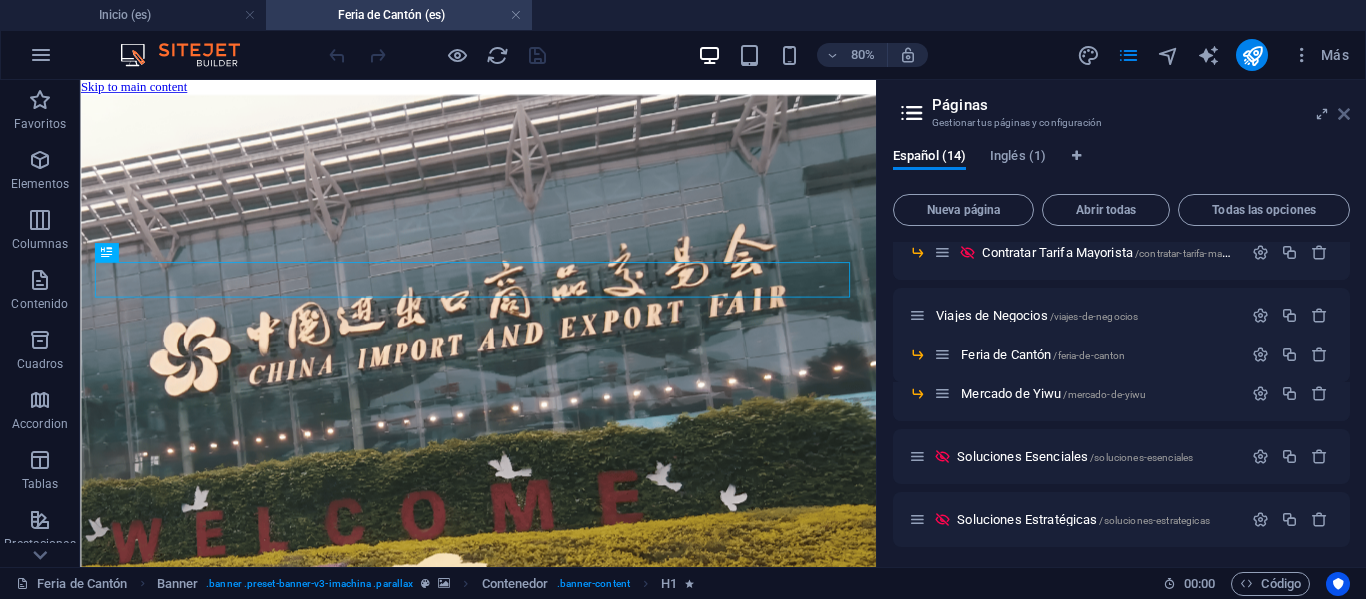 click at bounding box center (1344, 114) 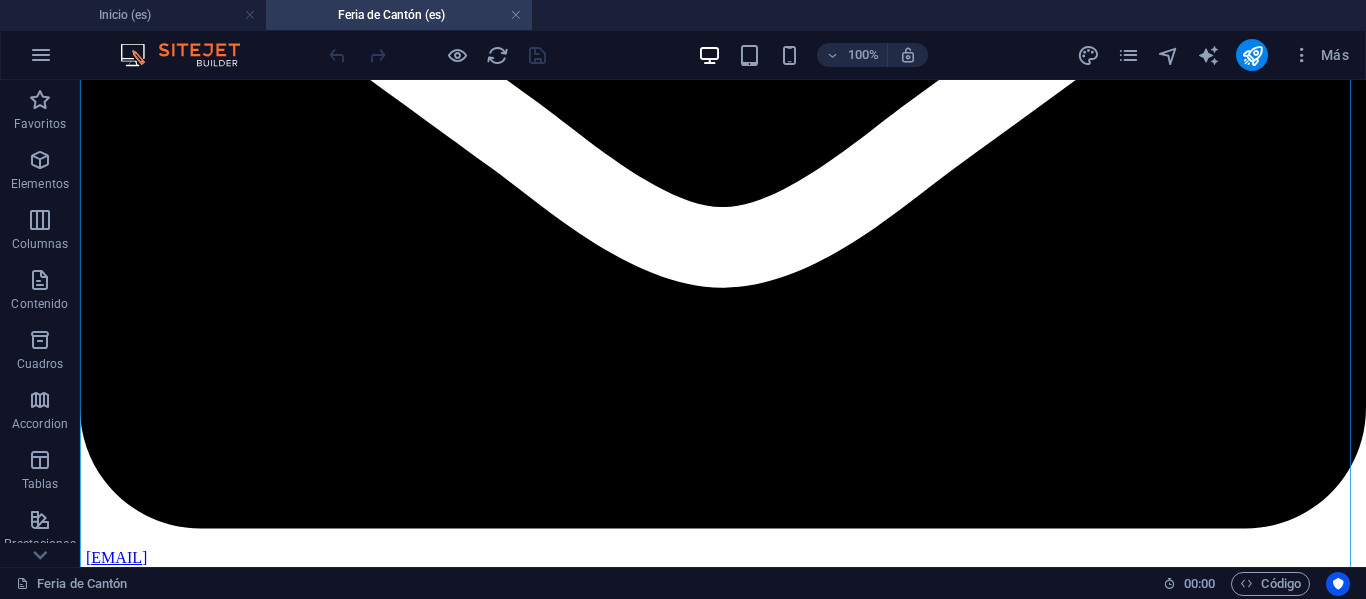 scroll, scrollTop: 2700, scrollLeft: 0, axis: vertical 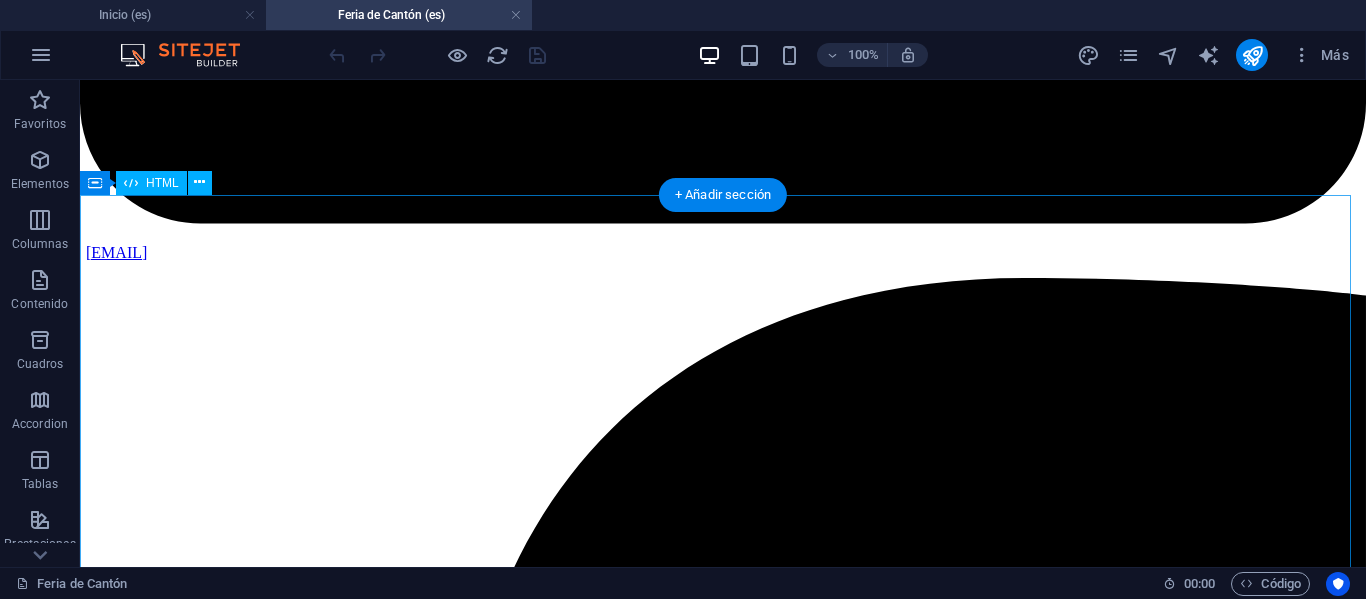 click on "IMACHINA - Planes Interactivos (Corregido)
Tres Planes, Un Objetivo: Tú Éxito Empresarial
Selecciona el plan que te acomode, y prepárate para la mejor experiencia de negocios en la Feria de Cantón.
MÁS POPULAR Plan Business Paquete todo incluido para una experiencia completa y sin preocupaciones. Workshop Online de Preparación. Pasajes Aéreos SCL-HKG (Round Trip) Traslados y Alojamientos en China. Cena de Bienvenida y Networking. Acreditación de Ingreso a Feria. Traductor Chino-Español Grupal. Desayunos Buffet en Hotel. Almuerzos Incluidos en Feria. Turismo en Guangzhou. Gestión Primera Importación Post-Feria. Importante:  Incluye apoyo tramitación visa de país en tránsito; ingreso a China bajo nuevo sistema de exención de visa. Solo aplica para participantes  Chilenos . Ver Precios Tipo de Habitación:   Compartida   Doble   Single Fase de Interés: Fase 1 Fase 2 Fase 3" at bounding box center (723, 9807) 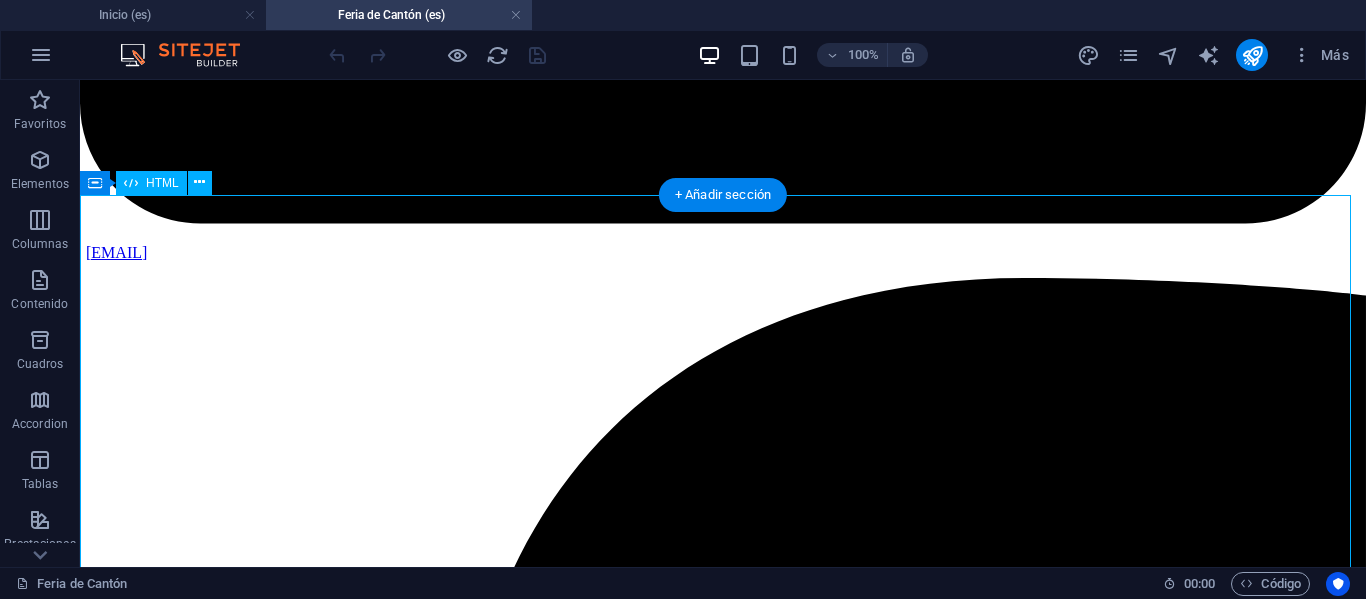 click on "IMACHINA - Planes Interactivos (Corregido)
Tres Planes, Un Objetivo: Tú Éxito Empresarial
Selecciona el plan que te acomode, y prepárate para la mejor experiencia de negocios en la Feria de Cantón.
MÁS POPULAR Plan Business Paquete todo incluido para una experiencia completa y sin preocupaciones. Workshop Online de Preparación. Pasajes Aéreos SCL-HKG (Round Trip) Traslados y Alojamientos en China. Cena de Bienvenida y Networking. Acreditación de Ingreso a Feria. Traductor Chino-Español Grupal. Desayunos Buffet en Hotel. Almuerzos Incluidos en Feria. Turismo en Guangzhou. Gestión Primera Importación Post-Feria. Importante:  Incluye apoyo tramitación visa de país en tránsito; ingreso a China bajo nuevo sistema de exención de visa. Solo aplica para participantes  Chilenos . Ver Precios Tipo de Habitación:   Compartida   Doble   Single Fase de Interés: Fase 1 Fase 2 Fase 3" at bounding box center (723, 9807) 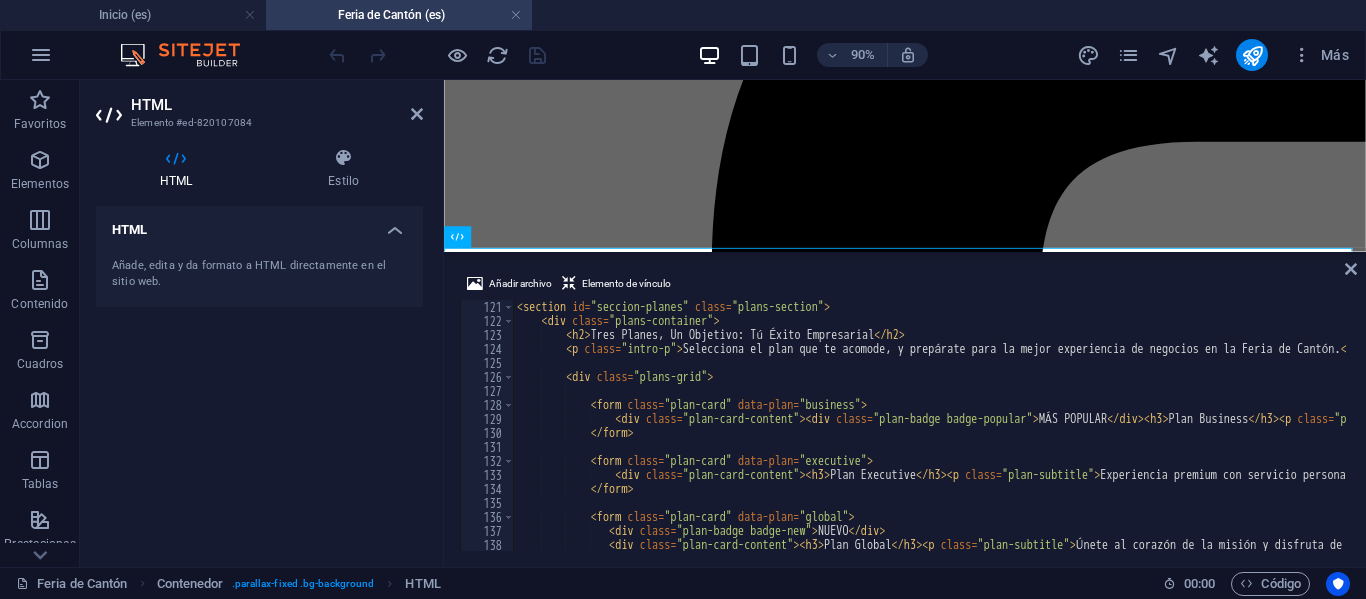 scroll, scrollTop: 1740, scrollLeft: 0, axis: vertical 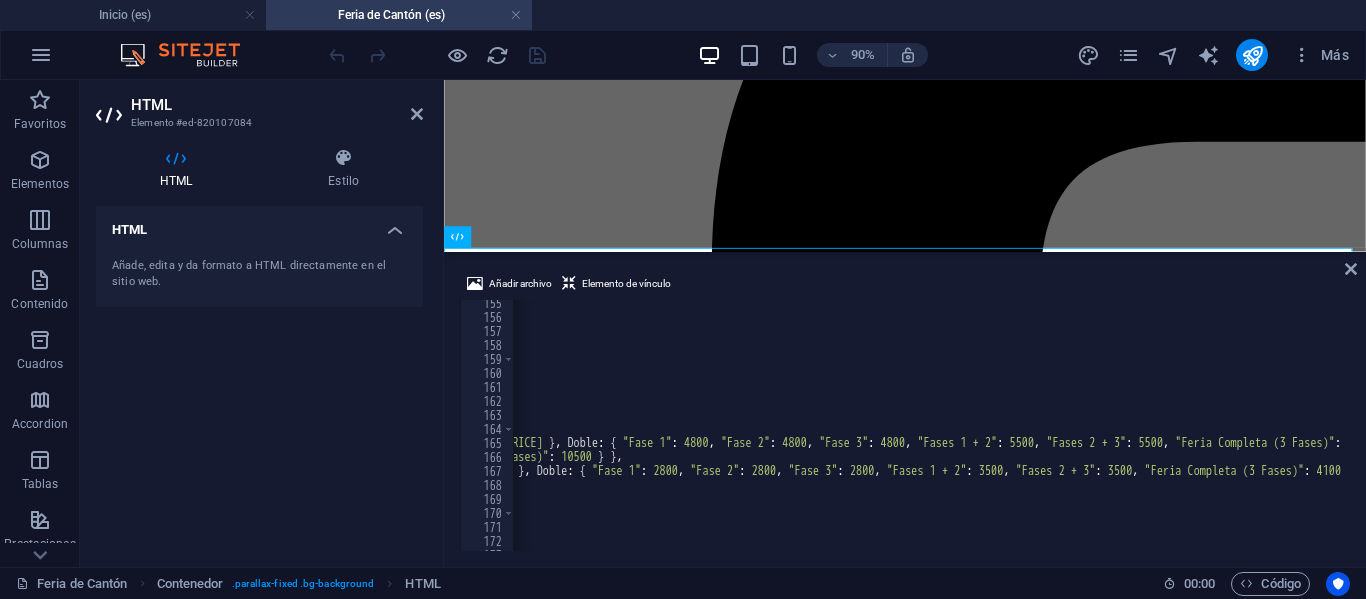 click on "threshold :   0.1           }) ;           const   plansSection   =   document . querySelector ( '.plans-section' ) ;           if   ( plansSection )   {                scrollObserver . observe ( plansSection ) ;           }           // --- SCRIPT PARA LOS FORMULARIOS INTERACTIVOS ---           const   prices   =   {                business :   {   Compartida :   {   "Fase 1" :   [PRICE] ,   "Fase 2" :   [PRICE] ,   "Fase 3" :   [PRICE] ,   "Fases 1 + 2" :   [PRICE] ,   "Fases 2 + 3" :   [PRICE] ,   "Feria Completa (3 Fases)" :   [PRICE]   } ,   Doble :   {   "Fase 1" :   [PRICE] ,   "Fase 2" :   [PRICE] ,   "Fase 3" :   [PRICE] ,   "Fases 1 + 2" :   [PRICE] ,   "Fases 2 + 3" :   [PRICE] ,   "Feria Completa (3 Fases)" :   [PRICE]   } ,   Single :   {   "Fase 1" :   [PRICE] ,   "Fase 2" :   [PRICE] ,   "Fase 3" :   [PRICE] ,   "Fases 1 + 2" :   [PRICE] ,   "Fases 2 + 3" :   [PRICE] ,   "Feria Completa (3 Fases)" :   [PRICE]   }   } ,                executive :   {   "Single (Incluida)" :   {   "Fase 1" :   [PRICE] ,   "Fase 2" :   [PRICE] ,   "Fase 3" :   [PRICE] ,   "Fases 1 + 2" :   [PRICE] ,   "Fases 2 + 3" :   [PRICE] ,   "Feria Completa (3 Fases)" :   [PRICE]   }   }" at bounding box center [9440, 433] 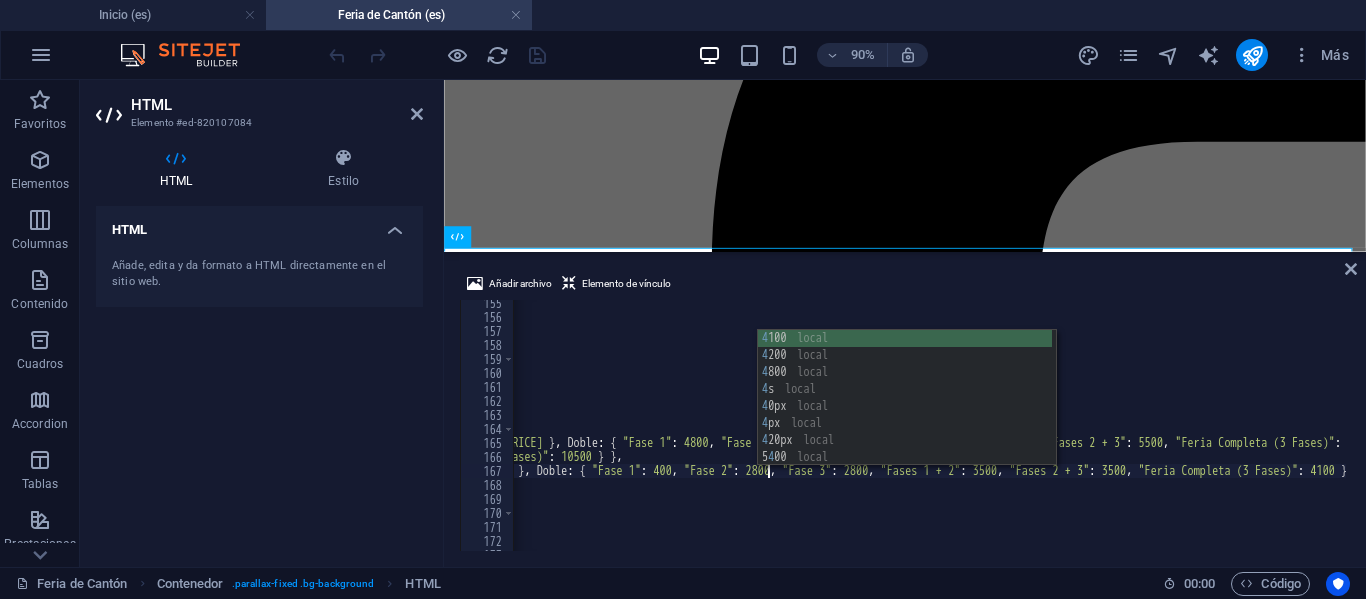 scroll, scrollTop: 0, scrollLeft: 100, axis: horizontal 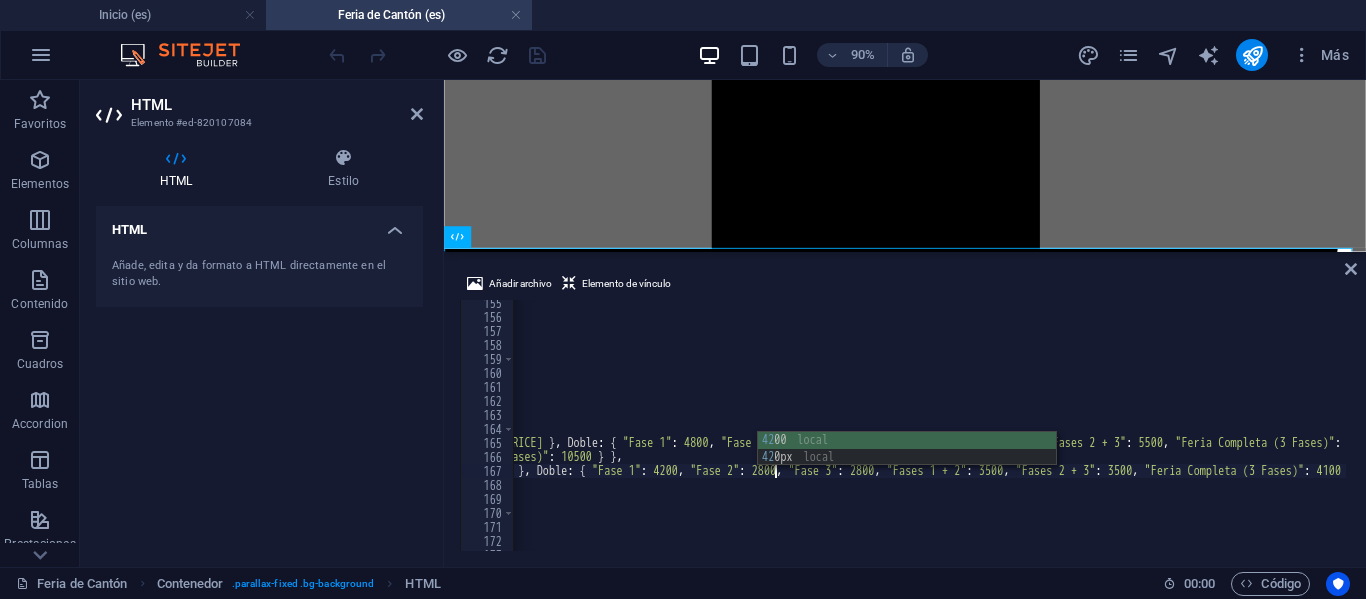 click on "threshold :   0.1           }) ;           const   plansSection   =   document . querySelector ( '.plans-section' ) ;           if   ( plansSection )   {                scrollObserver . observe ( plansSection ) ;           }           // --- SCRIPT PARA LOS FORMULARIOS INTERACTIVOS ---           const   prices   =   {                business :   {   Compartida :   {   "Fase 1" :   [PRICE] ,   "Fase 2" :   [PRICE] ,   "Fase 3" :   [PRICE] ,   "Fases 1 + 2" :   [PRICE] ,   "Fases 2 + 3" :   [PRICE] ,   "Feria Completa (3 Fases)" :   [PRICE]   } ,   Doble :   {   "Fase 1" :   [PRICE] ,   "Fase 2" :   [PRICE] ,   "Fase 3" :   [PRICE] ,   "Fases 1 + 2" :   [PRICE] ,   "Fases 2 + 3" :   [PRICE] ,   "Feria Completa (3 Fases)" :   [PRICE]   } ,   Single :   {   "Fase 1" :   [PRICE] ,   "Fase 2" :   [PRICE] ,   "Fase 3" :   [PRICE] ,   "Fases 1 + 2" :   [PRICE] ,   "Fases 2 + 3" :   [PRICE] ,   "Feria Completa (3 Fases)" :   [PRICE]   }   } ,                executive :   {   "Single (Incluida)" :   {   "Fase 1" :   [PRICE] ,   "Fase 2" :   [PRICE] ,   "Fase 3" :   [PRICE] ,   "Fases 1 + 2" :   [PRICE] ,   "Fases 2 + 3" :   [PRICE] ,   "Feria Completa (3 Fases)" :   [PRICE]   }   }" at bounding box center (9440, 433) 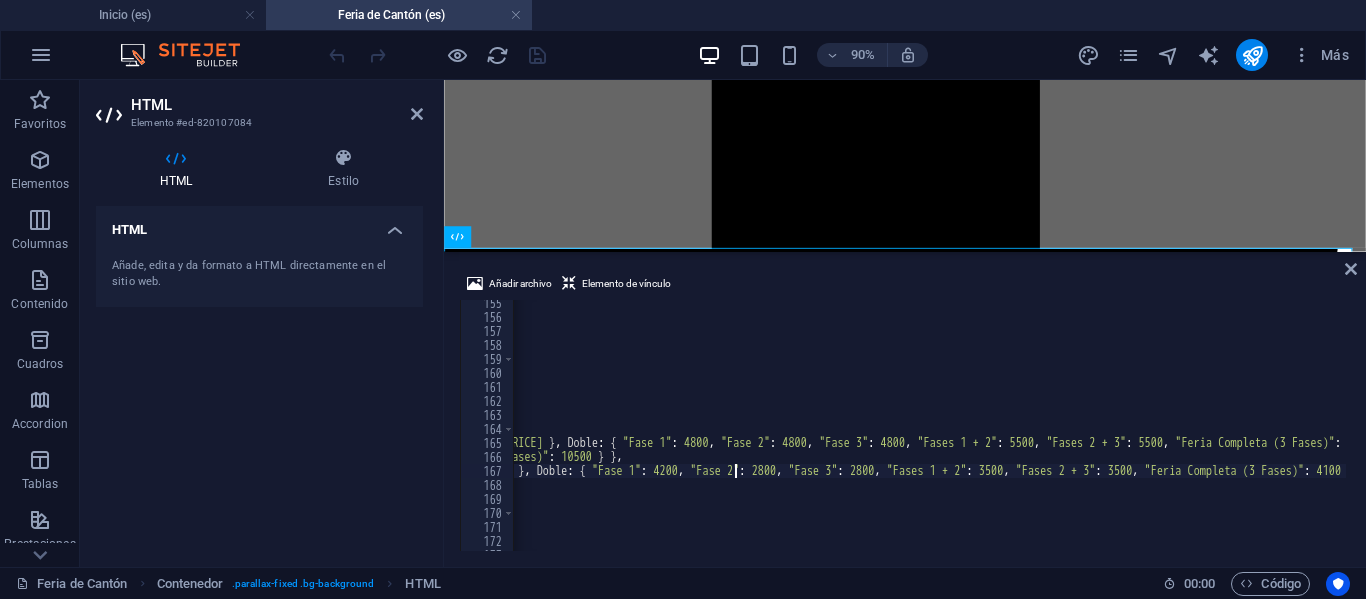 click on "threshold :   0.1           }) ;           const   plansSection   =   document . querySelector ( '.plans-section' ) ;           if   ( plansSection )   {                scrollObserver . observe ( plansSection ) ;           }           // --- SCRIPT PARA LOS FORMULARIOS INTERACTIVOS ---           const   prices   =   {                business :   {   Compartida :   {   "Fase 1" :   [PRICE] ,   "Fase 2" :   [PRICE] ,   "Fase 3" :   [PRICE] ,   "Fases 1 + 2" :   [PRICE] ,   "Fases 2 + 3" :   [PRICE] ,   "Feria Completa (3 Fases)" :   [PRICE]   } ,   Doble :   {   "Fase 1" :   [PRICE] ,   "Fase 2" :   [PRICE] ,   "Fase 3" :   [PRICE] ,   "Fases 1 + 2" :   [PRICE] ,   "Fases 2 + 3" :   [PRICE] ,   "Feria Completa (3 Fases)" :   [PRICE]   } ,   Single :   {   "Fase 1" :   [PRICE] ,   "Fase 2" :   [PRICE] ,   "Fase 3" :   [PRICE] ,   "Fases 1 + 2" :   [PRICE] ,   "Fases 2 + 3" :   [PRICE] ,   "Feria Completa (3 Fases)" :   [PRICE]   }   } ,                executive :   {   "Single (Incluida)" :   {   "Fase 1" :   [PRICE] ,   "Fase 2" :   [PRICE] ,   "Fase 3" :   [PRICE] ,   "Fases 1 + 2" :   [PRICE] ,   "Fases 2 + 3" :   [PRICE] ,   "Feria Completa (3 Fases)" :   [PRICE]   }   }" at bounding box center [9440, 433] 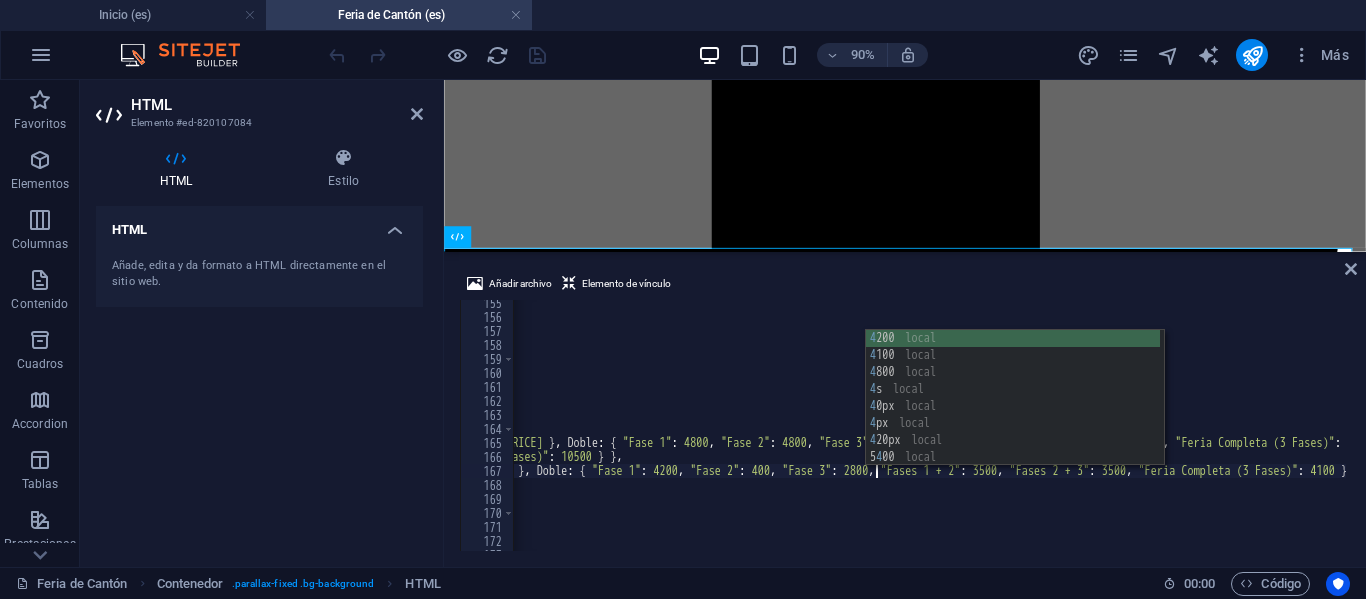 scroll, scrollTop: 0, scrollLeft: 109, axis: horizontal 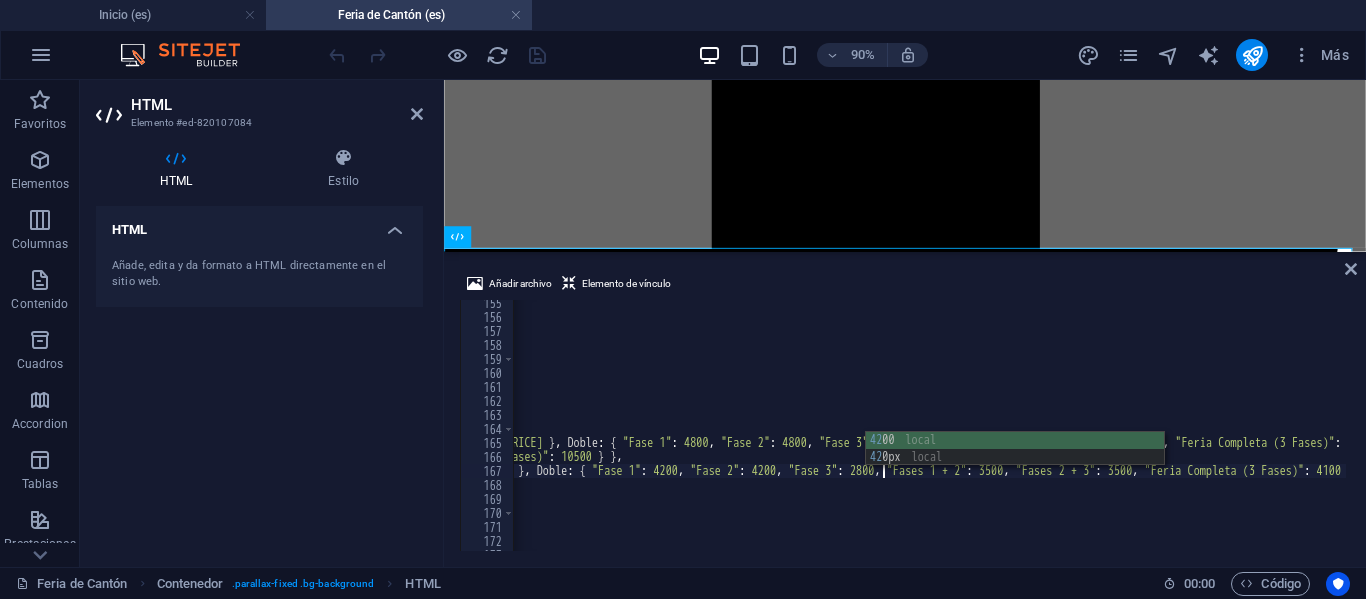 click on "threshold :   0.1           }) ;           const   plansSection   =   document . querySelector ( '.plans-section' ) ;           if   ( plansSection )   {                scrollObserver . observe ( plansSection ) ;           }           // --- SCRIPT PARA LOS FORMULARIOS INTERACTIVOS ---           const   prices   =   {                business :   {   Compartida :   {   "Fase 1" :   [PRICE] ,   "Fase 2" :   [PRICE] ,   "Fase 3" :   [PRICE] ,   "Fases 1 + 2" :   [PRICE] ,   "Fases 2 + 3" :   [PRICE] ,   "Feria Completa (3 Fases)" :   [PRICE]   } ,   Doble :   {   "Fase 1" :   [PRICE] ,   "Fase 2" :   [PRICE] ,   "Fase 3" :   [PRICE] ,   "Fases 1 + 2" :   [PRICE] ,   "Fases 2 + 3" :   [PRICE] ,   "Feria Completa (3 Fases)" :   [PRICE]   } ,   Single :   {   "Fase 1" :   [PRICE] ,   "Fase 2" :   [PRICE] ,   "Fase 3" :   [PRICE] ,   "Fases 1 + 2" :   [PRICE] ,   "Fases 2 + 3" :   [PRICE] ,   "Feria Completa (3 Fases)" :   [PRICE]   }   } ,                executive :   {   "Single (Incluida)" :   {   "Fase 1" :   [PRICE] ,   "Fase 2" :   [PRICE] ,   "Fase 3" :   [PRICE] ,   "Fases 1 + 2" :   [PRICE] ,   "Fases 2 + 3" :   [PRICE] ,   "Feria Completa (3 Fases)" :   [PRICE]   }   }" at bounding box center (9440, 433) 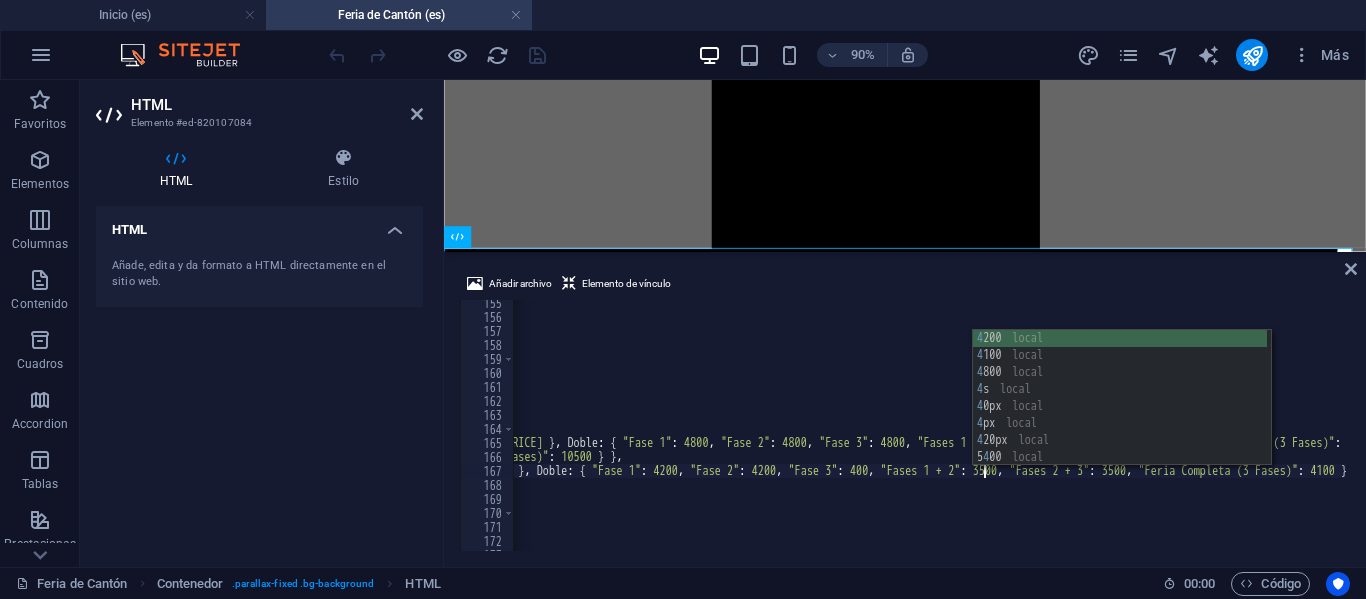 scroll, scrollTop: 0, scrollLeft: 118, axis: horizontal 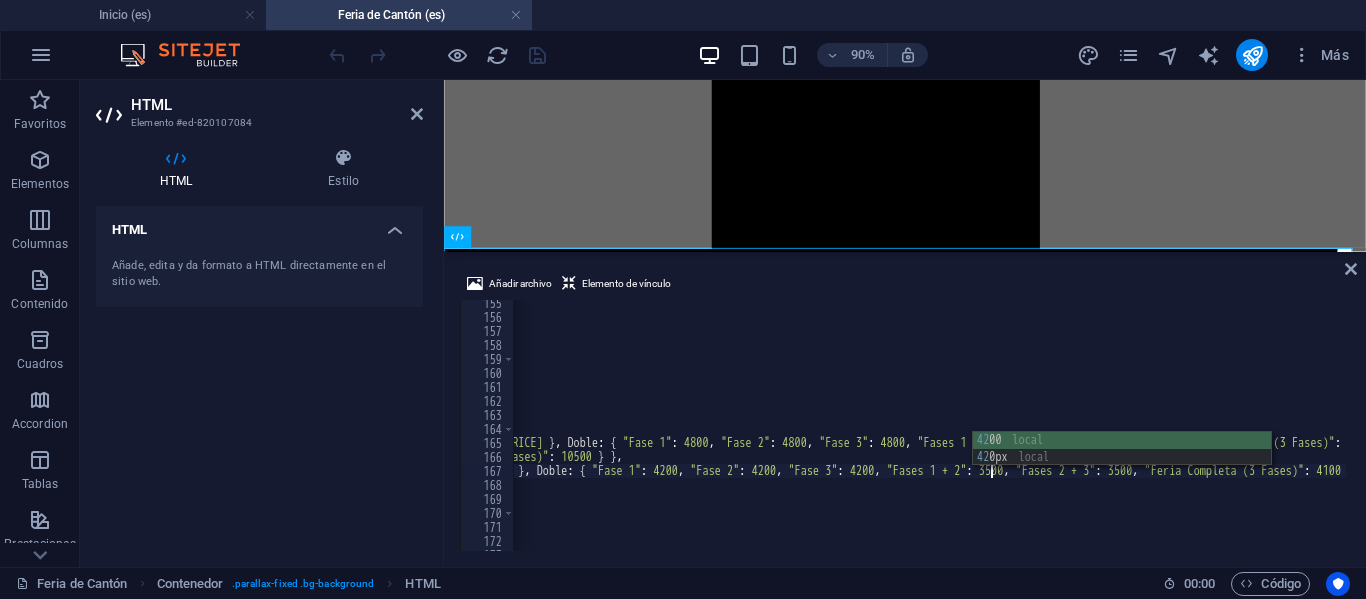 click on "threshold :   0.1           }) ;           const   plansSection   =   document . querySelector ( '.plans-section' ) ;           if   ( plansSection )   {                scrollObserver . observe ( plansSection ) ;           }           // --- SCRIPT PARA LOS FORMULARIOS INTERACTIVOS ---           const   prices   =   {                business :   {   Compartida :   {   "Fase 1" :   [PRICE] ,   "Fase 2" :   [PRICE] ,   "Fase 3" :   [PRICE] ,   "Fases 1 + 2" :   [PRICE] ,   "Fases 2 + 3" :   [PRICE] ,   "Feria Completa (3 Fases)" :   [PRICE]   } ,   Doble :   {   "Fase 1" :   [PRICE] ,   "Fase 2" :   [PRICE] ,   "Fase 3" :   [PRICE] ,   "Fases 1 + 2" :   [PRICE] ,   "Fases 2 + 3" :   [PRICE] ,   "Feria Completa (3 Fases)" :   [PRICE]   } ,   Single :   {   "Fase 1" :   [PRICE] ,   "Fase 2" :   [PRICE] ,   "Fase 3" :   [PRICE] ,   "Fases 1 + 2" :   [PRICE] ,   "Fases 2 + 3" :   [PRICE] ,   "Feria Completa (3 Fases)" :   [PRICE]   }   } ,                executive :   {   "Single (Incluida)" :   {   "Fase 1" :   [PRICE] ,   "Fase 2" :   [PRICE] ,   "Fase 3" :   [PRICE] ,   "Fases 1 + 2" :   [PRICE] ,   "Fases 2 + 3" :   [PRICE] ,   "Feria Completa (3 Fases)" :   [PRICE]   }   }" at bounding box center (9440, 433) 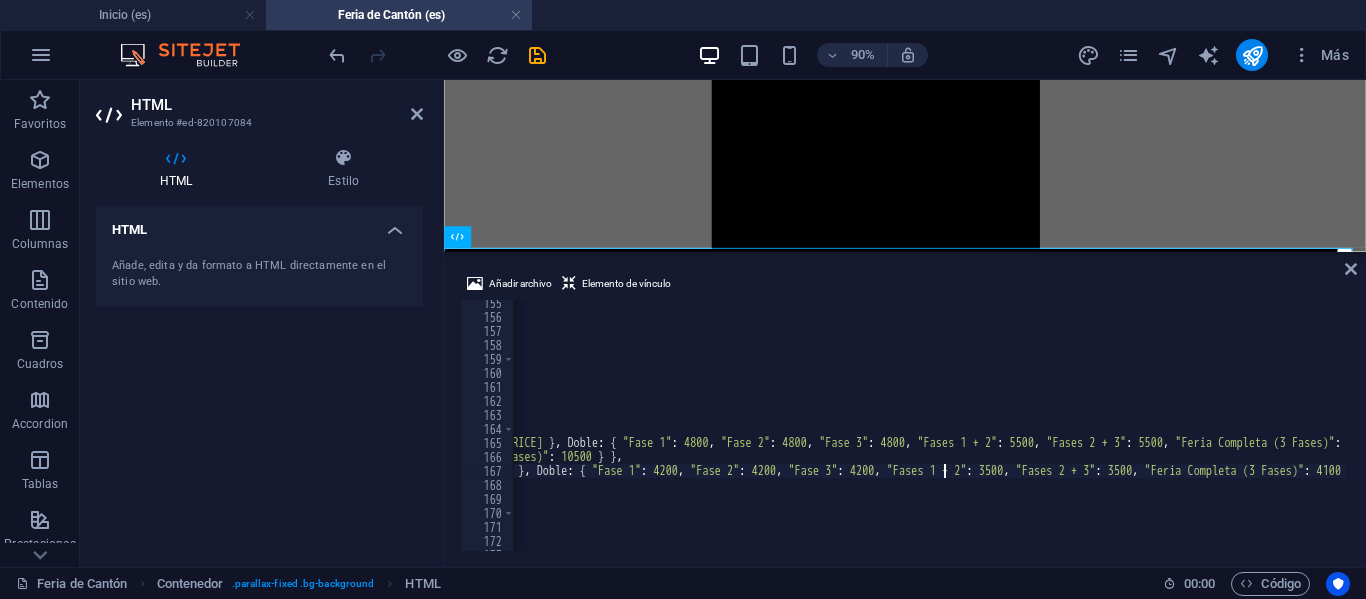 click on "threshold :   0.1           }) ;           const   plansSection   =   document . querySelector ( '.plans-section' ) ;           if   ( plansSection )   {                scrollObserver . observe ( plansSection ) ;           }           // --- SCRIPT PARA LOS FORMULARIOS INTERACTIVOS ---           const   prices   =   {                business :   {   Compartida :   {   "Fase 1" :   [PRICE] ,   "Fase 2" :   [PRICE] ,   "Fase 3" :   [PRICE] ,   "Fases 1 + 2" :   [PRICE] ,   "Fases 2 + 3" :   [PRICE] ,   "Feria Completa (3 Fases)" :   [PRICE]   } ,   Doble :   {   "Fase 1" :   [PRICE] ,   "Fase 2" :   [PRICE] ,   "Fase 3" :   [PRICE] ,   "Fases 1 + 2" :   [PRICE] ,   "Fases 2 + 3" :   [PRICE] ,   "Feria Completa (3 Fases)" :   [PRICE]   } ,   Single :   {   "Fase 1" :   [PRICE] ,   "Fase 2" :   [PRICE] ,   "Fase 3" :   [PRICE] ,   "Fases 1 + 2" :   [PRICE] ,   "Fases 2 + 3" :   [PRICE] ,   "Feria Completa (3 Fases)" :   [PRICE]   }   } ,                executive :   {   "Single (Incluida)" :   {   "Fase 1" :   [PRICE] ,   "Fase 2" :   [PRICE] ,   "Fase 3" :   [PRICE] ,   "Fases 1 + 2" :   [PRICE] ,   "Fases 2 + 3" :   [PRICE] ,   "Feria Completa (3 Fases)" :   [PRICE]   }   }" at bounding box center [9440, 433] 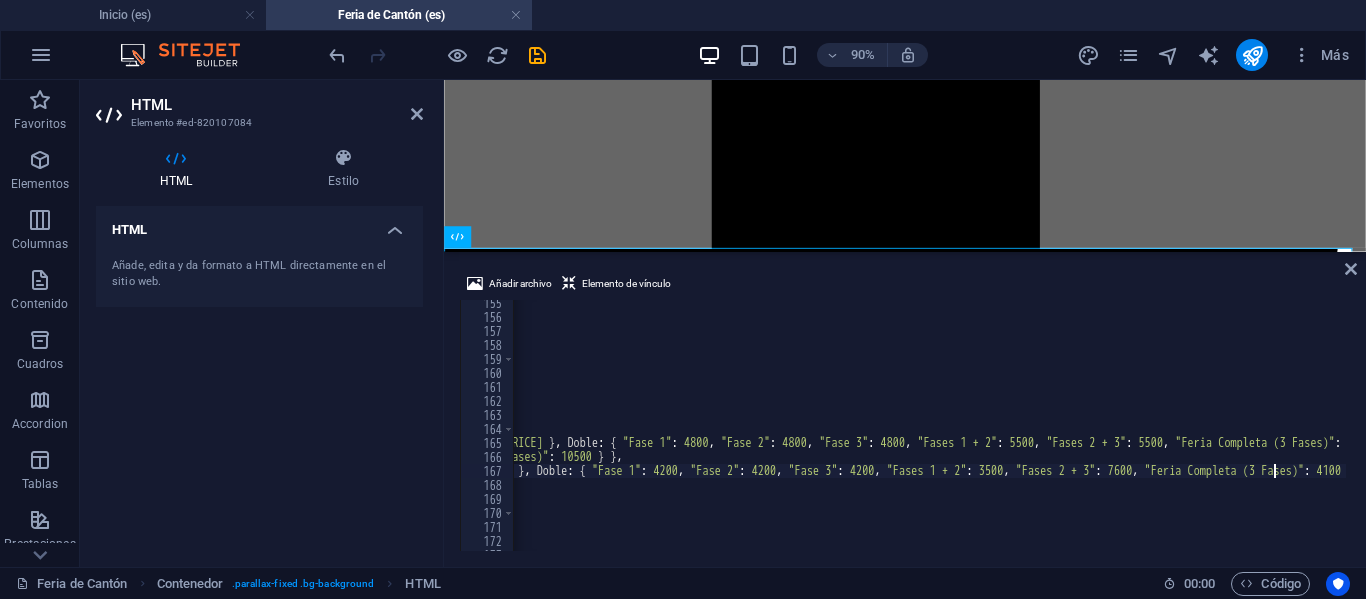 scroll, scrollTop: 0, scrollLeft: 141, axis: horizontal 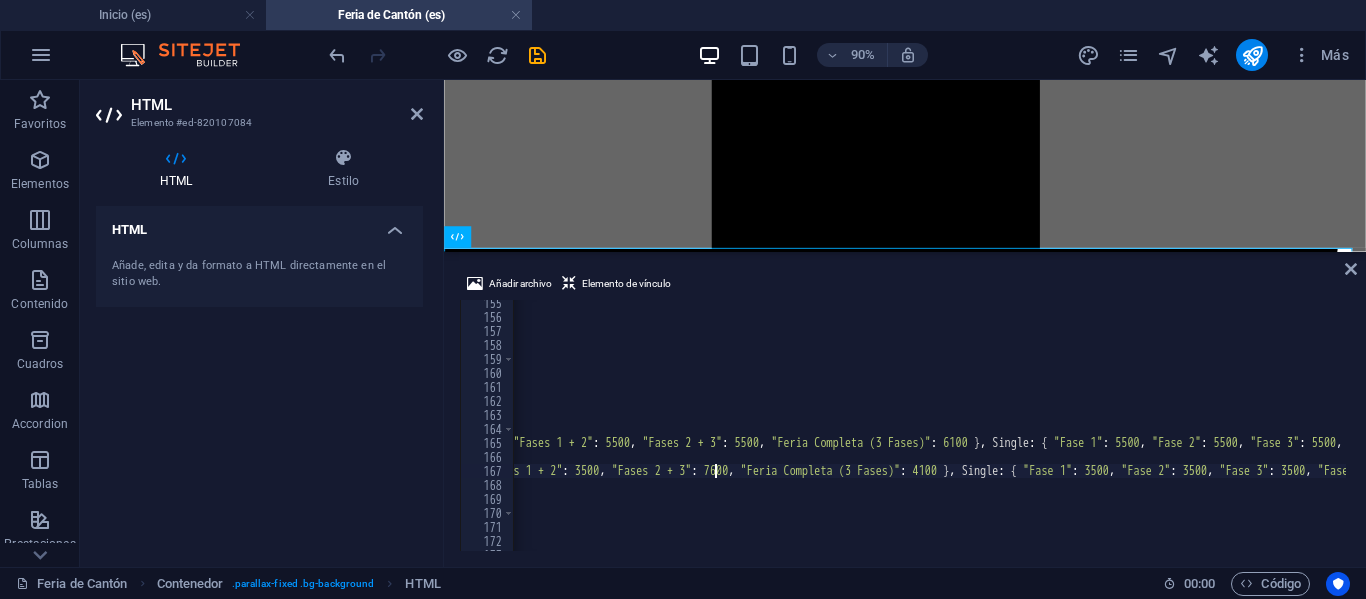 click on "threshold :   0.1           }) ;           const   plansSection   =   document . querySelector ( '.plans-section' ) ;           if   ( plansSection )   {                scrollObserver . observe ( plansSection ) ;           }           // --- SCRIPT PARA LOS FORMULARIOS INTERACTIVOS ---           const   prices   =   {                business :   {   Compartida :   {   "Fase 1" :   [PRICE] ,   "Fase 2" :   [PRICE] ,   "Fase 3" :   [PRICE] ,   "Fases 1 + 2" :   [PRICE] ,   "Fases 2 + 3" :   [PRICE] ,   "Feria Completa (3 Fases)" :   [PRICE]   } ,   Doble :   {   "Fase 1" :   [PRICE] ,   "Fase 2" :   [PRICE] ,   "Fase 3" :   [PRICE] ,   "Fases 1 + 2" :   [PRICE] ,   "Fases 2 + 3" :   [PRICE] ,   "Feria Completa (3 Fases)" :   [PRICE]   } ,   Single :   {   "Fase 1" :   [PRICE] ,   "Fase 2" :   [PRICE] ,   "Fase 3" :   [PRICE] ,   "Fases 1 + 2" :   [PRICE] ,   "Fases 2 + 3" :   [PRICE] ,   "Feria Completa (3 Fases)" :   [PRICE]   }   } ,                executive :   {   "Single (Incluida)" :   {   "Fase 1" :   [PRICE] ,   "Fase 2" :   [PRICE] ,   "Fase 3" :   [PRICE] ,   "Fases 1 + 2" :   [PRICE] ,   "Fases 2 + 3" :   [PRICE] ,   "Feria Completa (3 Fases)" :   [PRICE]   }   }" at bounding box center (9036, 433) 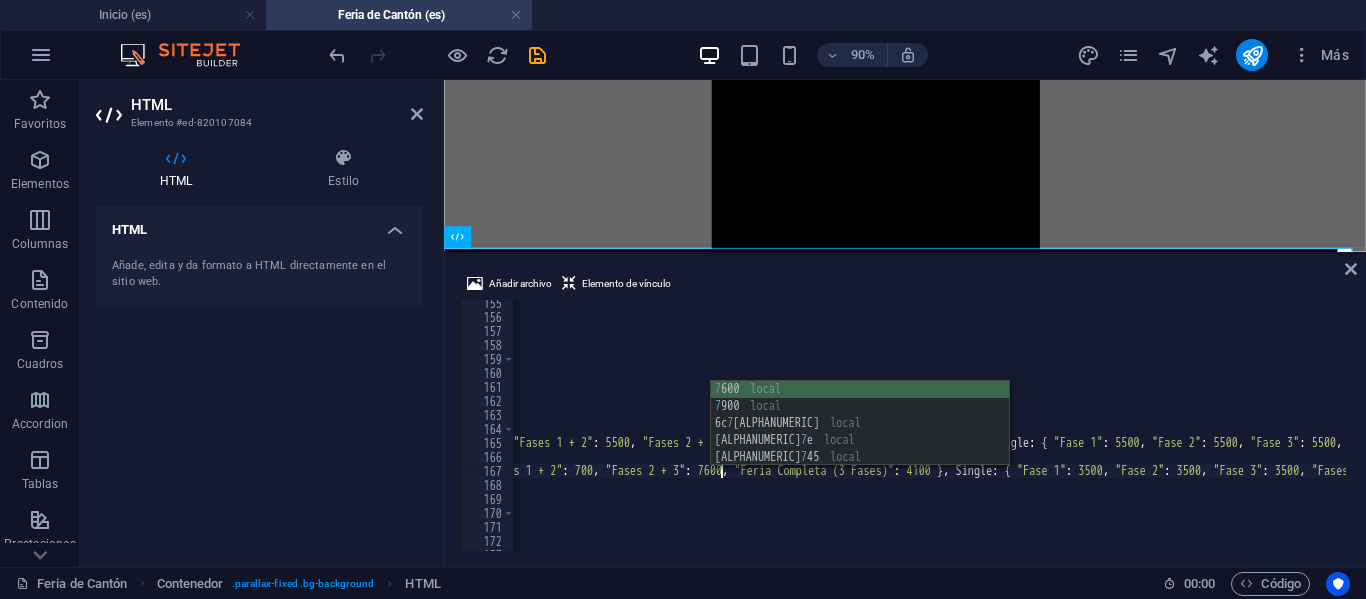 scroll, scrollTop: 0, scrollLeft: 130, axis: horizontal 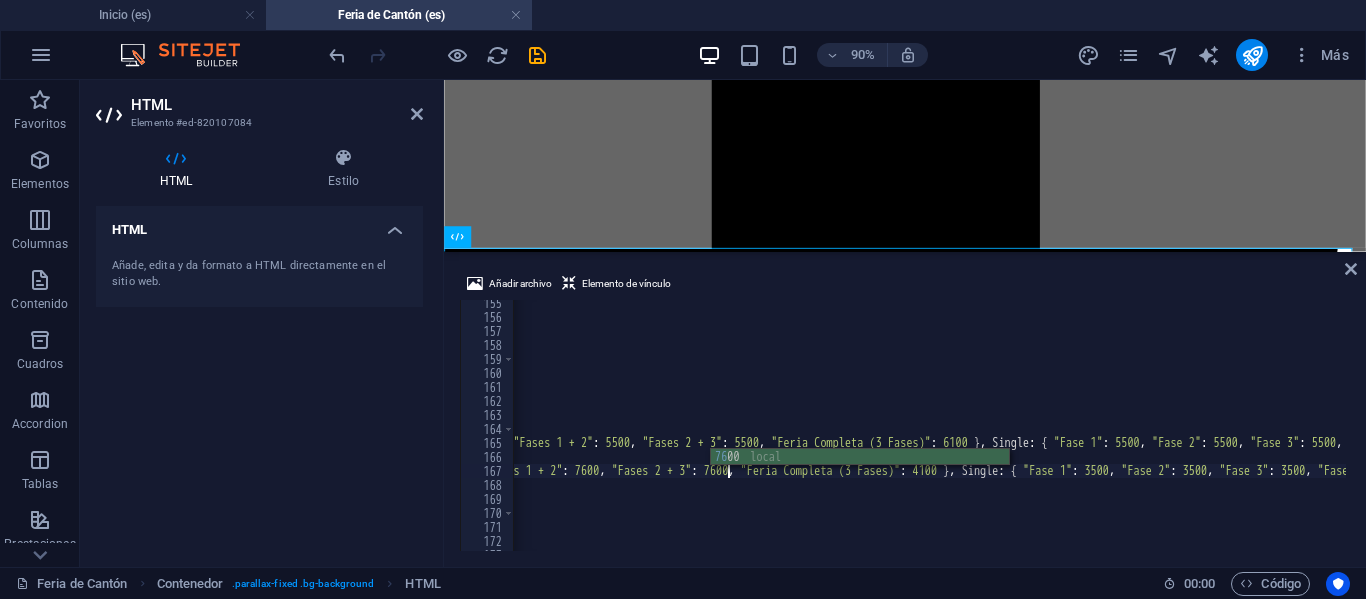 click on "threshold :   0.1           }) ;           const   plansSection   =   document . querySelector ( '.plans-section' ) ;           if   ( plansSection )   {                scrollObserver . observe ( plansSection ) ;           }           // --- SCRIPT PARA LOS FORMULARIOS INTERACTIVOS ---           const   prices   =   {                business :   {   Compartida :   {   "Fase 1" :   [PRICE] ,   "Fase 2" :   [PRICE] ,   "Fase 3" :   [PRICE] ,   "Fases 1 + 2" :   [PRICE] ,   "Fases 2 + 3" :   [PRICE] ,   "Feria Completa (3 Fases)" :   [PRICE]   } ,   Doble :   {   "Fase 1" :   [PRICE] ,   "Fase 2" :   [PRICE] ,   "Fase 3" :   [PRICE] ,   "Fases 1 + 2" :   [PRICE] ,   "Fases 2 + 3" :   [PRICE] ,   "Feria Completa (3 Fases)" :   [PRICE]   } ,   Single :   {   "Fase 1" :   [PRICE] ,   "Fase 2" :   [PRICE] ,   "Fase 3" :   [PRICE] ,   "Fases 1 + 2" :   [PRICE] ,   "Fases 2 + 3" :   [PRICE] ,   "Feria Completa (3 Fases)" :   [PRICE]   }   } ,                executive :   {   "Single (Incluida)" :   {   "Fase 1" :   [PRICE] ,   "Fase 2" :   [PRICE] ,   "Fase 3" :   [PRICE] ,   "Fases 1 + 2" :   [PRICE] ,   "Fases 2 + 3" :   [PRICE] ,   "Feria Completa (3 Fases)" :   [PRICE]   }   }" at bounding box center (9036, 433) 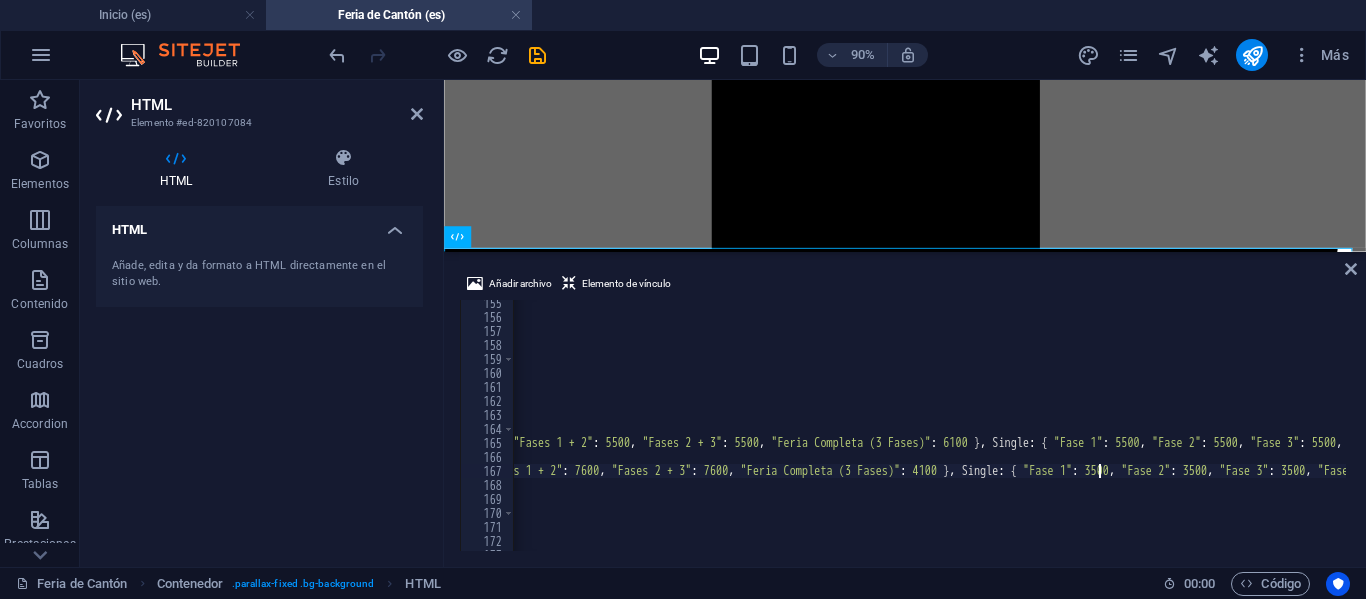 click on "threshold :   0.1           }) ;           const   plansSection   =   document . querySelector ( '.plans-section' ) ;           if   ( plansSection )   {                scrollObserver . observe ( plansSection ) ;           }           // --- SCRIPT PARA LOS FORMULARIOS INTERACTIVOS ---           const   prices   =   {                business :   {   Compartida :   {   "Fase 1" :   [PRICE] ,   "Fase 2" :   [PRICE] ,   "Fase 3" :   [PRICE] ,   "Fases 1 + 2" :   [PRICE] ,   "Fases 2 + 3" :   [PRICE] ,   "Feria Completa (3 Fases)" :   [PRICE]   } ,   Doble :   {   "Fase 1" :   [PRICE] ,   "Fase 2" :   [PRICE] ,   "Fase 3" :   [PRICE] ,   "Fases 1 + 2" :   [PRICE] ,   "Fases 2 + 3" :   [PRICE] ,   "Feria Completa (3 Fases)" :   [PRICE]   } ,   Single :   {   "Fase 1" :   [PRICE] ,   "Fase 2" :   [PRICE] ,   "Fase 3" :   [PRICE] ,   "Fases 1 + 2" :   [PRICE] ,   "Fases 2 + 3" :   [PRICE] ,   "Feria Completa (3 Fases)" :   [PRICE]   }   } ,                executive :   {   "Single (Incluida)" :   {   "Fase 1" :   [PRICE] ,   "Fase 2" :   [PRICE] ,   "Fase 3" :   [PRICE] ,   "Fases 1 + 2" :   [PRICE] ,   "Fases 2 + 3" :   [PRICE] ,   "Feria Completa (3 Fases)" :   [PRICE]   }   }" at bounding box center [9036, 433] 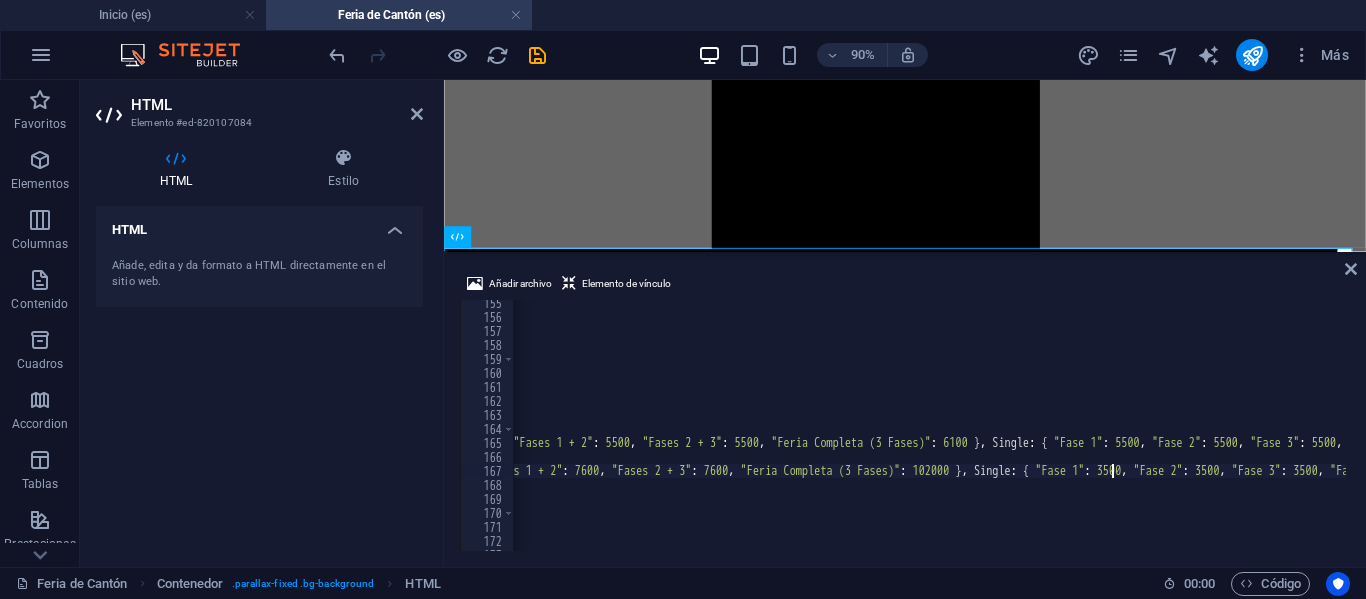 scroll, scrollTop: 0, scrollLeft: 161, axis: horizontal 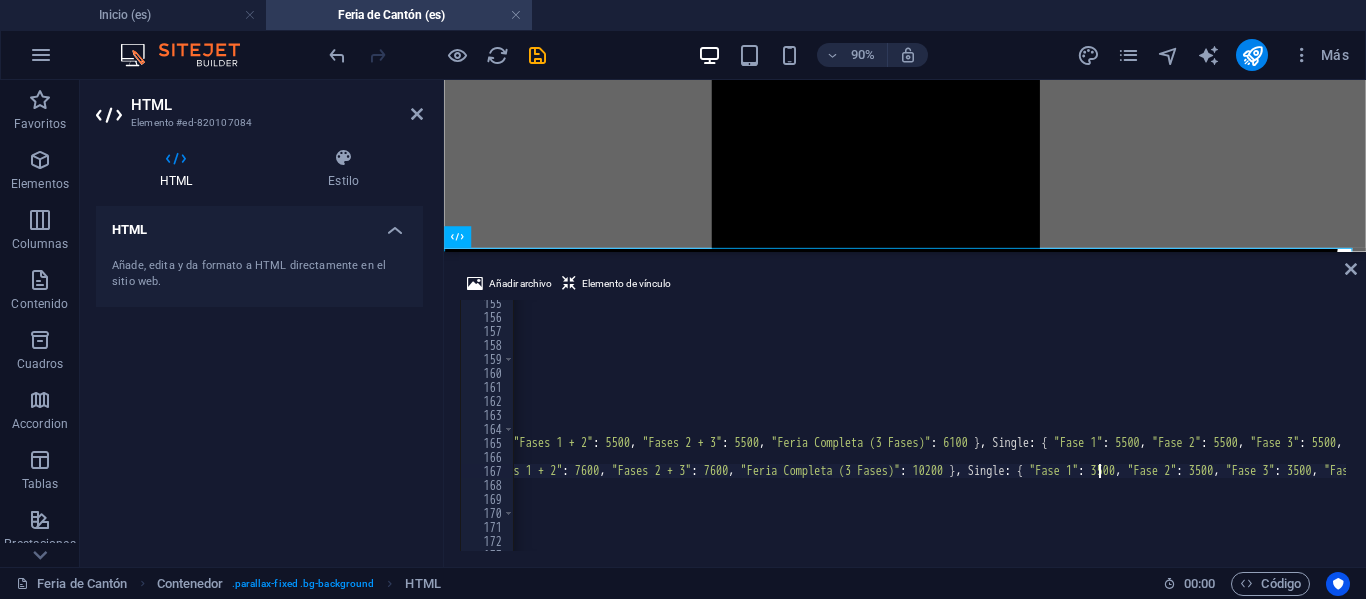 click on "threshold :   0.1           }) ;           const   plansSection   =   document . querySelector ( '.plans-section' ) ;           if   ( plansSection )   {                scrollObserver . observe ( plansSection ) ;           }           // --- SCRIPT PARA LOS FORMULARIOS INTERACTIVOS ---           const   prices   =   {                business :   {   Compartida :   {   "Fase 1" :   [PRICE] ,   "Fase 2" :   [PRICE] ,   "Fase 3" :   [PRICE] ,   "Fases 1 + 2" :   [PRICE] ,   "Fases 2 + 3" :   [PRICE] ,   "Feria Completa (3 Fases)" :   [PRICE]   } ,   Doble :   {   "Fase 1" :   [PRICE] ,   "Fase 2" :   [PRICE] ,   "Fase 3" :   [PRICE] ,   "Fases 1 + 2" :   [PRICE] ,   "Fases 2 + 3" :   [PRICE] ,   "Feria Completa (3 Fases)" :   [PRICE]   } ,   Single :   {   "Fase 1" :   [PRICE] ,   "Fase 2" :   [PRICE] ,   "Fase 3" :   [PRICE] ,   "Fases 1 + 2" :   [PRICE] ,   "Fases 2 + 3" :   [PRICE] ,   "Feria Completa (3 Fases)" :   [PRICE]   }   } ,                executive :   {   "Single (Incluida)" :   {   "Fase 1" :   [PRICE] ,   "Fase 2" :   [PRICE] ,   "Fase 3" :   [PRICE] ,   "Fases 1 + 2" :   [PRICE] ,   "Fases 2 + 3" :   [PRICE] ,   "Feria Completa (3 Fases)" :   [PRICE]   }   }" at bounding box center [9036, 433] 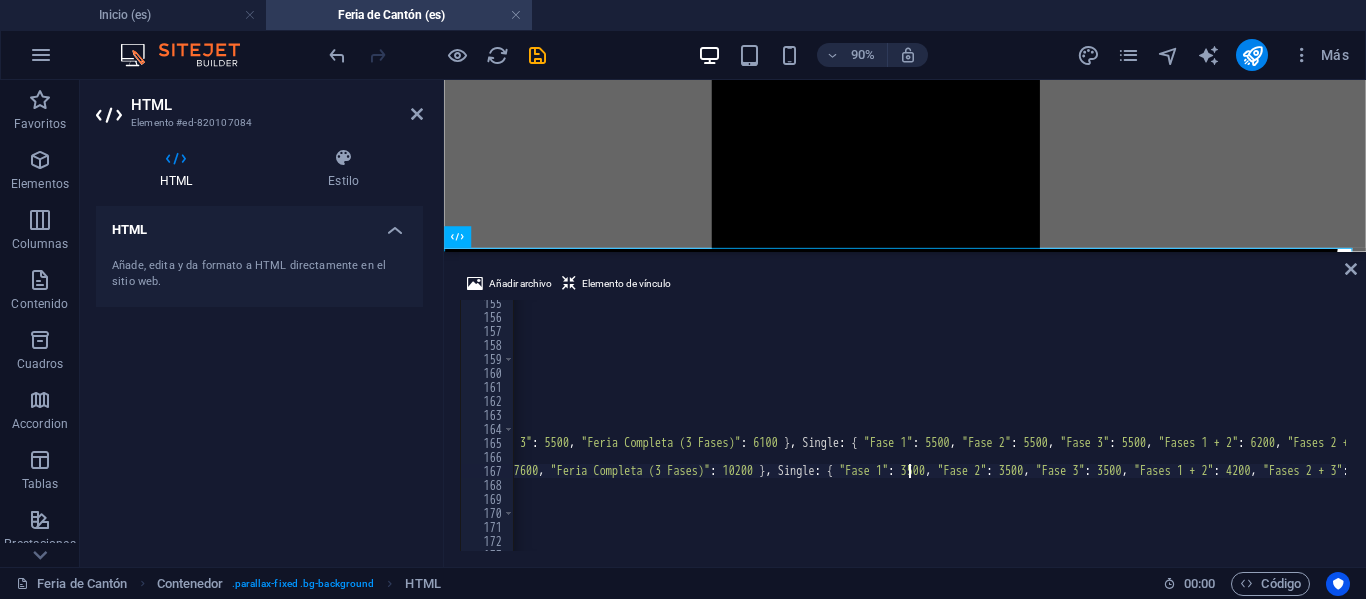 scroll, scrollTop: 0, scrollLeft: 1522, axis: horizontal 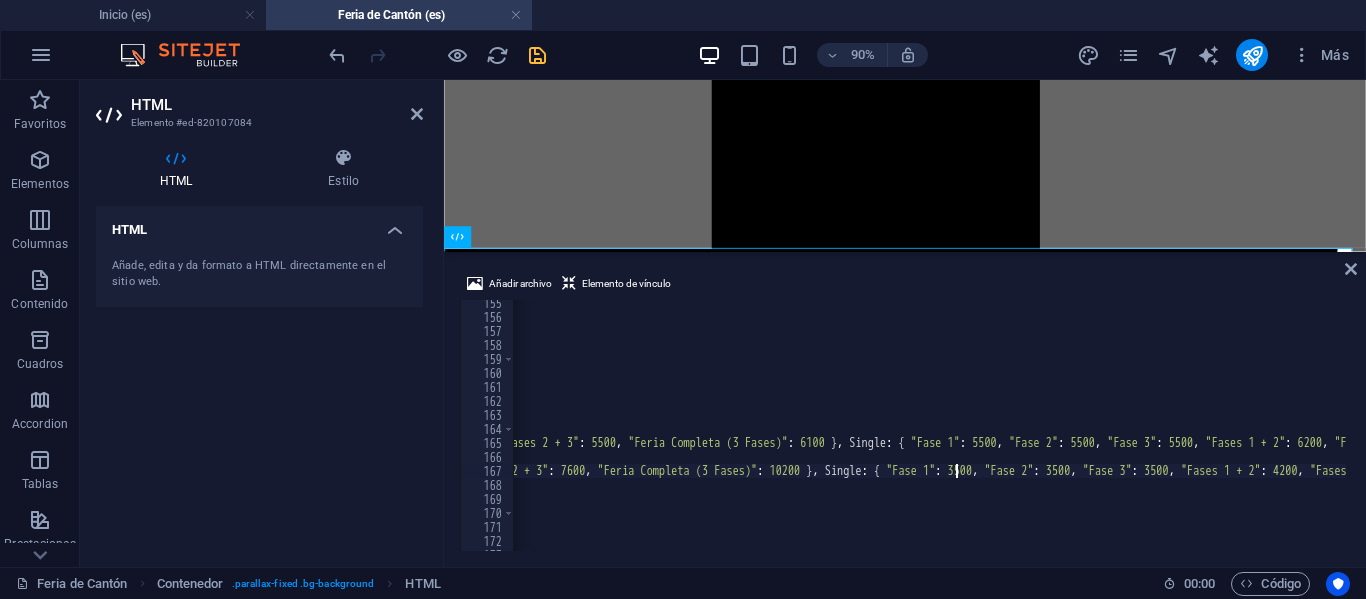 type on "global: { Compartida: { "Fase 1": 2300, "Fase 2": 2300, "Fase 3": 2300, "Fases 1 + 2": 3900, "Fases 2 + 3": 3900, "Feria Completa (3 Fases)": 5400 }, Doble: { "Fase 1": 4200, "Fase 2": 4200, "Fase 3": 4200, "Fases 1 + 2": 7600, "Fases 2 + 3": 7600, "Feria Completa (3 Fases)": 10200 }, Single: { "Fase 1": 3500, "Fase 2": 3500, "Fase 3": 3500, "Fases 1 + 2": 4200, "Fases 2 + 3": 4200, "F" 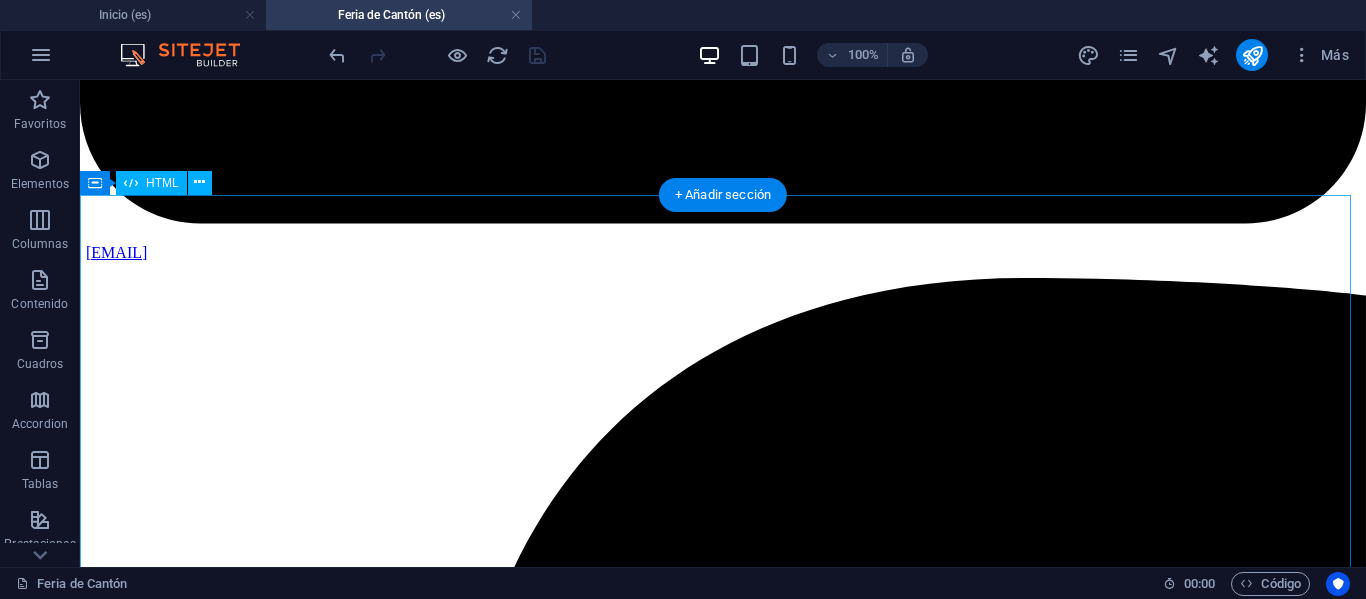 click on "IMACHINA - Planes Interactivos (Corregido)
Tres Planes, Un Objetivo: Tú Éxito Empresarial
Selecciona el plan que te acomode, y prepárate para la mejor experiencia de negocios en la Feria de Cantón.
MÁS POPULAR Plan Business Paquete todo incluido para una experiencia completa y sin preocupaciones. Workshop Online de Preparación. Pasajes Aéreos SCL-HKG (Round Trip) Traslados y Alojamientos en China. Cena de Bienvenida y Networking. Acreditación de Ingreso a Feria. Traductor Chino-Español Grupal. Desayunos Buffet en Hotel. Almuerzos Incluidos en Feria. Turismo en Guangzhou. Gestión Primera Importación Post-Feria. Importante:  Incluye apoyo tramitación visa de país en tránsito; ingreso a China bajo nuevo sistema de exención de visa. Solo aplica para participantes  Chilenos . Ver Precios Tipo de Habitación:   Compartida   Doble   Single Fase de Interés: Fase 1 Fase 2 Fase 3" at bounding box center (723, 9807) 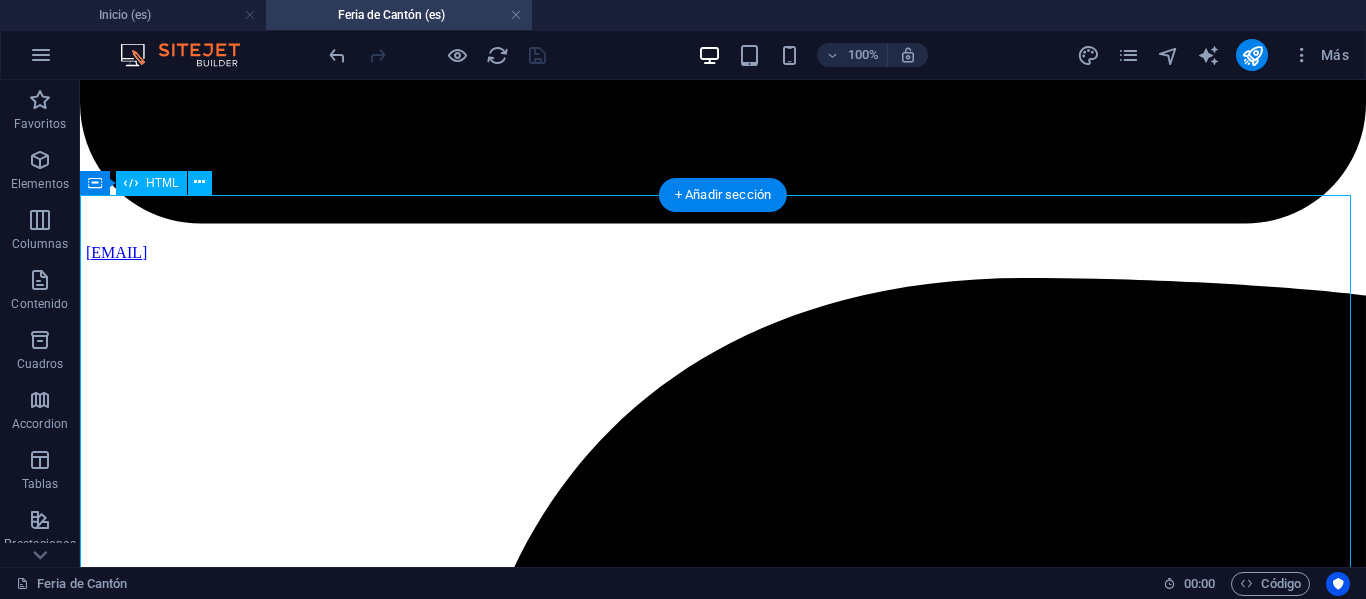 click on "IMACHINA - Planes Interactivos (Corregido)
Tres Planes, Un Objetivo: Tú Éxito Empresarial
Selecciona el plan que te acomode, y prepárate para la mejor experiencia de negocios en la Feria de Cantón.
MÁS POPULAR Plan Business Paquete todo incluido para una experiencia completa y sin preocupaciones. Workshop Online de Preparación. Pasajes Aéreos SCL-HKG (Round Trip) Traslados y Alojamientos en China. Cena de Bienvenida y Networking. Acreditación de Ingreso a Feria. Traductor Chino-Español Grupal. Desayunos Buffet en Hotel. Almuerzos Incluidos en Feria. Turismo en Guangzhou. Gestión Primera Importación Post-Feria. Importante:  Incluye apoyo tramitación visa de país en tránsito; ingreso a China bajo nuevo sistema de exención de visa. Solo aplica para participantes  Chilenos . Ver Precios Tipo de Habitación:   Compartida   Doble   Single Fase de Interés: Fase 1 Fase 2 Fase 3" at bounding box center (723, 9807) 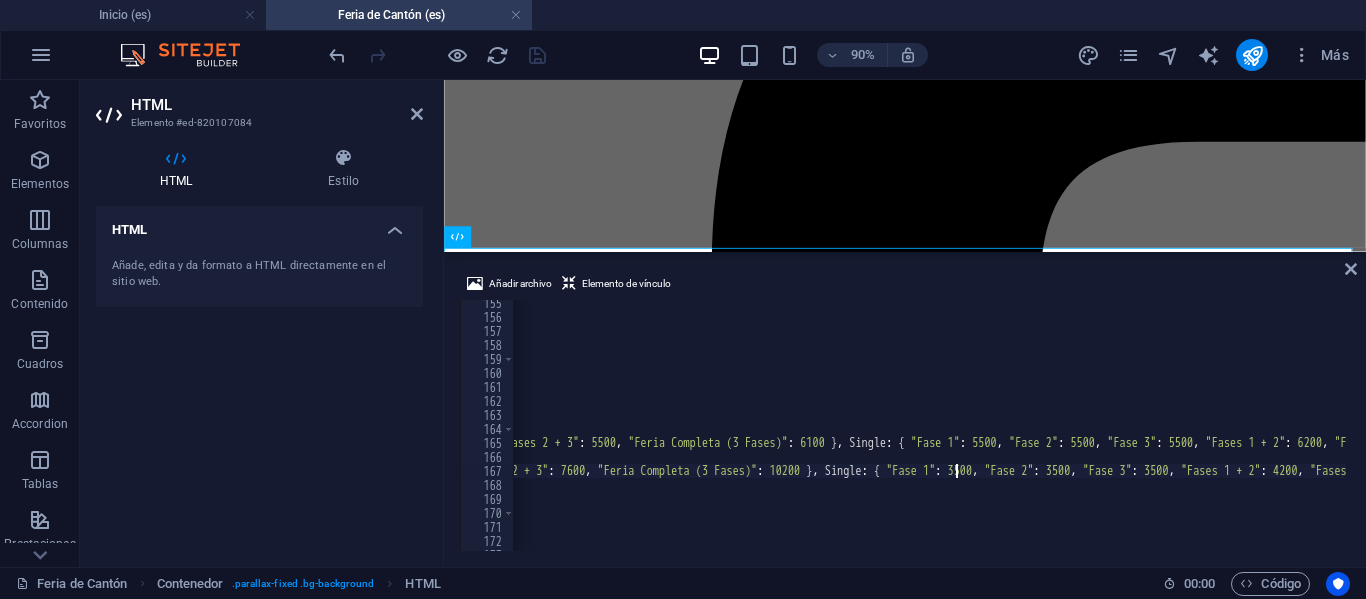 scroll, scrollTop: 0, scrollLeft: 72, axis: horizontal 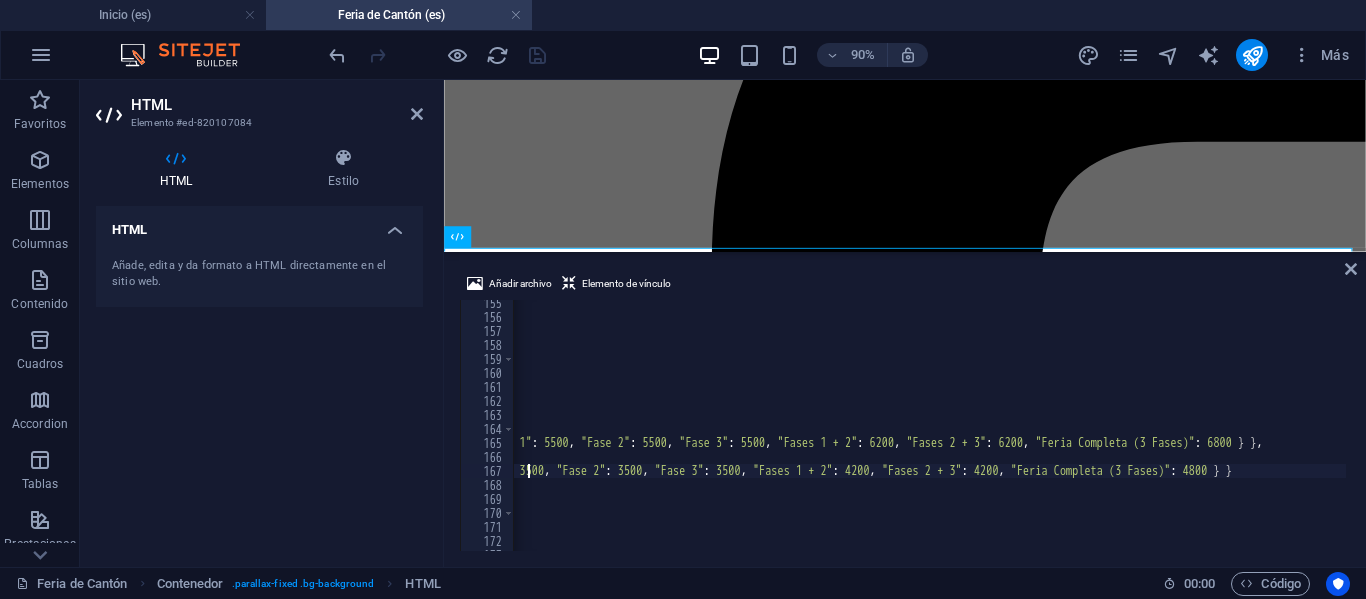 click on "threshold :   0.1           }) ;           const   plansSection   =   document . querySelector ( '.plans-section' ) ;           if   ( plansSection )   {                scrollObserver . observe ( plansSection ) ;           }           // --- SCRIPT PARA LOS FORMULARIOS INTERACTIVOS ---           const   prices   =   {                business :   {   Compartida :   {   "Fase 1" :   [PRICE] ,   "Fase 2" :   [PRICE] ,   "Fase 3" :   [PRICE] ,   "Fases 1 + 2" :   [PRICE] ,   "Fases 2 + 3" :   [PRICE] ,   "Feria Completa (3 Fases)" :   [PRICE]   } ,   Doble :   {   "Fase 1" :   [PRICE] ,   "Fase 2" :   [PRICE] ,   "Fase 3" :   [PRICE] ,   "Fases 1 + 2" :   [PRICE] ,   "Fases 2 + 3" :   [PRICE] ,   "Feria Completa (3 Fases)" :   [PRICE]   } ,   Single :   {   "Fase 1" :   [PRICE] ,   "Fase 2" :   [PRICE] ,   "Fase 3" :   [PRICE] ,   "Fases 1 + 2" :   [PRICE] ,   "Fases 2 + 3" :   [PRICE] ,   "Feria Completa (3 Fases)" :   [PRICE]   }   } ,                executive :   {   "Single (Incluida)" :   {   "Fase 1" :   [PRICE] ,   "Fase 2" :   [PRICE] ,   "Fase 3" :   [PRICE] ,   "Fases 1 + 2" :   [PRICE] ,   "Fases 2 + 3" :   [PRICE] ,   "Feria Completa (3 Fases)" :   [PRICE]   }   }" at bounding box center [8465, 433] 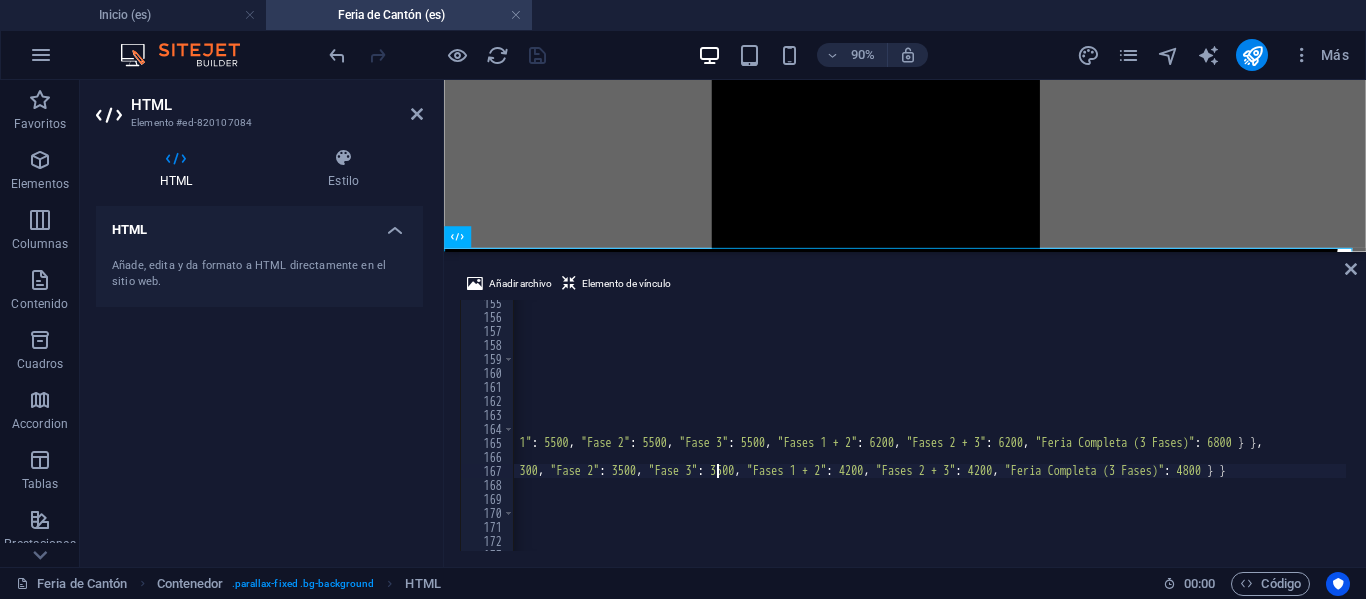scroll, scrollTop: 0, scrollLeft: 175, axis: horizontal 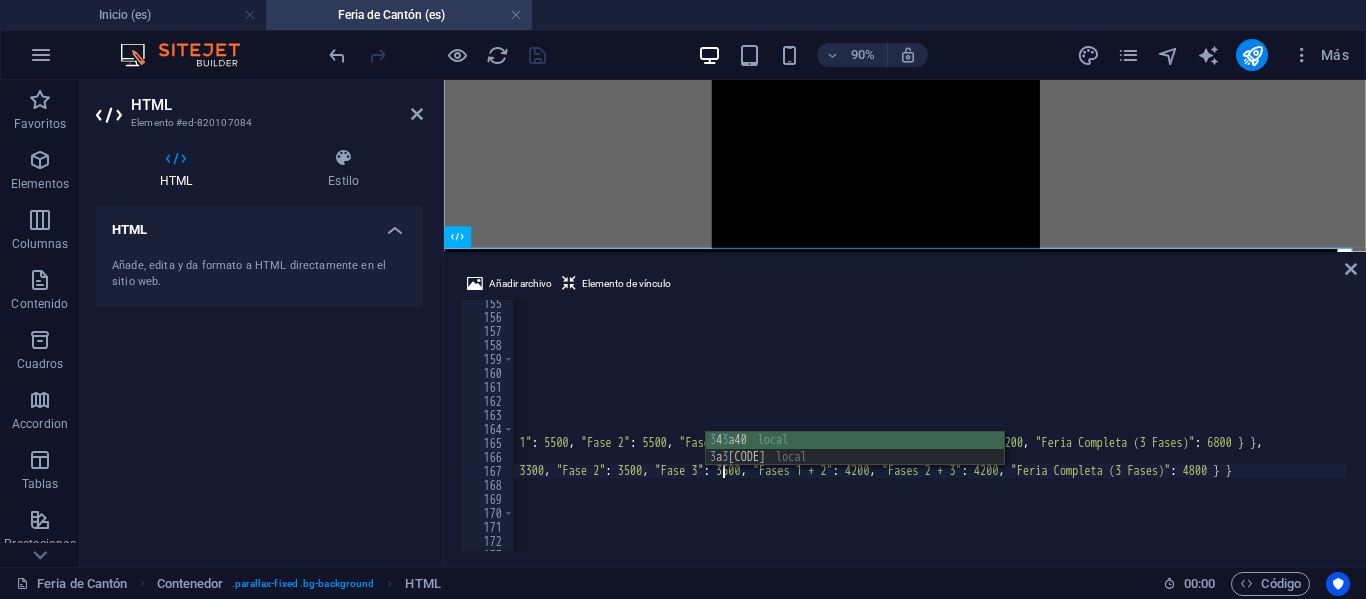 click on "threshold :   0.1           }) ;           const   plansSection   =   document . querySelector ( '.plans-section' ) ;           if   ( plansSection )   {                scrollObserver . observe ( plansSection ) ;           }           // --- SCRIPT PARA LOS FORMULARIOS INTERACTIVOS ---           const   prices   =   {                business :   {   Compartida :   {   "Fase 1" :   [PRICE] ,   "Fase 2" :   [PRICE] ,   "Fase 3" :   [PRICE] ,   "Fases 1 + 2" :   [PRICE] ,   "Fases 2 + 3" :   [PRICE] ,   "Feria Completa (3 Fases)" :   [PRICE]   } ,   Doble :   {   "Fase 1" :   [PRICE] ,   "Fase 2" :   [PRICE] ,   "Fase 3" :   [PRICE] ,   "Fases 1 + 2" :   [PRICE] ,   "Fases 2 + 3" :   [PRICE] ,   "Feria Completa (3 Fases)" :   [PRICE]   } ,   Single :   {   "Fase 1" :   [PRICE] ,   "Fase 2" :   [PRICE] ,   "Fase 3" :   [PRICE] ,   "Fases 1 + 2" :   [PRICE] ,   "Fases 2 + 3" :   [PRICE] ,   "Feria Completa (3 Fases)" :   [PRICE]   }   } ,                executive :   {   "Single (Incluida)" :   {   "Fase 1" :   [PRICE] ,   "Fase 2" :   [PRICE] ,   "Fase 3" :   [PRICE] ,   "Fases 1 + 2" :   [PRICE] ,   "Fases 2 + 3" :   [PRICE] ,   "Feria Completa (3 Fases)" :   [PRICE]   }   }" at bounding box center (8465, 433) 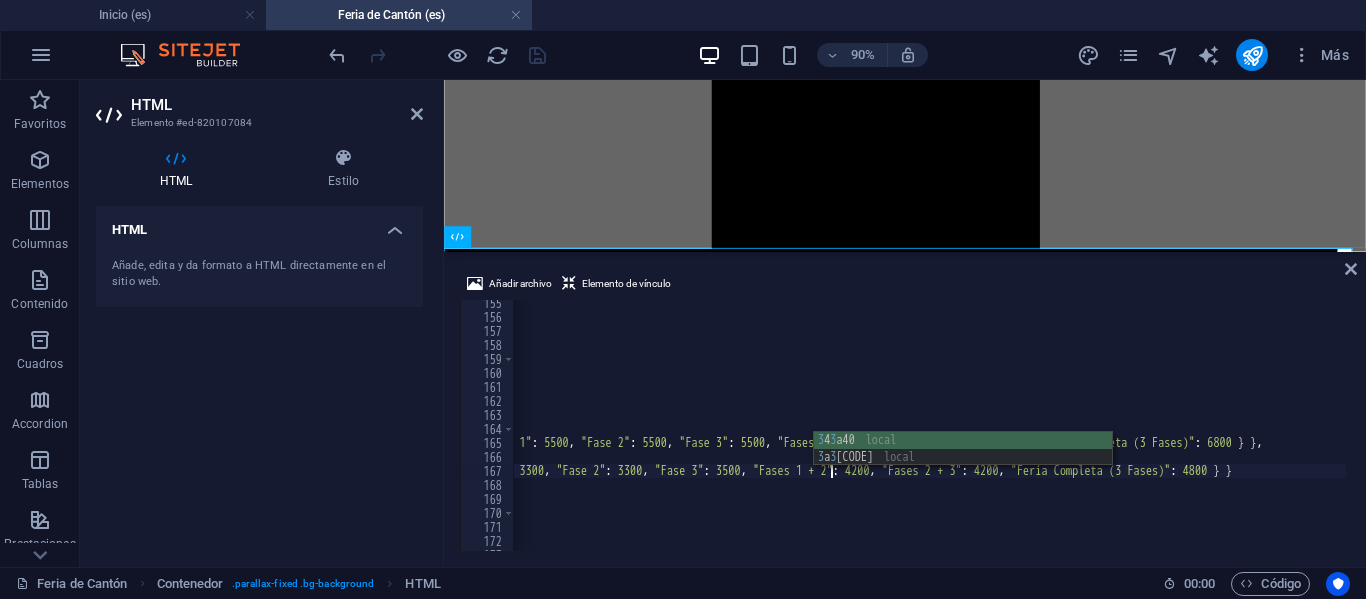 scroll, scrollTop: 0, scrollLeft: 184, axis: horizontal 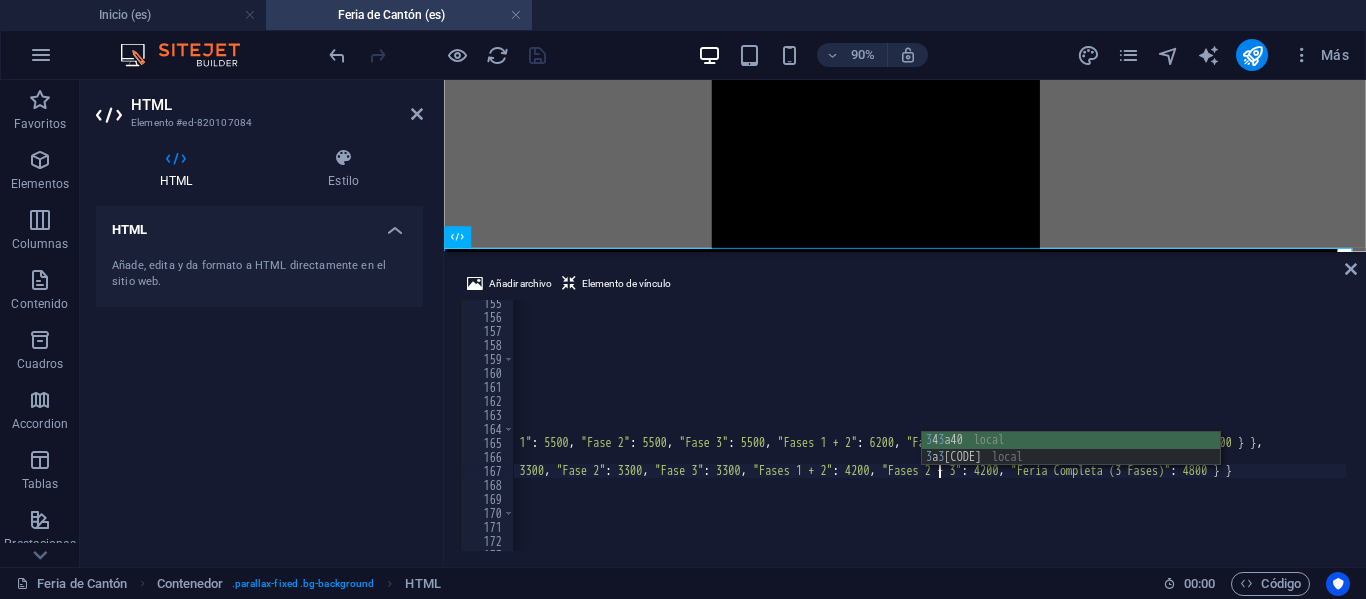 click on "threshold :   0.1           }) ;           const   plansSection   =   document . querySelector ( '.plans-section' ) ;           if   ( plansSection )   {                scrollObserver . observe ( plansSection ) ;           }           // --- SCRIPT PARA LOS FORMULARIOS INTERACTIVOS ---           const   prices   =   {                business :   {   Compartida :   {   "Fase 1" :   [PRICE] ,   "Fase 2" :   [PRICE] ,   "Fase 3" :   [PRICE] ,   "Fases 1 + 2" :   [PRICE] ,   "Fases 2 + 3" :   [PRICE] ,   "Feria Completa (3 Fases)" :   [PRICE]   } ,   Doble :   {   "Fase 1" :   [PRICE] ,   "Fase 2" :   [PRICE] ,   "Fase 3" :   [PRICE] ,   "Fases 1 + 2" :   [PRICE] ,   "Fases 2 + 3" :   [PRICE] ,   "Feria Completa (3 Fases)" :   [PRICE]   } ,   Single :   {   "Fase 1" :   [PRICE] ,   "Fase 2" :   [PRICE] ,   "Fase 3" :   [PRICE] ,   "Fases 1 + 2" :   [PRICE] ,   "Fases 2 + 3" :   [PRICE] ,   "Feria Completa (3 Fases)" :   [PRICE]   }   } ,                executive :   {   "Single (Incluida)" :   {   "Fase 1" :   [PRICE] ,   "Fase 2" :   [PRICE] ,   "Fase 3" :   [PRICE] ,   "Fases 1 + 2" :   [PRICE] ,   "Fases 2 + 3" :   [PRICE] ,   "Feria Completa (3 Fases)" :   [PRICE]   }   }" at bounding box center (8465, 433) 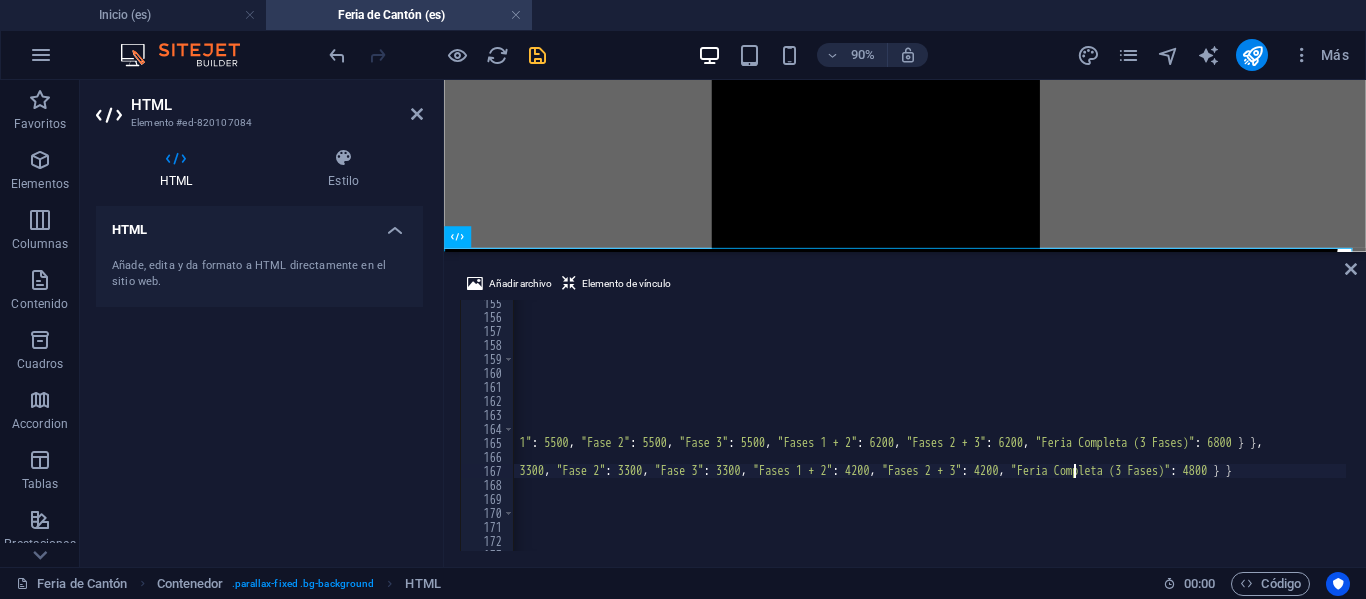 click on "threshold :   0.1           }) ;           const   plansSection   =   document . querySelector ( '.plans-section' ) ;           if   ( plansSection )   {                scrollObserver . observe ( plansSection ) ;           }           // --- SCRIPT PARA LOS FORMULARIOS INTERACTIVOS ---           const   prices   =   {                business :   {   Compartida :   {   "Fase 1" :   [PRICE] ,   "Fase 2" :   [PRICE] ,   "Fase 3" :   [PRICE] ,   "Fases 1 + 2" :   [PRICE] ,   "Fases 2 + 3" :   [PRICE] ,   "Feria Completa (3 Fases)" :   [PRICE]   } ,   Doble :   {   "Fase 1" :   [PRICE] ,   "Fase 2" :   [PRICE] ,   "Fase 3" :   [PRICE] ,   "Fases 1 + 2" :   [PRICE] ,   "Fases 2 + 3" :   [PRICE] ,   "Feria Completa (3 Fases)" :   [PRICE]   } ,   Single :   {   "Fase 1" :   [PRICE] ,   "Fase 2" :   [PRICE] ,   "Fase 3" :   [PRICE] ,   "Fases 1 + 2" :   [PRICE] ,   "Fases 2 + 3" :   [PRICE] ,   "Feria Completa (3 Fases)" :   [PRICE]   }   } ,                executive :   {   "Single (Incluida)" :   {   "Fase 1" :   [PRICE] ,   "Fase 2" :   [PRICE] ,   "Fase 3" :   [PRICE] ,   "Fases 1 + 2" :   [PRICE] ,   "Fases 2 + 3" :   [PRICE] ,   "Feria Completa (3 Fases)" :   [PRICE]   }   }" at bounding box center [8465, 433] 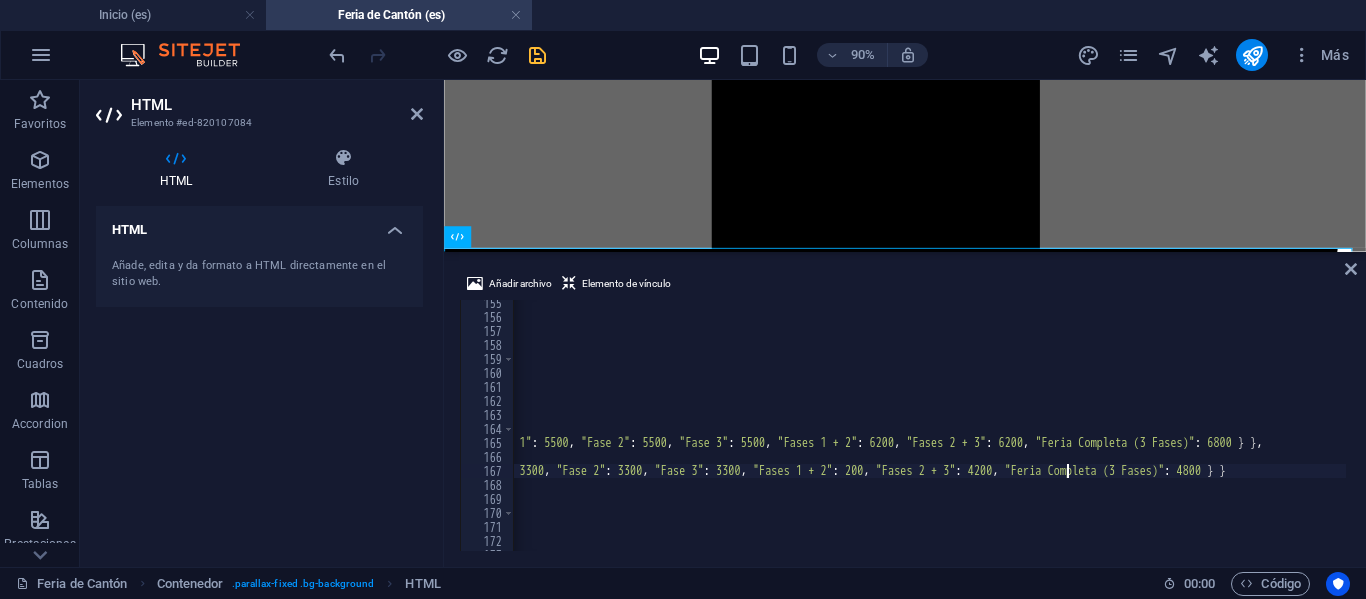 scroll, scrollTop: 0, scrollLeft: 204, axis: horizontal 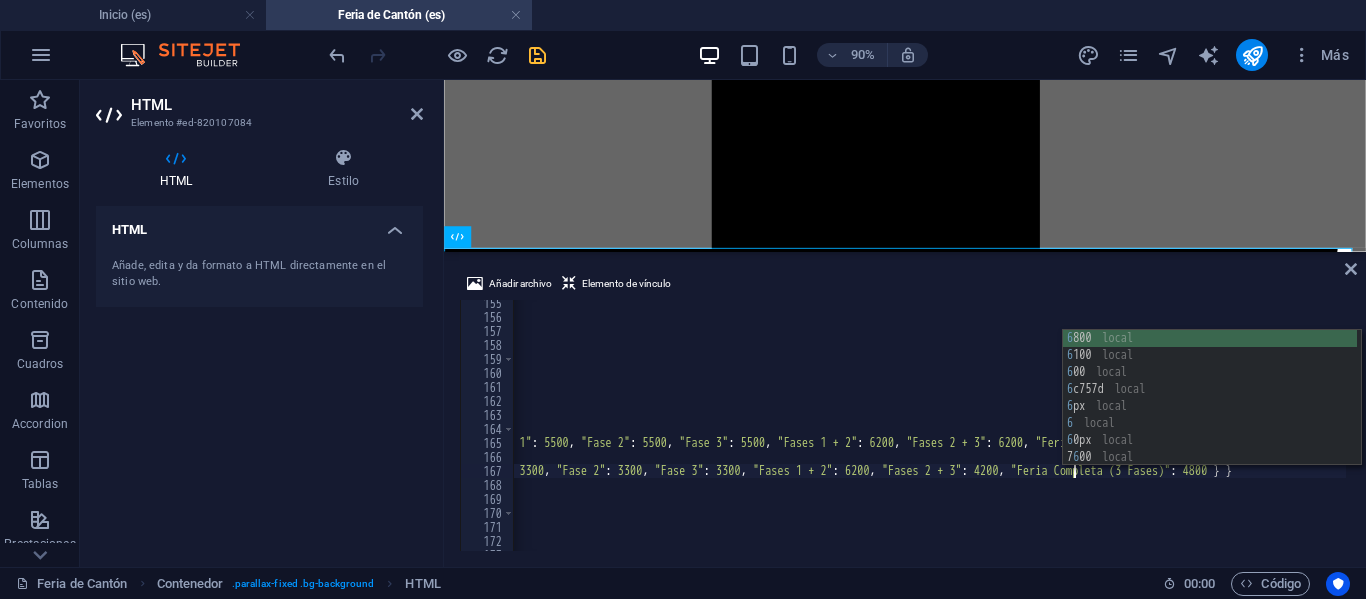 click on "threshold :   0.1           }) ;           const   plansSection   =   document . querySelector ( '.plans-section' ) ;           if   ( plansSection )   {                scrollObserver . observe ( plansSection ) ;           }           // --- SCRIPT PARA LOS FORMULARIOS INTERACTIVOS ---           const   prices   =   {                business :   {   Compartida :   {   "Fase 1" :   [PRICE] ,   "Fase 2" :   [PRICE] ,   "Fase 3" :   [PRICE] ,   "Fases 1 + 2" :   [PRICE] ,   "Fases 2 + 3" :   [PRICE] ,   "Feria Completa (3 Fases)" :   [PRICE]   } ,   Doble :   {   "Fase 1" :   [PRICE] ,   "Fase 2" :   [PRICE] ,   "Fase 3" :   [PRICE] ,   "Fases 1 + 2" :   [PRICE] ,   "Fases 2 + 3" :   [PRICE] ,   "Feria Completa (3 Fases)" :   [PRICE]   } ,   Single :   {   "Fase 1" :   [PRICE] ,   "Fase 2" :   [PRICE] ,   "Fase 3" :   [PRICE] ,   "Fases 1 + 2" :   [PRICE] ,   "Fases 2 + 3" :   [PRICE] ,   "Feria Completa (3 Fases)" :   [PRICE]   }   } ,                executive :   {   "Single (Incluida)" :   {   "Fase 1" :   [PRICE] ,   "Fase 2" :   [PRICE] ,   "Fase 3" :   [PRICE] ,   "Fases 1 + 2" :   [PRICE] ,   "Fases 2 + 3" :   [PRICE] ,   "Feria Completa (3 Fases)" :   [PRICE]   }   }" at bounding box center (8465, 433) 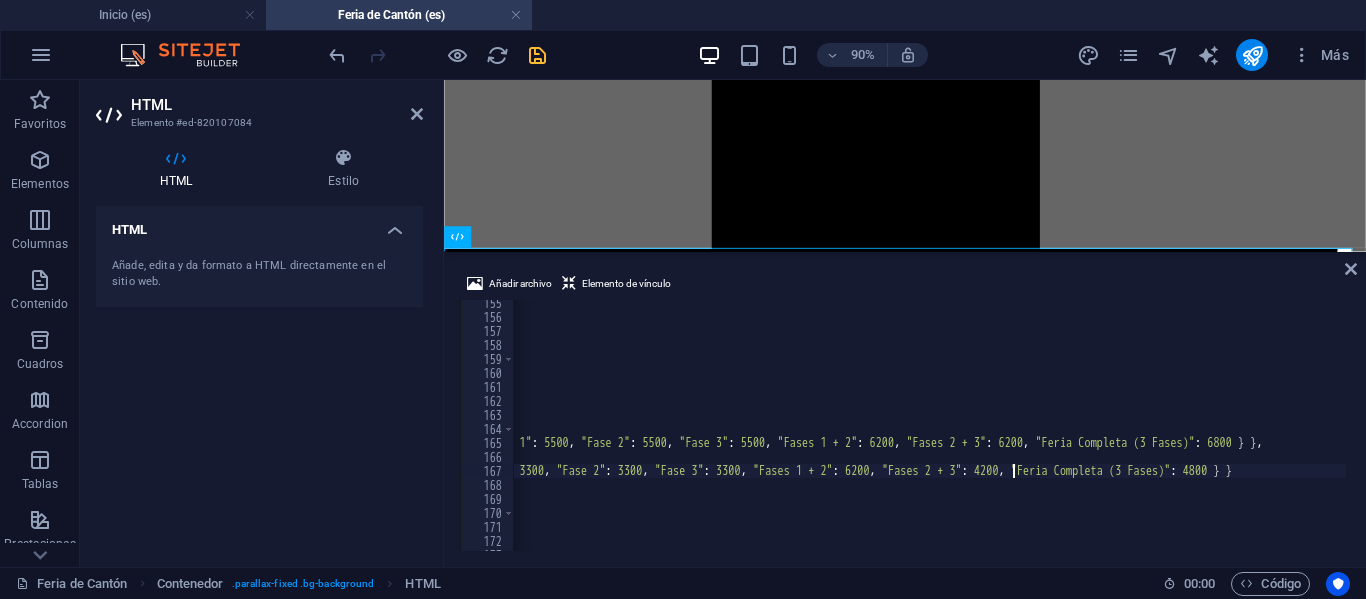 click on "threshold :   0.1           }) ;           const   plansSection   =   document . querySelector ( '.plans-section' ) ;           if   ( plansSection )   {                scrollObserver . observe ( plansSection ) ;           }           // --- SCRIPT PARA LOS FORMULARIOS INTERACTIVOS ---           const   prices   =   {                business :   {   Compartida :   {   "Fase 1" :   [PRICE] ,   "Fase 2" :   [PRICE] ,   "Fase 3" :   [PRICE] ,   "Fases 1 + 2" :   [PRICE] ,   "Fases 2 + 3" :   [PRICE] ,   "Feria Completa (3 Fases)" :   [PRICE]   } ,   Doble :   {   "Fase 1" :   [PRICE] ,   "Fase 2" :   [PRICE] ,   "Fase 3" :   [PRICE] ,   "Fases 1 + 2" :   [PRICE] ,   "Fases 2 + 3" :   [PRICE] ,   "Feria Completa (3 Fases)" :   [PRICE]   } ,   Single :   {   "Fase 1" :   [PRICE] ,   "Fase 2" :   [PRICE] ,   "Fase 3" :   [PRICE] ,   "Fases 1 + 2" :   [PRICE] ,   "Fases 2 + 3" :   [PRICE] ,   "Feria Completa (3 Fases)" :   [PRICE]   }   } ,                executive :   {   "Single (Incluida)" :   {   "Fase 1" :   [PRICE] ,   "Fase 2" :   [PRICE] ,   "Fase 3" :   [PRICE] ,   "Fases 1 + 2" :   [PRICE] ,   "Fases 2 + 3" :   [PRICE] ,   "Feria Completa (3 Fases)" :   [PRICE]   }   }" at bounding box center (8465, 433) 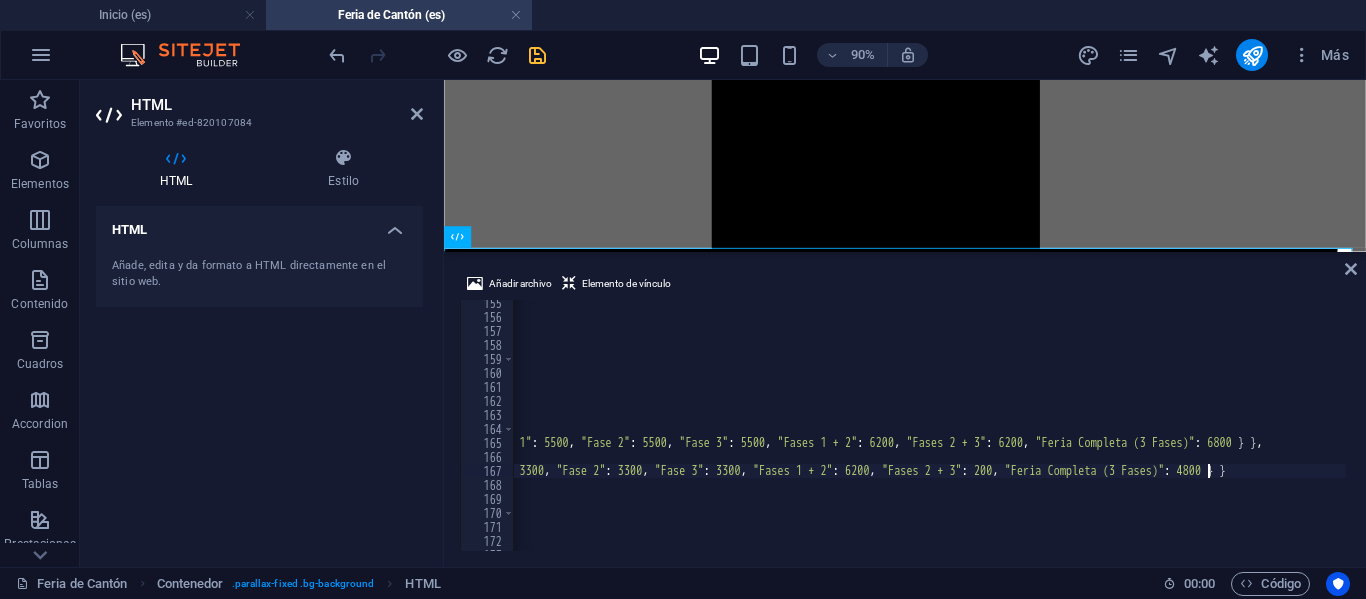 scroll, scrollTop: 0, scrollLeft: 216, axis: horizontal 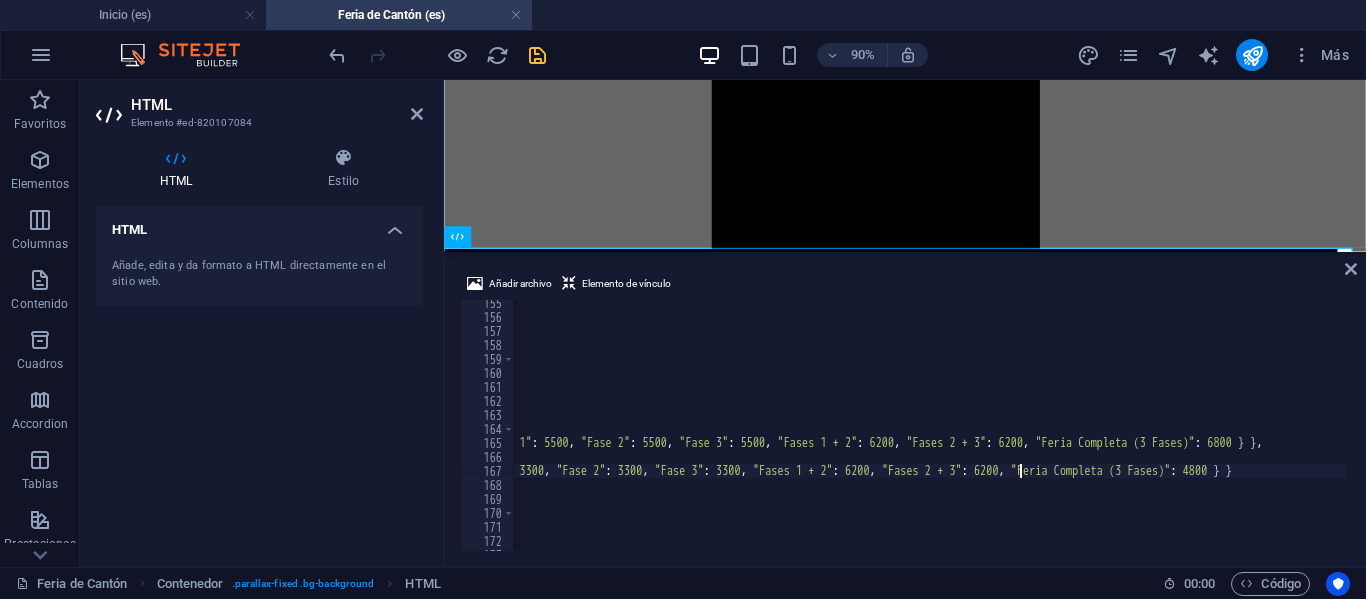 click on "threshold :   0.1           }) ;           const   plansSection   =   document . querySelector ( '.plans-section' ) ;           if   ( plansSection )   {                scrollObserver . observe ( plansSection ) ;           }           // --- SCRIPT PARA LOS FORMULARIOS INTERACTIVOS ---           const   prices   =   {                business :   {   Compartida :   {   "Fase 1" :   [PRICE] ,   "Fase 2" :   [PRICE] ,   "Fase 3" :   [PRICE] ,   "Fases 1 + 2" :   [PRICE] ,   "Fases 2 + 3" :   [PRICE] ,   "Feria Completa (3 Fases)" :   [PRICE]   } ,   Doble :   {   "Fase 1" :   [PRICE] ,   "Fase 2" :   [PRICE] ,   "Fase 3" :   [PRICE] ,   "Fases 1 + 2" :   [PRICE] ,   "Fases 2 + 3" :   [PRICE] ,   "Feria Completa (3 Fases)" :   [PRICE]   } ,   Single :   {   "Fase 1" :   [PRICE] ,   "Fase 2" :   [PRICE] ,   "Fase 3" :   [PRICE] ,   "Fases 1 + 2" :   [PRICE] ,   "Fases 2 + 3" :   [PRICE] ,   "Feria Completa (3 Fases)" :   [PRICE]   }   } ,                executive :   {   "Single (Incluida)" :   {   "Fase 1" :   [PRICE] ,   "Fase 2" :   [PRICE] ,   "Fase 3" :   [PRICE] ,   "Fases 1 + 2" :   [PRICE] ,   "Fases 2 + 3" :   [PRICE] ,   "Feria Completa (3 Fases)" :   [PRICE]   }   }" at bounding box center (8465, 433) 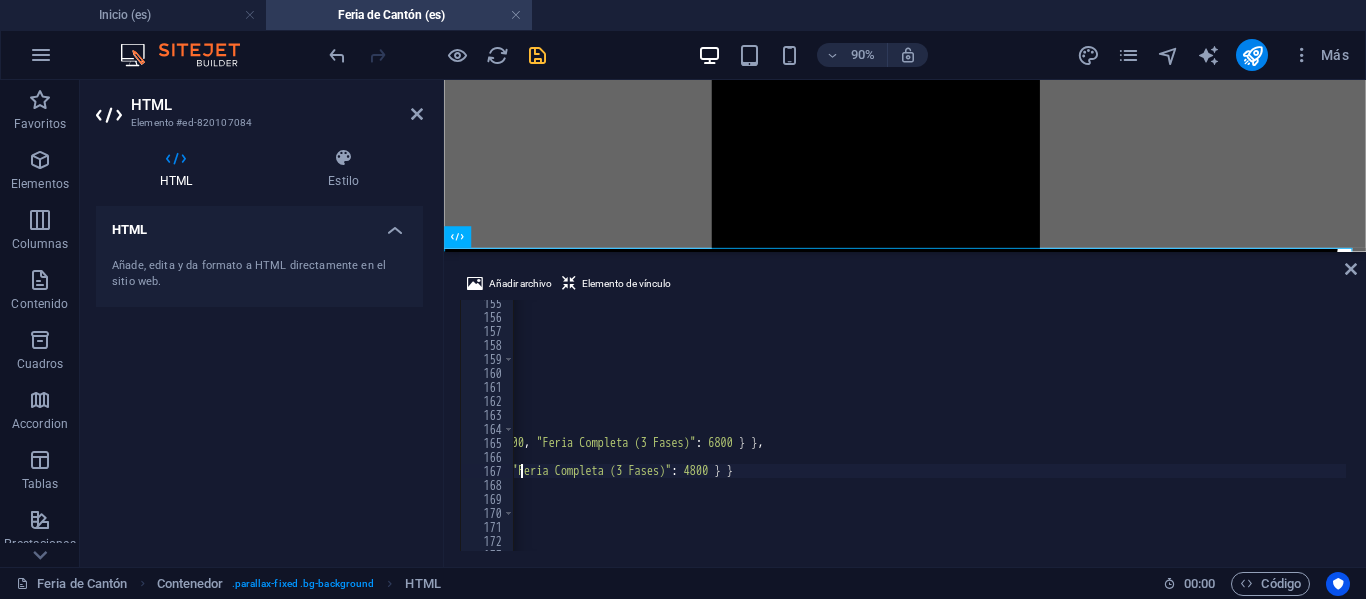 scroll, scrollTop: 0, scrollLeft: 2473, axis: horizontal 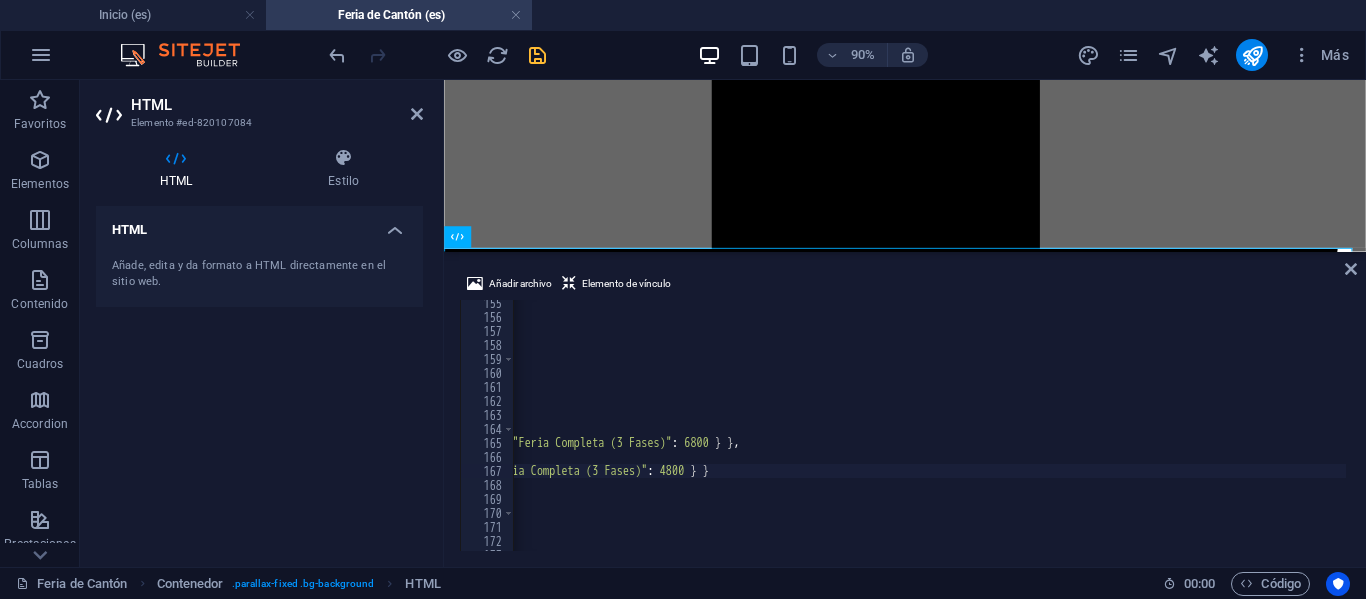 type on "global: { Compartida: { "Fase 1": 2300, "Fase 2": 2300, "Fase 3": 2300, "Fases 1 + 2": 3900, "Fases 2 + 3": 3900, "Feria Completa (3 Fases)": 5400 }, Doble: { "Fase 1": 4200, "Fase 2": 4200, "Fase 3": 4200, "Fases 1 + 2": 7600, "Fases 2 + 3": 7600, "Feria Completa (3 Fases)": 10200 }, Single: { "Fase 1": 3300, "Fase 2": 3300, "Fase 3": 3300, "Fases 1 + 2": 6200, "Fases 2 + 3": 6200, "F" 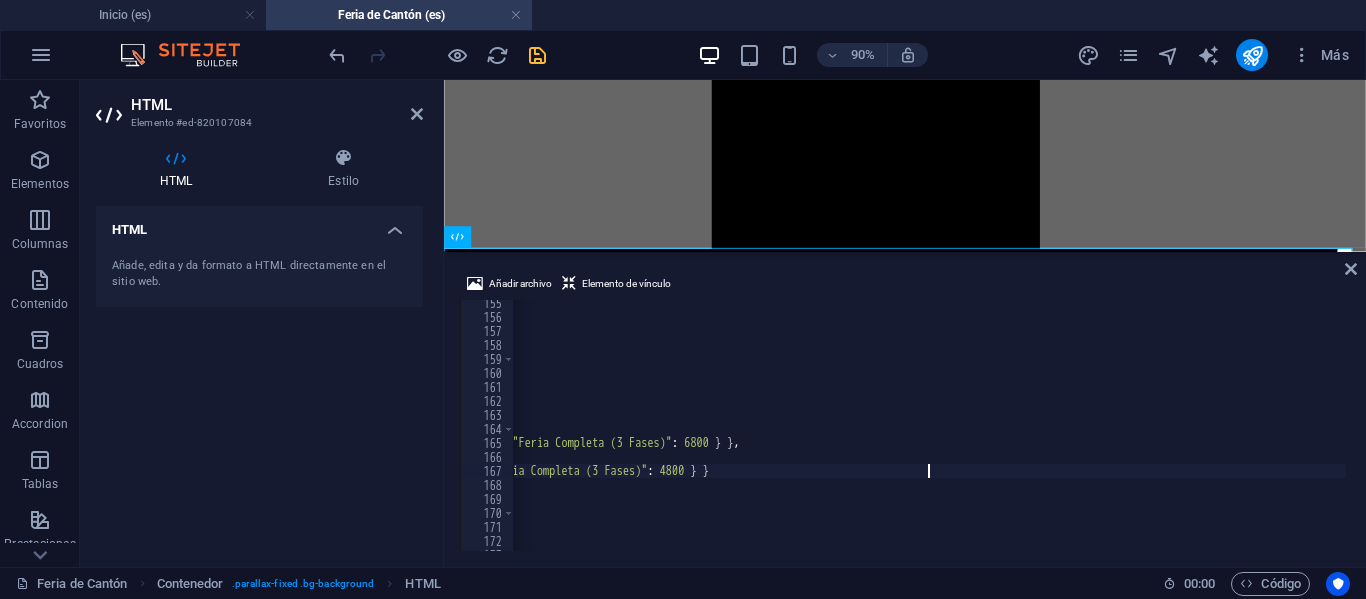scroll, scrollTop: 0, scrollLeft: 0, axis: both 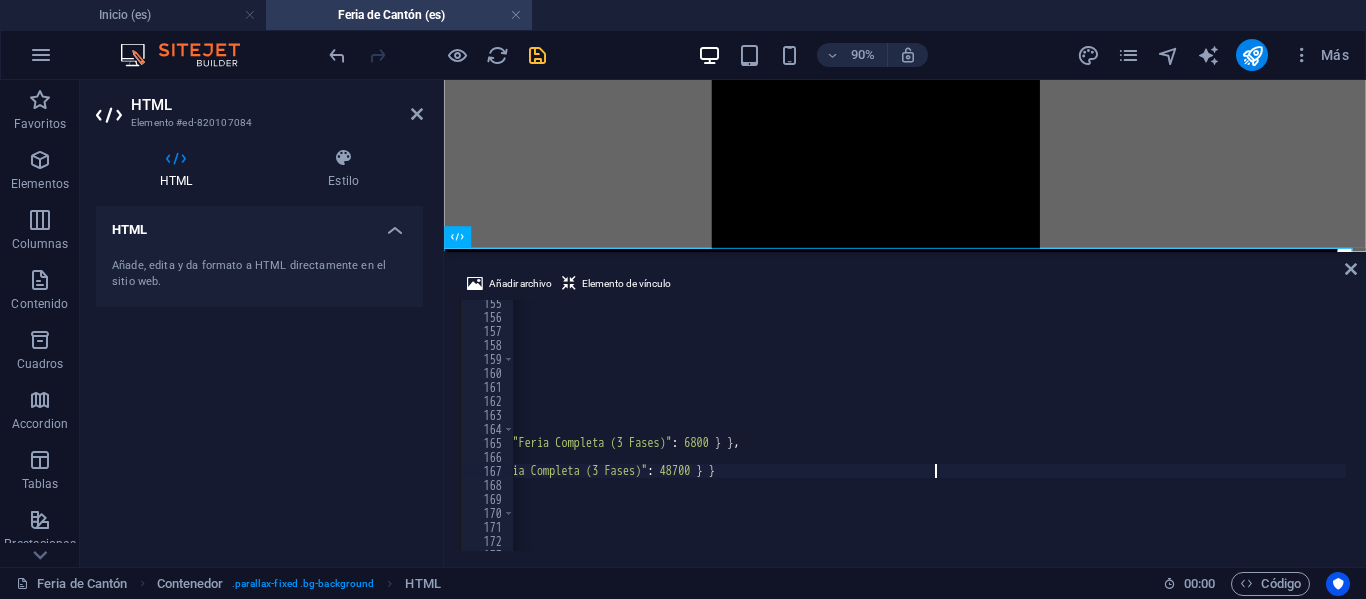 type 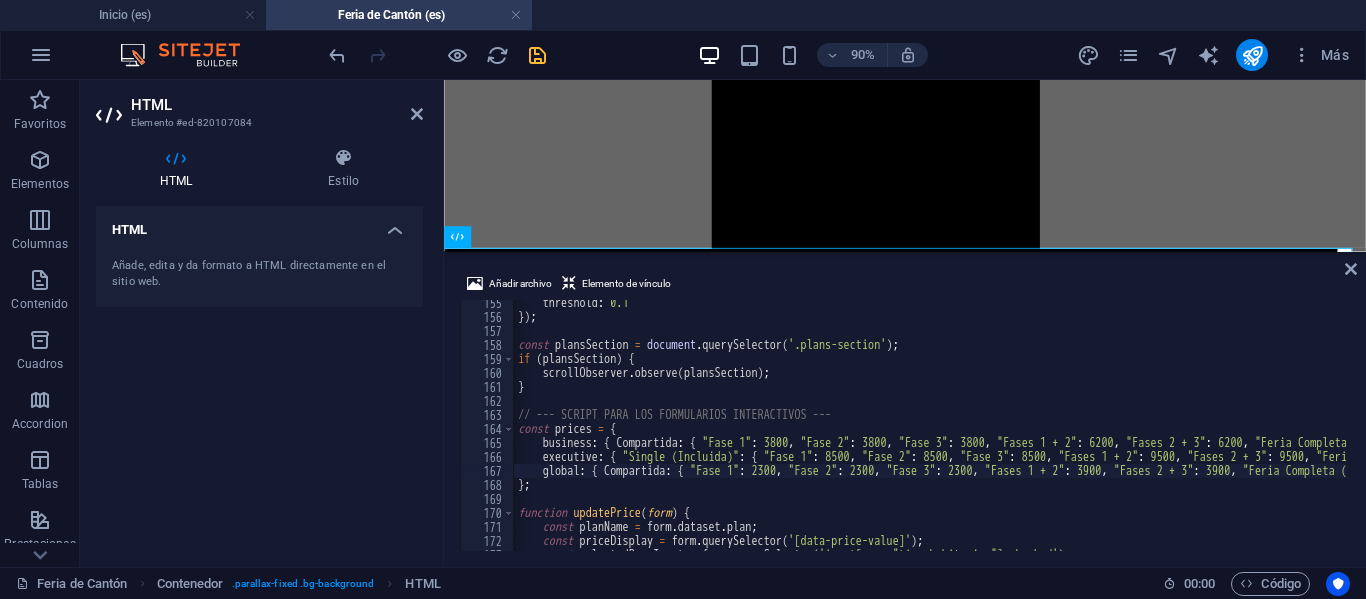 scroll, scrollTop: 0, scrollLeft: 23, axis: horizontal 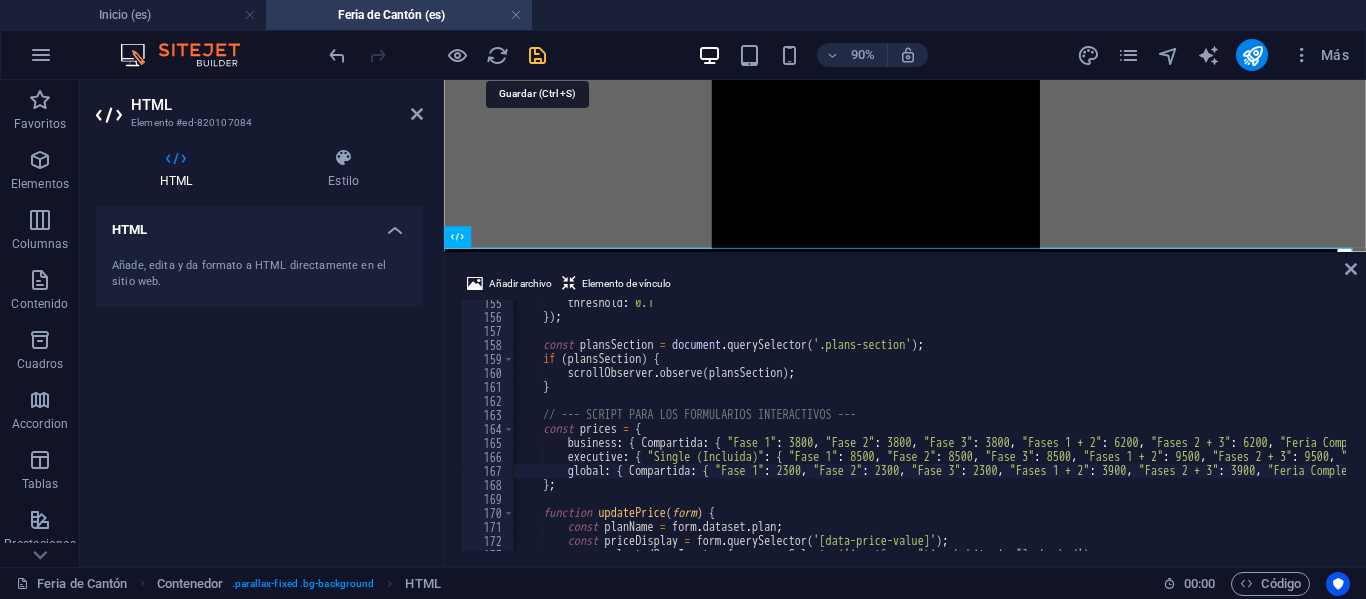 click at bounding box center (537, 55) 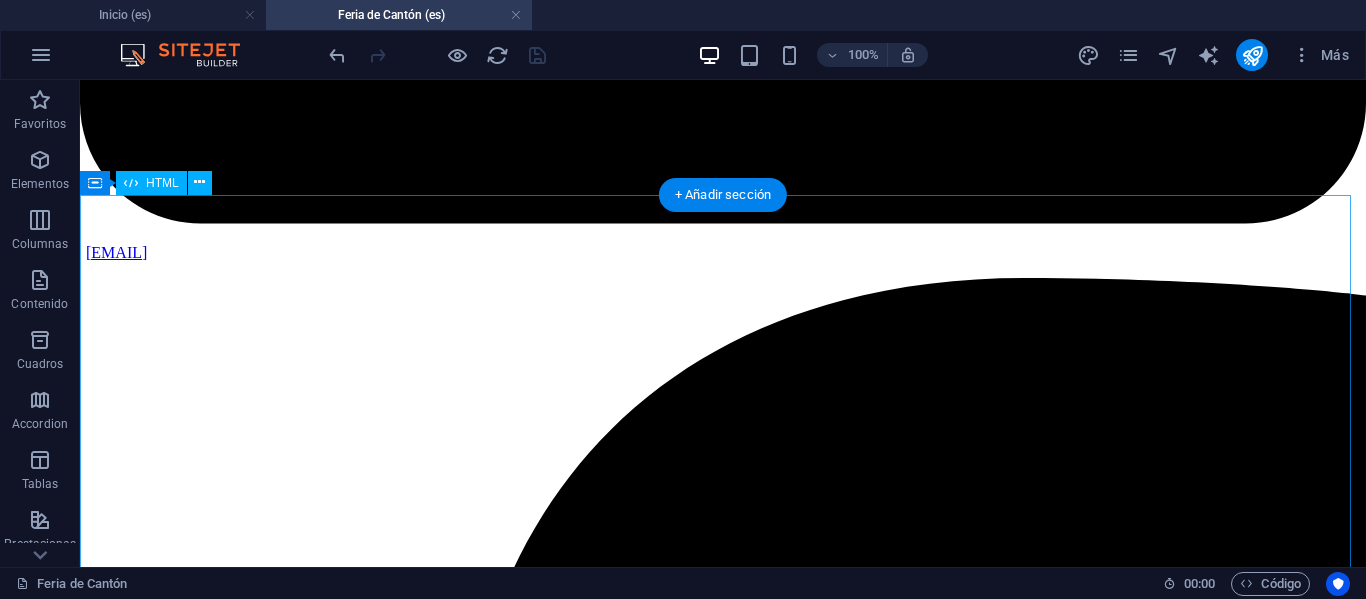 click on "IMACHINA - Planes Interactivos (Corregido)
Tres Planes, Un Objetivo: Tú Éxito Empresarial
Selecciona el plan que te acomode, y prepárate para la mejor experiencia de negocios en la Feria de Cantón.
MÁS POPULAR Plan Business Paquete todo incluido para una experiencia completa y sin preocupaciones. Workshop Online de Preparación. Pasajes Aéreos SCL-HKG (Round Trip) Traslados y Alojamientos en China. Cena de Bienvenida y Networking. Acreditación de Ingreso a Feria. Traductor Chino-Español Grupal. Desayunos Buffet en Hotel. Almuerzos Incluidos en Feria. Turismo en Guangzhou. Gestión Primera Importación Post-Feria. Importante:  Incluye apoyo tramitación visa de país en tránsito; ingreso a China bajo nuevo sistema de exención de visa. Solo aplica para participantes  Chilenos . Ver Precios Tipo de Habitación:   Compartida   Doble   Single Fase de Interés: Fase 1 Fase 2 Fase 3" at bounding box center (723, 9807) 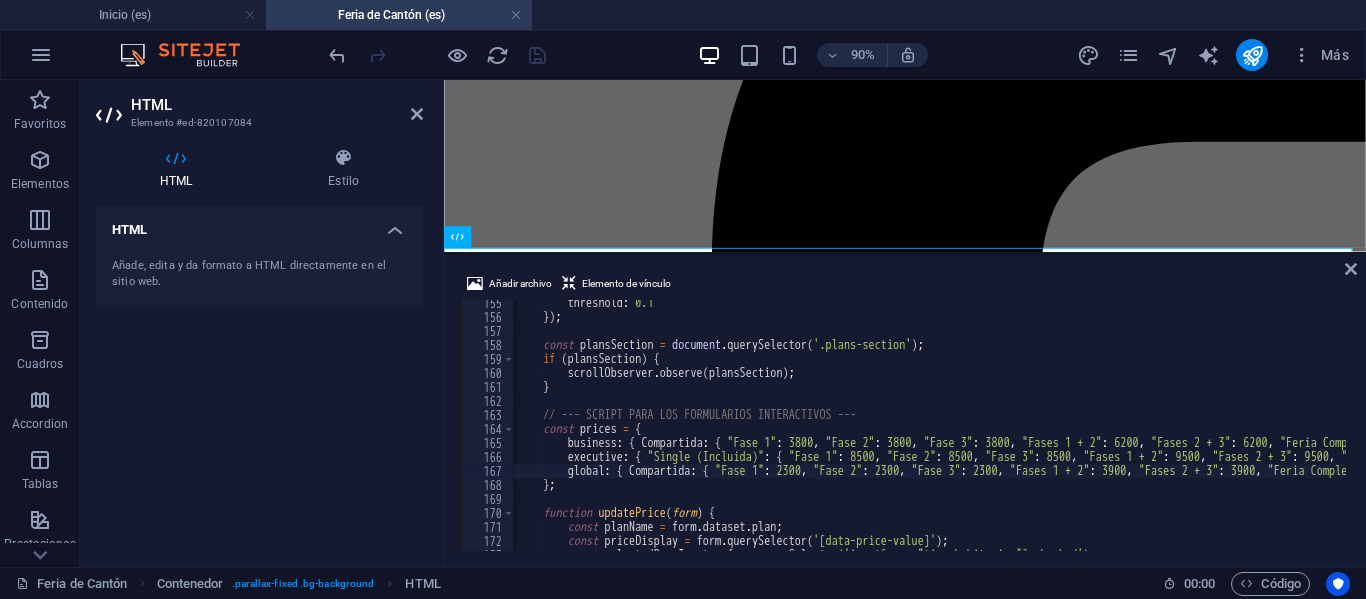 scroll, scrollTop: 0, scrollLeft: 47, axis: horizontal 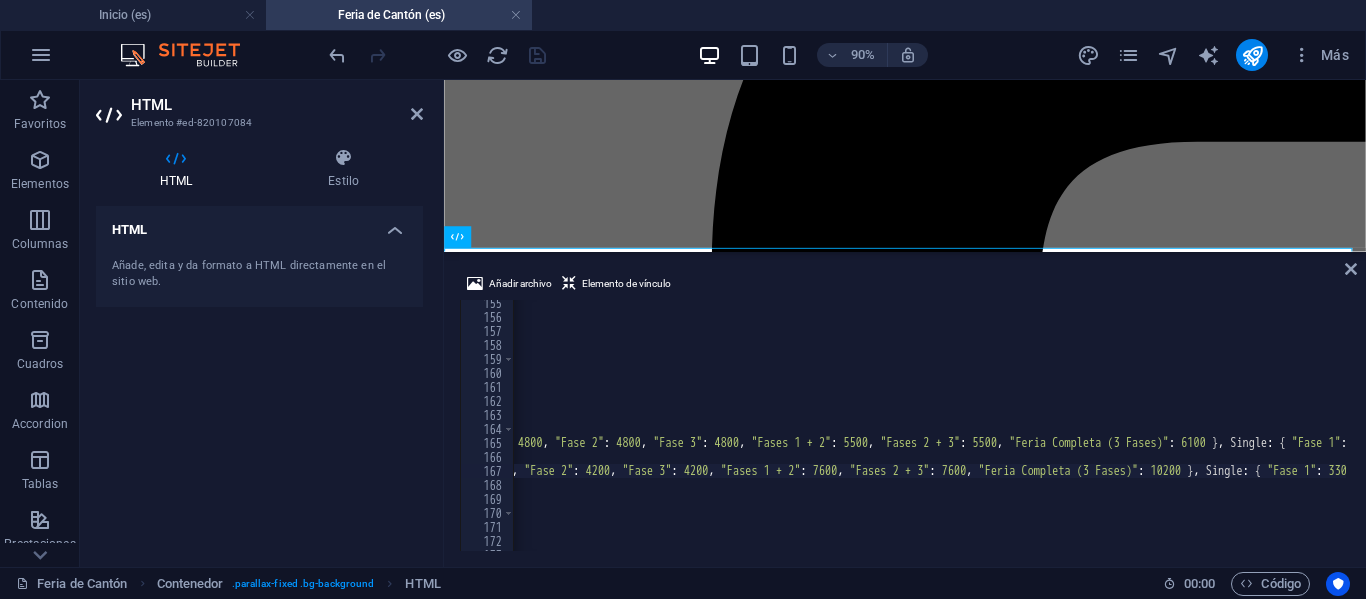 click on "threshold :   0.1           }) ;           const   plansSection   =   document . querySelector ( '.plans-section' ) ;           if   ( plansSection )   {                scrollObserver . observe ( plansSection ) ;           }           // --- SCRIPT PARA LOS FORMULARIOS INTERACTIVOS ---           const   prices   =   {                business :   {   Compartida :   {   "Fase 1" :   [PRICE] ,   "Fase 2" :   [PRICE] ,   "Fase 3" :   [PRICE] ,   "Fases 1 + 2" :   [PRICE] ,   "Fases 2 + 3" :   [PRICE] ,   "Feria Completa (3 Fases)" :   [PRICE]   } ,   Doble :   {   "Fase 1" :   [PRICE] ,   "Fase 2" :   [PRICE] ,   "Fase 3" :   [PRICE] ,   "Fases 1 + 2" :   [PRICE] ,   "Fases 2 + 3" :   [PRICE] ,   "Feria Completa (3 Fases)" :   [PRICE]   } ,   Single :   {   "Fase 1" :   [PRICE] ,   "Fase 2" :   [PRICE] ,   "Fase 3" :   [PRICE] ,   "Fases 1 + 2" :   [PRICE] ,   "Fases 2 + 3" :   [PRICE] ,   "Feria Completa (3 Fases)" :   [PRICE]   }   } ,                executive :   {   "Single (Incluida)" :   {   "Fase 1" :   [PRICE] ,   "Fase 2" :   [PRICE] ,   "Fase 3" :   [PRICE] ,   "Fases 1 + 2" :   [PRICE] ,   "Fases 2 + 3" :   [PRICE] ,   "Feria Completa (3 Fases)" :   [PRICE]   }   }" at bounding box center (9274, 433) 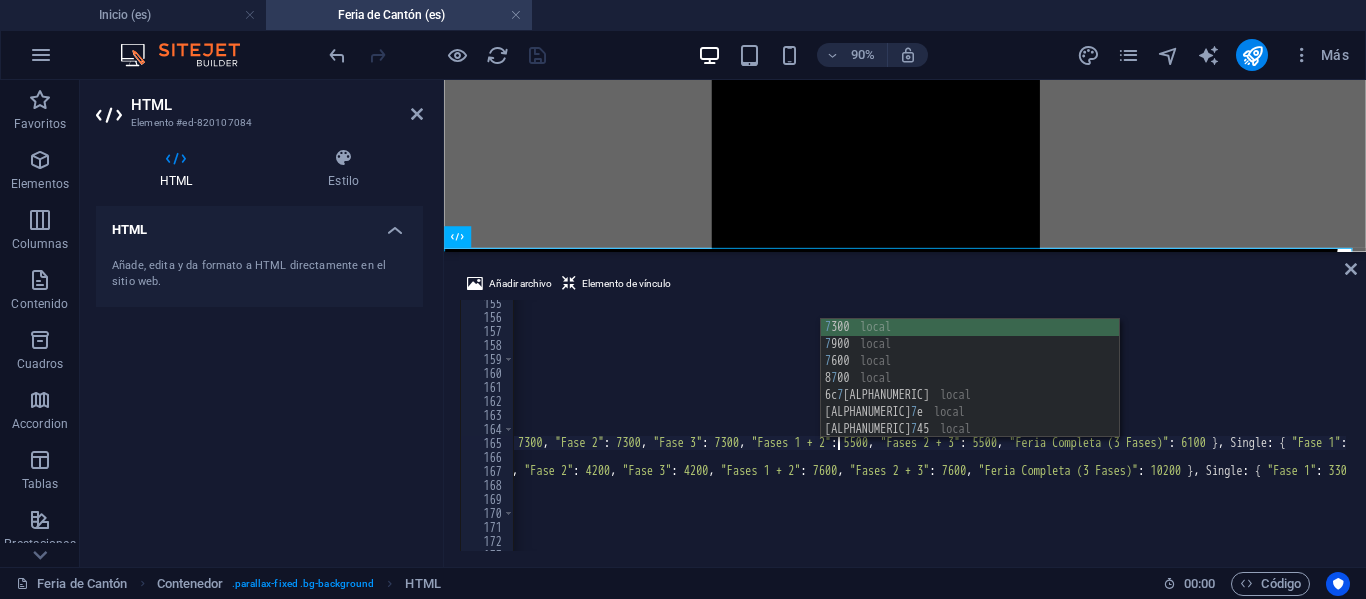 scroll, scrollTop: 0, scrollLeft: 119, axis: horizontal 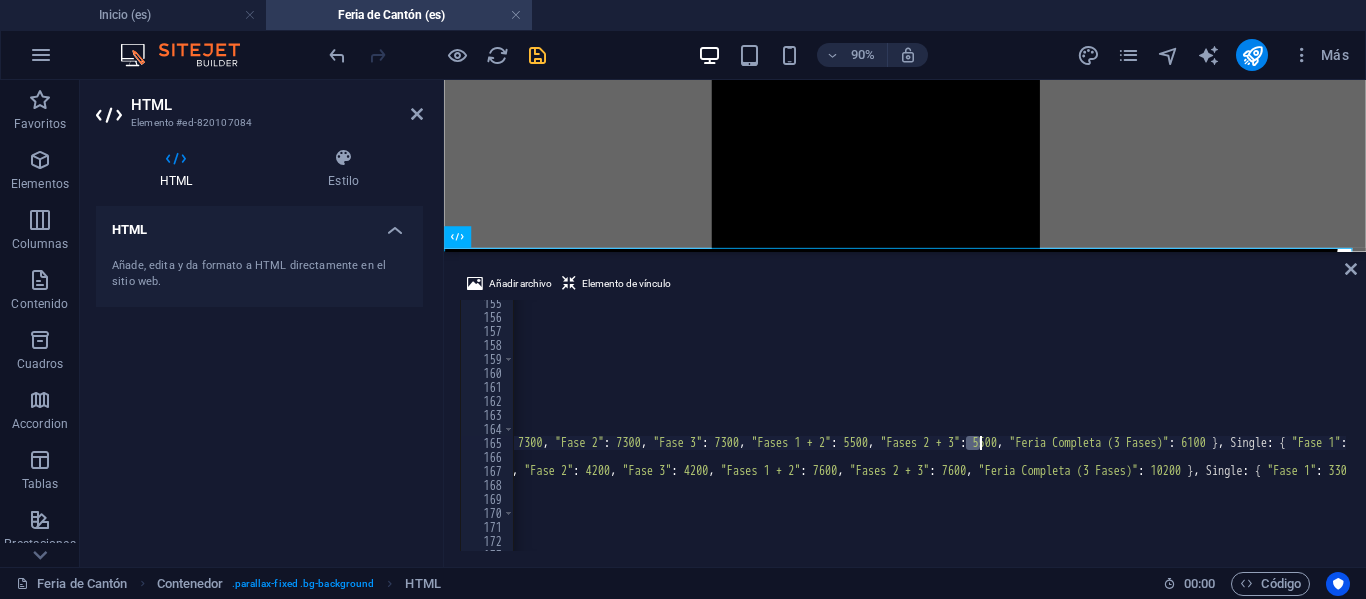 click on "threshold :   0.1           }) ;           const   plansSection   =   document . querySelector ( '.plans-section' ) ;           if   ( plansSection )   {                scrollObserver . observe ( plansSection ) ;           }           // --- SCRIPT PARA LOS FORMULARIOS INTERACTIVOS ---           const   prices   =   {                business :   {   Compartida :   {   "Fase 1" :   3800 ,   "Fase 2" :   3800 ,   "Fase 3" :   3800 ,   "Fases 1 + 2" :   6200 ,   "Fases 2 + 3" :   6200 ,   "Feria Completa (3 Fases)" :   7900   } ,   Doble :   {   "Fase 1" :   7300 ,   "Fase 2" :   7300 ,   "Fase 3" :   7300 ,   "Fases 1 + 2" :   5500 ,   "Fases 2 + 3" :   5500 ,   "Feria Completa (3 Fases)" :   6100   } ,   Single :   {   "Fase 1" :   5500 ,   "Fase 2" :   5500 ,   "Fase 3" :   5500 ,   "Fases 1 + 2" :   6200 ,   "Fases 2 + 3" :   6200 ,   "Feria Completa (3 Fases)" :   6800   }   } ,                executive :   {   "Single (Incluida)" :   {   "Fase 1" :   8500 ,   "Fase 2" :   8500 ,   "Fase 3":" at bounding box center [929, 425] 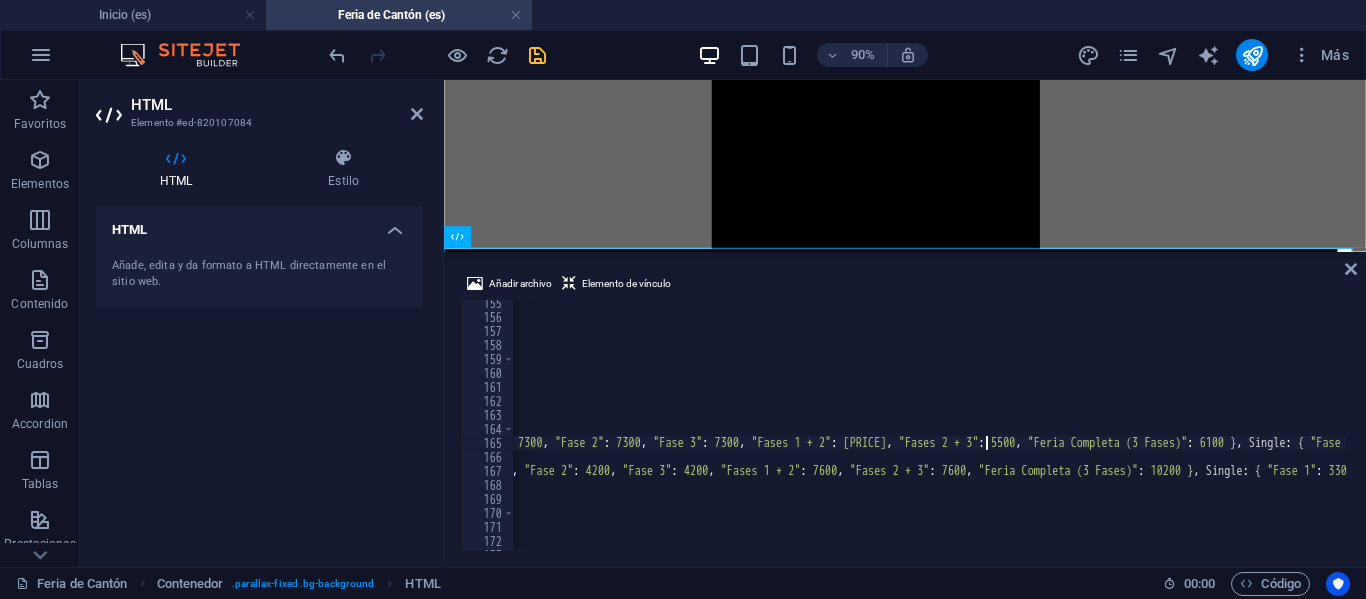 scroll, scrollTop: 0, scrollLeft: 131, axis: horizontal 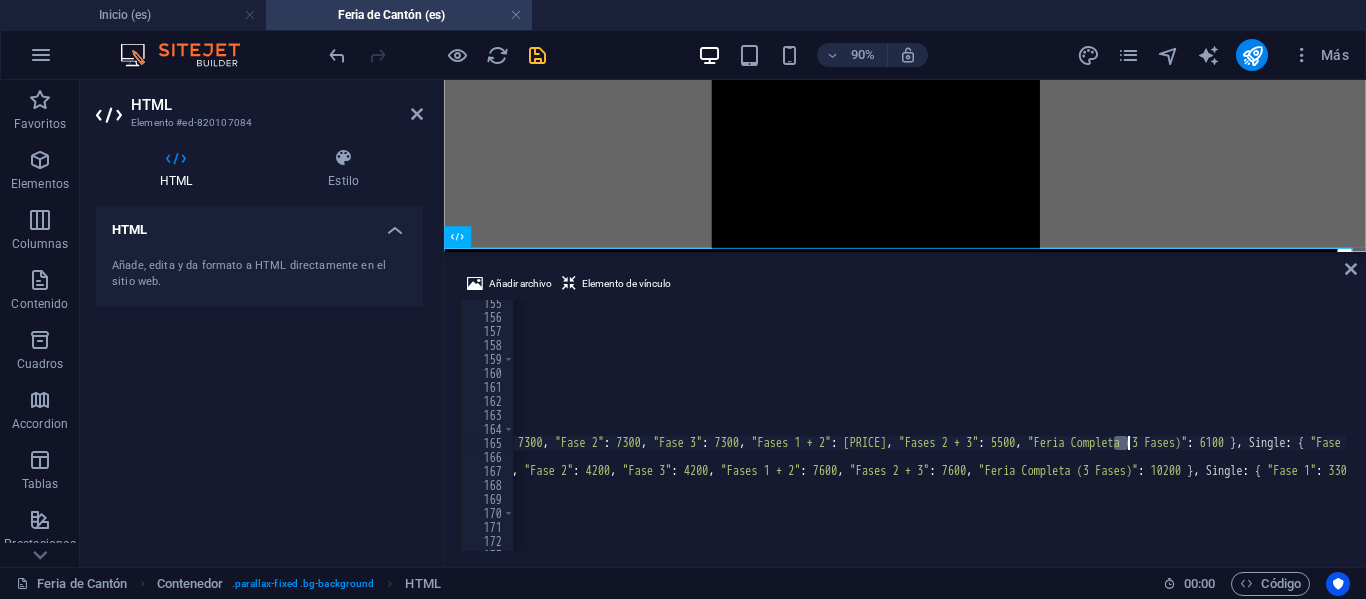 drag, startPoint x: 1112, startPoint y: 443, endPoint x: 1126, endPoint y: 447, distance: 14.56022 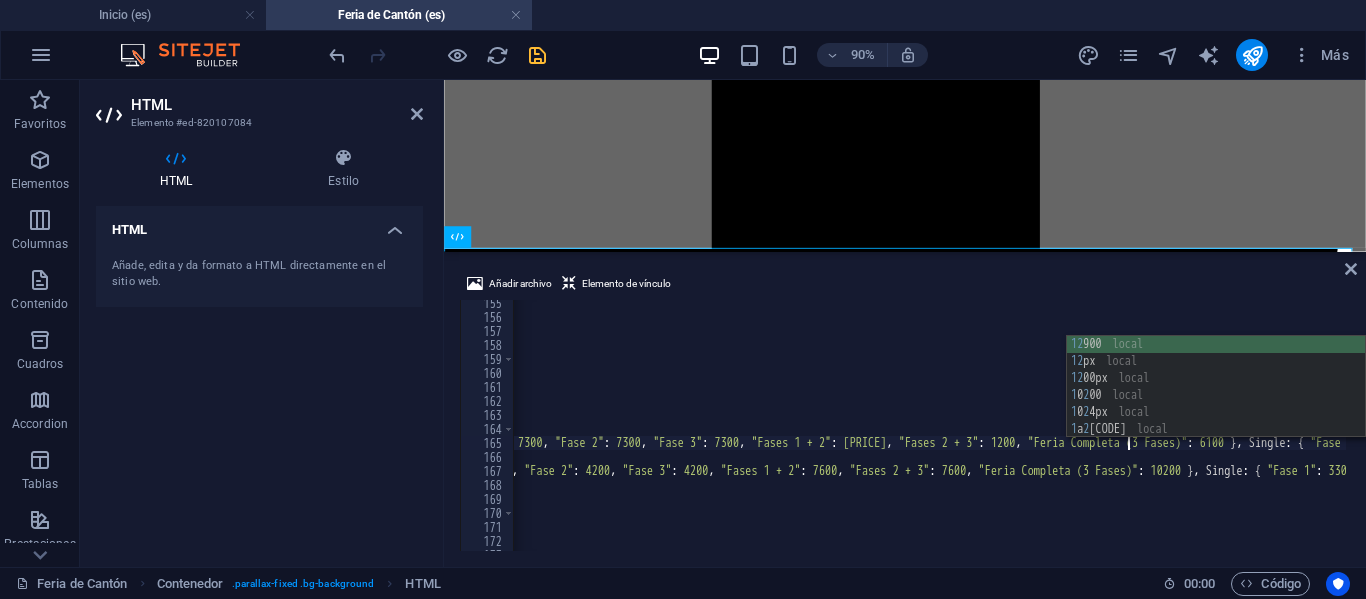 scroll, scrollTop: 0, scrollLeft: 143, axis: horizontal 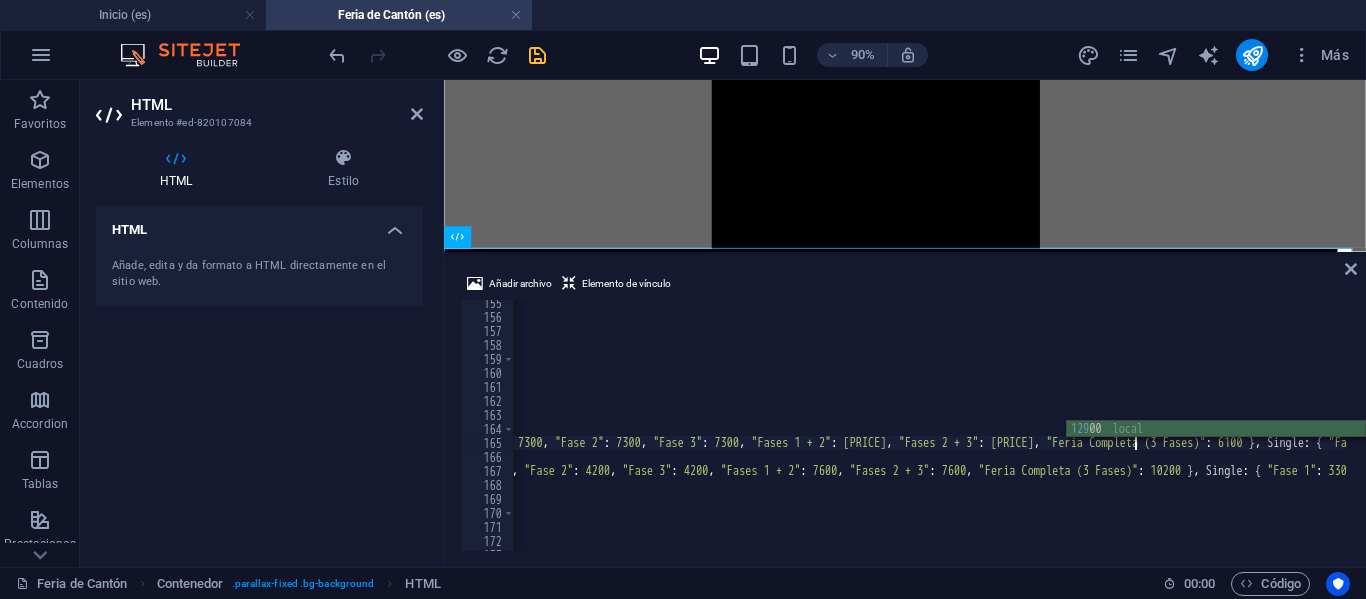 click on "threshold :   0.1           }) ;           const   plansSection   =   document . querySelector ( '.plans-section' ) ;           if   ( plansSection )   {                scrollObserver . observe ( plansSection ) ;           }           // --- SCRIPT PARA LOS FORMULARIOS INTERACTIVOS ---           const   prices   =   {                business :   {   Compartida :   {   "Fase 1" :   3800 ,   "Fase 2" :   3800 ,   "Fase 3" :   3800 ,   "Fases 1 + 2" :   6200 ,   "Fases 2 + 3" :   6200 ,   "Feria Completa (3 Fases)" :   7900   } ,   Doble :   {   "Fase 1" :   7300 ,   "Fase 2" :   7300 ,   "Fase 3" :   7300 ,   "Fases 1 + 2" :   12900 ,   "Fases 2 + 3" :   12900 ,   "Feria Completa (3 Fases)" :   6100   } ,   Single :   {   "Fase 1" :   5500 ,   "Fase 2" :   5500 ,   "Fase 3" :   5500 ,   "Fases 1 + 2" :   6200 ,   "Fases 2 + 3" :   6200 ,   "Feria Completa (3 Fases)" :   6800   }   } ,                executive :   {   "Single (Incluida)" :   {   "Fase 1" :   8500 ,   "Fase 2" :   8500 ,   "Fase 3":" at bounding box center (9274, 433) 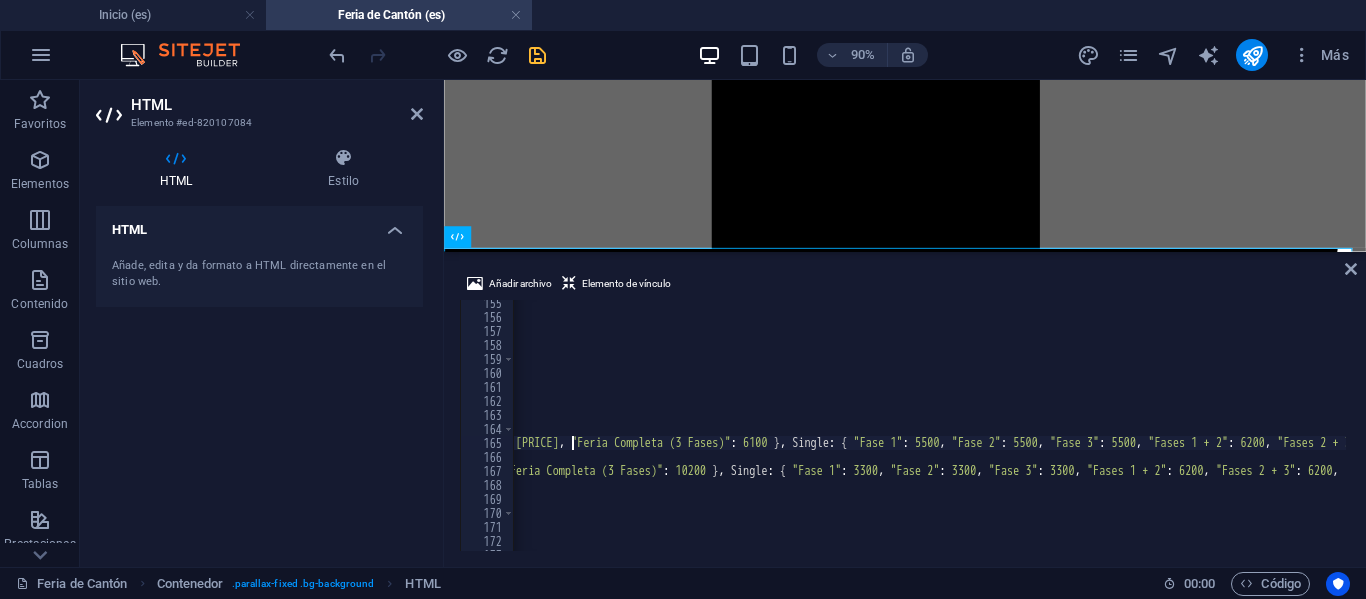 scroll, scrollTop: 0, scrollLeft: 1617, axis: horizontal 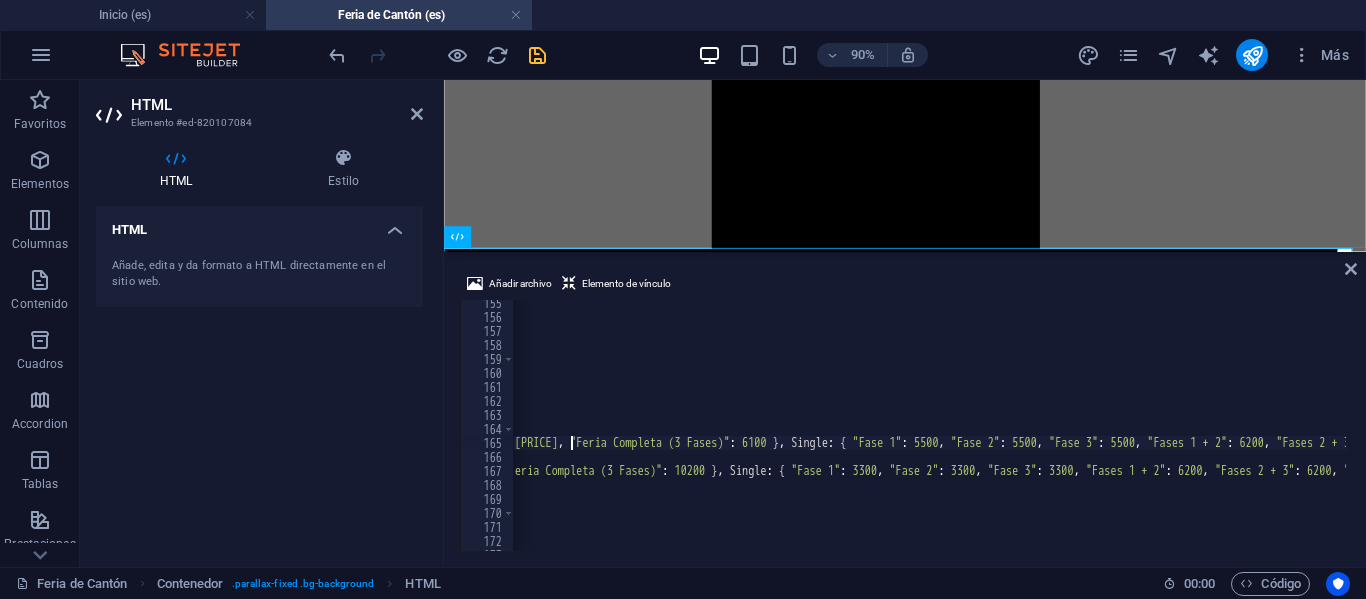 click on "threshold :   0.1           }) ;           const   plansSection   =   document . querySelector ( '.plans-section' ) ;           if   ( plansSection )   {                scrollObserver . observe ( plansSection ) ;           }           // --- SCRIPT PARA LOS FORMULARIOS INTERACTIVOS ---           const   prices   =   {                business :   {   Compartida :   {   "Fase 1" :   3800 ,   "Fase 2" :   3800 ,   "Fase 3" :   3800 ,   "Fases 1 + 2" :   6200 ,   "Fases 2 + 3" :   6200 ,   "Feria Completa (3 Fases)" :   7900   } ,   Doble :   {   "Fase 1" :   7300 ,   "Fase 2" :   7300 ,   "Fase 3" :   7300 ,   "Fases 1 + 2" :   12900 ,   "Fases 2 + 3" :   12900 ,   "Feria Completa (3 Fases)" :   6100   } ,   Single :   {   "Fase 1" :   5500 ,   "Fase 2" :   5500 ,   "Fase 3" :   5500 ,   "Fases 1 + 2" :   6200 ,   "Fases 2 + 3" :   6200 ,   "Feria Completa (3 Fases)" :   6800   }   } ,                executive :   {   "Single (Incluida)" :   {   "Fase 1" :   8500 ,   "Fase 2" :   8500 ,   "Fase 3":" at bounding box center (8798, 433) 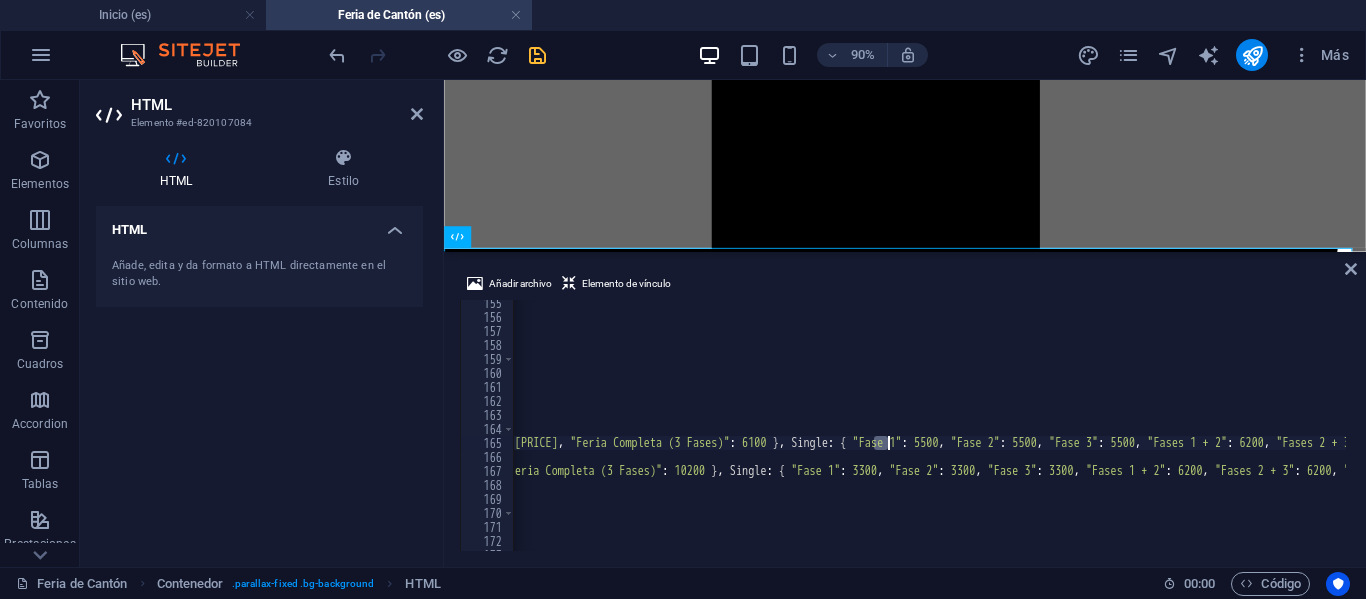 scroll, scrollTop: 0, scrollLeft: 162, axis: horizontal 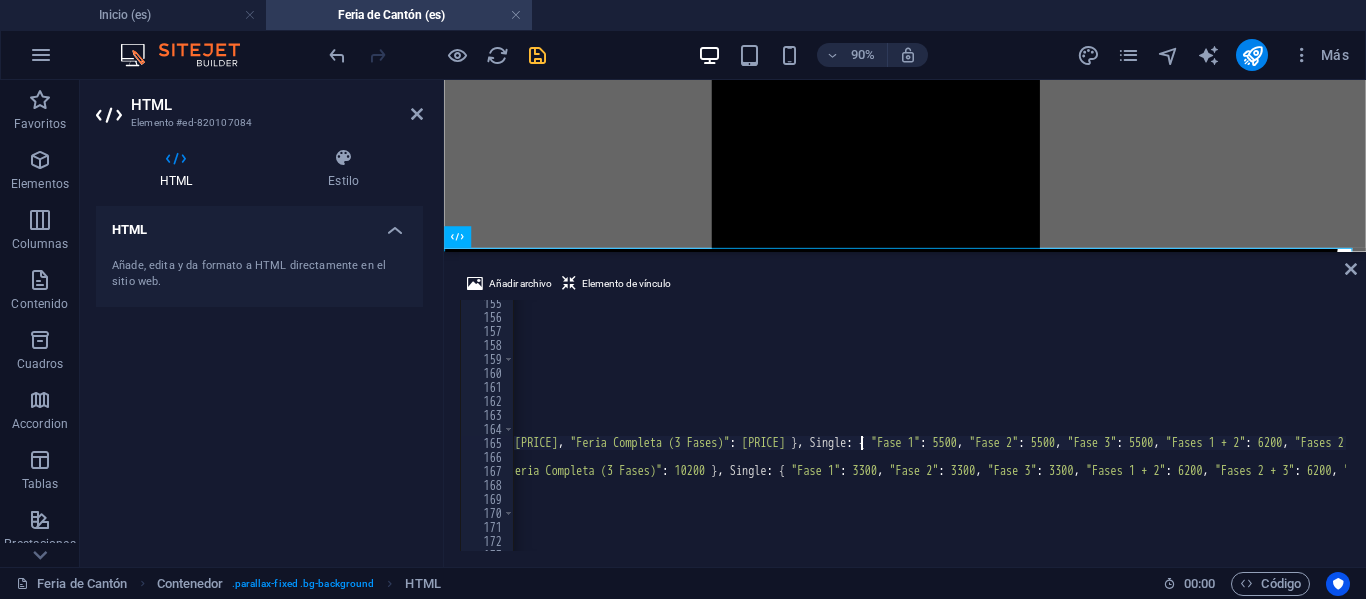 click on "threshold :   0.1           }) ;           const   plansSection   =   document . querySelector ( '.plans-section' ) ;           if   ( plansSection )   {                scrollObserver . observe ( plansSection ) ;           }           // --- SCRIPT PARA LOS FORMULARIOS INTERACTIVOS ---           const   prices   =   {                business :   {   Compartida :   {   "Fase 1" :   [PRICE] ,   "Fase 2" :   [PRICE] ,   "Fase 3" :   [PRICE] ,   "Fases 1 + 2" :   [PRICE] ,   "Fases 2 + 3" :   [PRICE] ,   "Feria Completa (3 Fases)" :   [PRICE]   } ,   Doble :   {   "Fase 1" :   [PRICE] ,   "Fase 2" :   [PRICE] ,   "Fase 3" :   [PRICE] ,   "Fases 1 + 2" :   [PRICE] ,   "Fases 2 + 3" :   [PRICE] ,   "Feria Completa (3 Fases)" :   [PRICE]   } ,   Single :   {   "Fase 1" :   [PRICE] ,   "Fase 2" :   [PRICE] ,   "Fase 3" :   [PRICE] ,   "Fases 1 + 2" :   [PRICE] ,   "Fases 2 + 3" :   [PRICE] ,   "Feria Completa (3 Fases)" :   [PRICE]   }   } ,                executive :   {   "Single (Incluida)" :   {   "Fase 1" :   [PRICE] ,   "Fase 2" :   [PRICE] ,   "Fase 3" :   [PRICE] ,   "Fases 1 + 2" :   [PRICE] ,   "Fases 2 + 3" :   [PRICE] ,   "Feria Completa (3 Fases)" :   [PRICE]   }   }" at bounding box center (8798, 433) 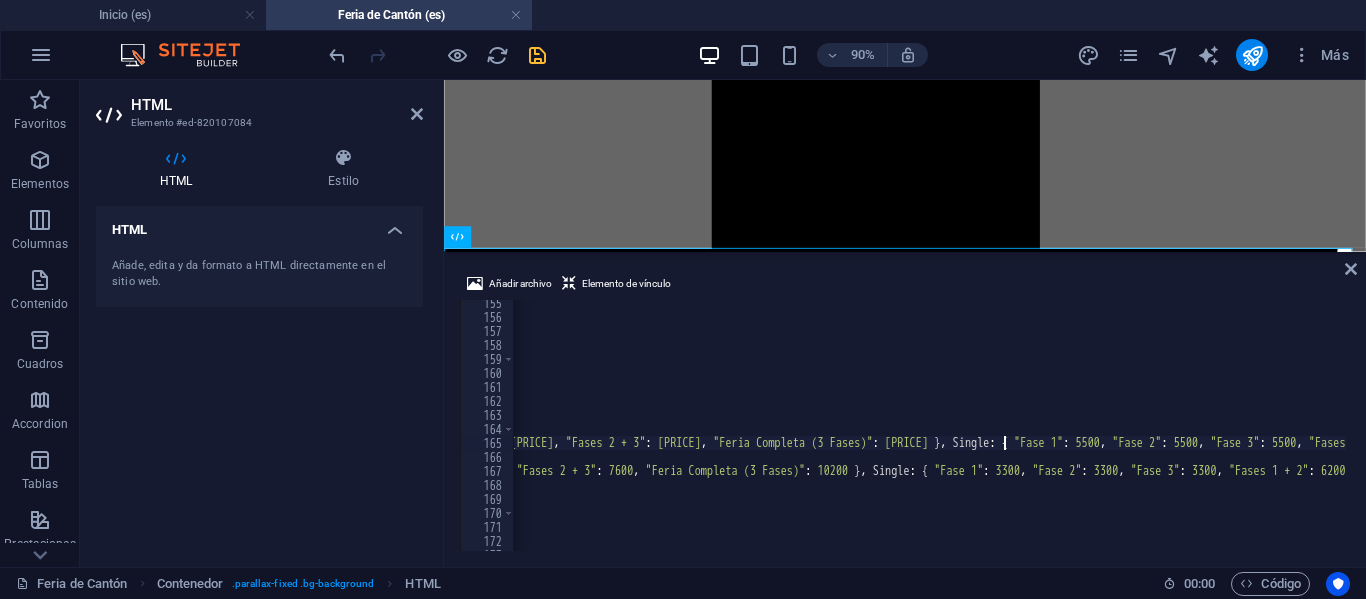 scroll, scrollTop: 0, scrollLeft: 1474, axis: horizontal 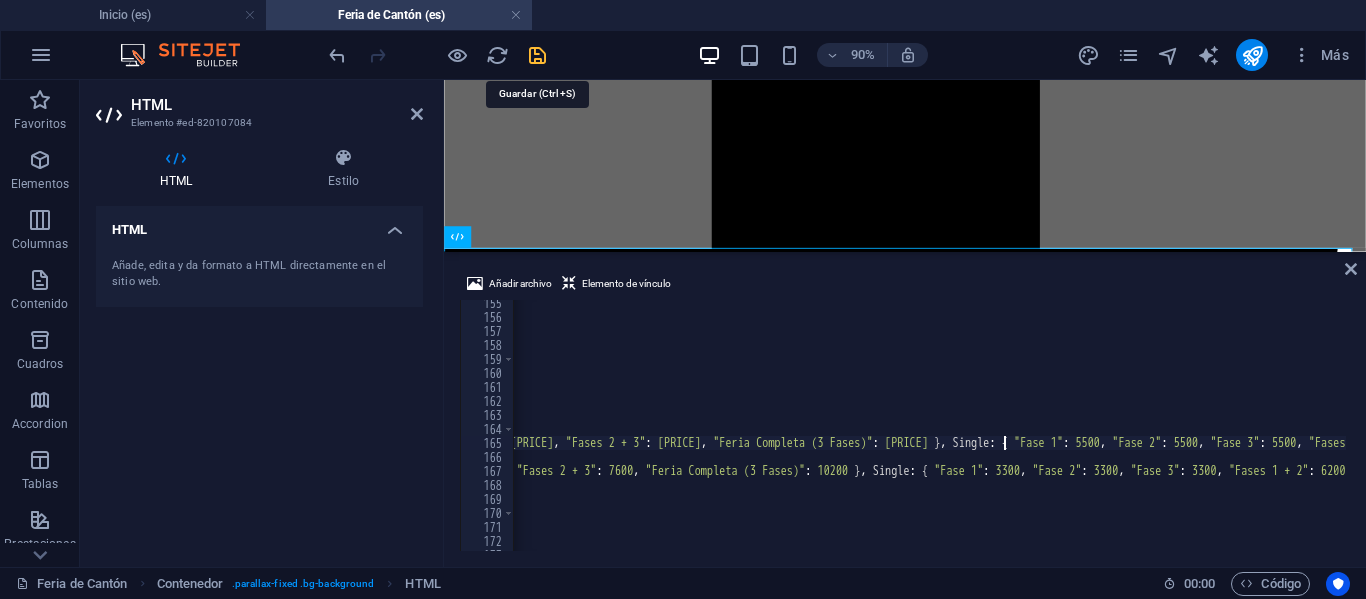 type on "business: { Compartida: { "Fase 1": [PRICE], "Fase 2": [PRICE], "Fase 3": [PRICE], "Fases 1 + 2": [PRICE], "Fases 2 + 3": [PRICE], "Feria Completa (3 Fases)": [PRICE] }, Doble: { "Fase 1": [PRICE], "Fase 2": [PRICE], "Fase 3": [PRICE], "Fases 1 + 2": [PRICE], "Fases 2 + 3": [PRICE], "Feria Completa (3 Fases)": [PRICE] }, Single: { "Fase 1": [PRICE], "Fase 2": [PRICE], "Fase 3": [PRICE], "Fases 1 + 2": [PRICE], "Fases 2 + 3": [PRICE], "Feria Completa (3 Fases)": [PRICE] }" 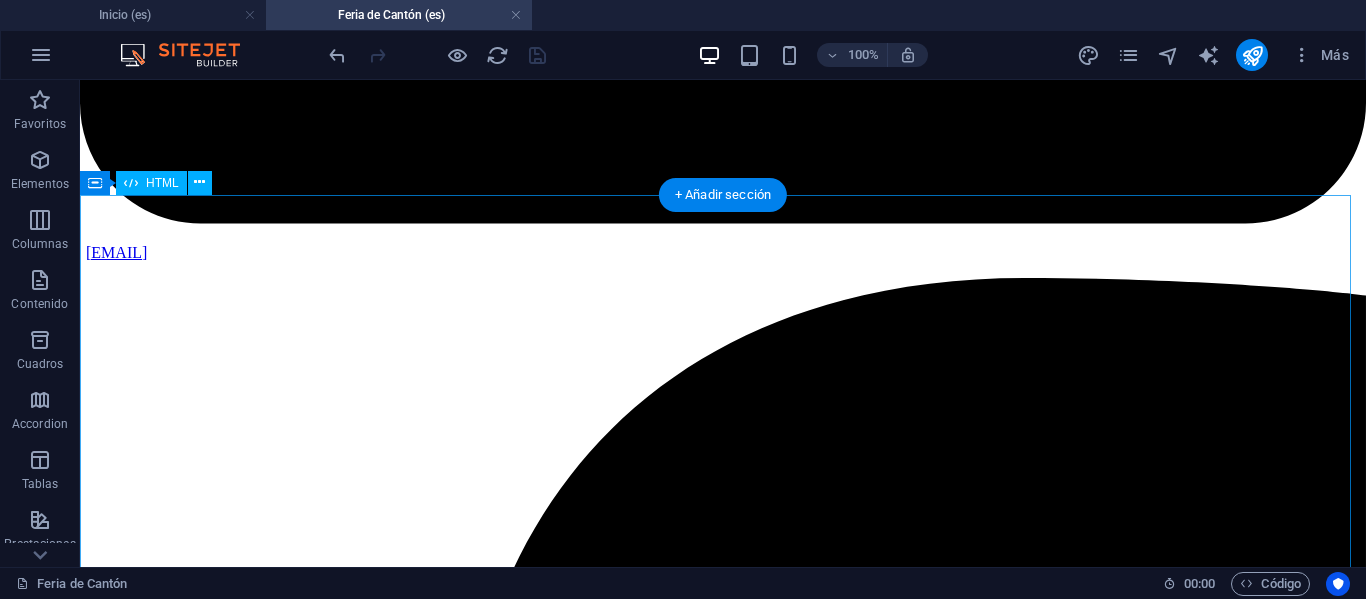 click on "IMACHINA - Planes Interactivos (Corregido)
Tres Planes, Un Objetivo: Tú Éxito Empresarial
Selecciona el plan que te acomode, y prepárate para la mejor experiencia de negocios en la Feria de Cantón.
MÁS POPULAR Plan Business Paquete todo incluido para una experiencia completa y sin preocupaciones. Workshop Online de Preparación. Pasajes Aéreos SCL-HKG (Round Trip) Traslados y Alojamientos en China. Cena de Bienvenida y Networking. Acreditación de Ingreso a Feria. Traductor Chino-Español Grupal. Desayunos Buffet en Hotel. Almuerzos Incluidos en Feria. Turismo en Guangzhou. Gestión Primera Importación Post-Feria. Importante:  Incluye apoyo tramitación visa de país en tránsito; ingreso a China bajo nuevo sistema de exención de visa. Solo aplica para participantes  Chilenos . Ver Precios Tipo de Habitación:   Compartida   Doble   Single Fase de Interés: Fase 1 Fase 2 Fase 3" at bounding box center [723, 9807] 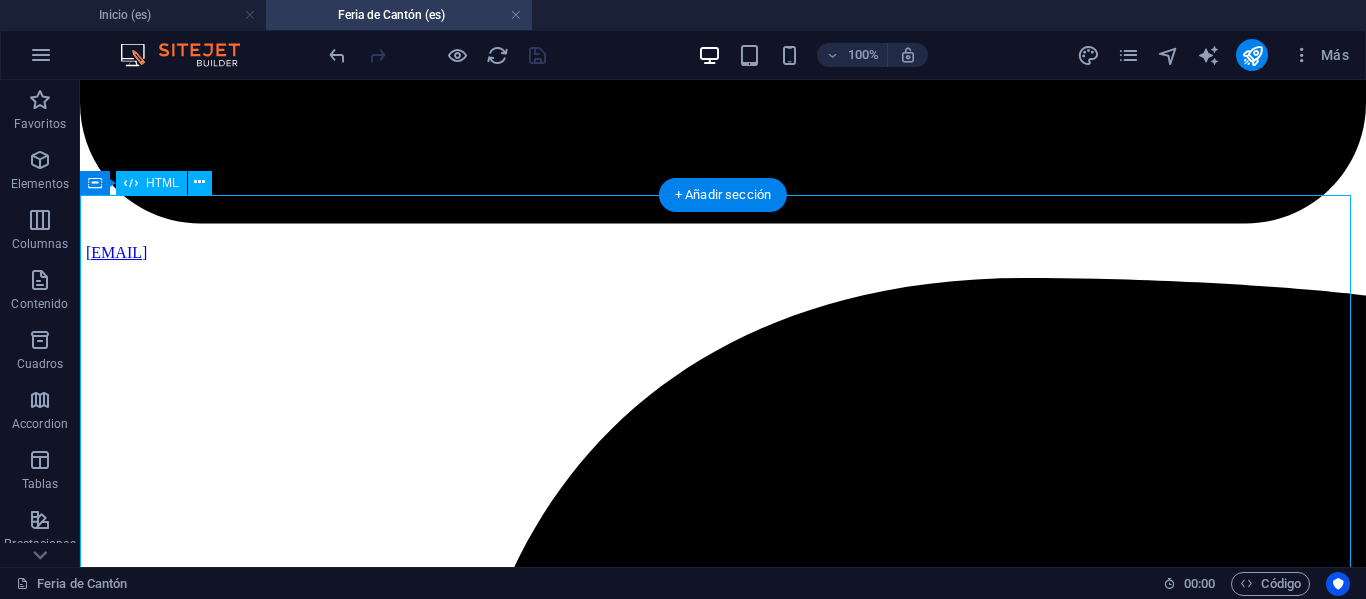click on "IMACHINA - Planes Interactivos (Corregido)
Tres Planes, Un Objetivo: Tú Éxito Empresarial
Selecciona el plan que te acomode, y prepárate para la mejor experiencia de negocios en la Feria de Cantón.
MÁS POPULAR Plan Business Paquete todo incluido para una experiencia completa y sin preocupaciones. Workshop Online de Preparación. Pasajes Aéreos SCL-HKG (Round Trip) Traslados y Alojamientos en China. Cena de Bienvenida y Networking. Acreditación de Ingreso a Feria. Traductor Chino-Español Grupal. Desayunos Buffet en Hotel. Almuerzos Incluidos en Feria. Turismo en Guangzhou. Gestión Primera Importación Post-Feria. Importante:  Incluye apoyo tramitación visa de país en tránsito; ingreso a China bajo nuevo sistema de exención de visa. Solo aplica para participantes  Chilenos . Ver Precios Tipo de Habitación:   Compartida   Doble   Single Fase de Interés: Fase 1 Fase 2 Fase 3" at bounding box center (723, 9807) 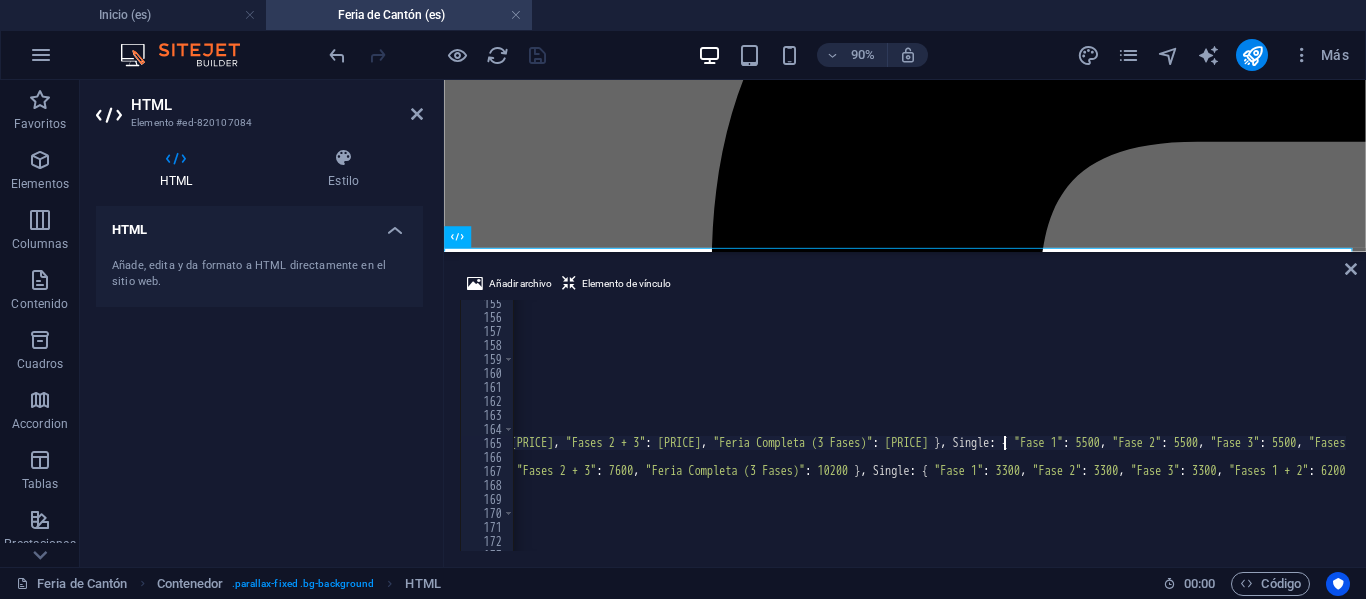 scroll, scrollTop: 0, scrollLeft: 119, axis: horizontal 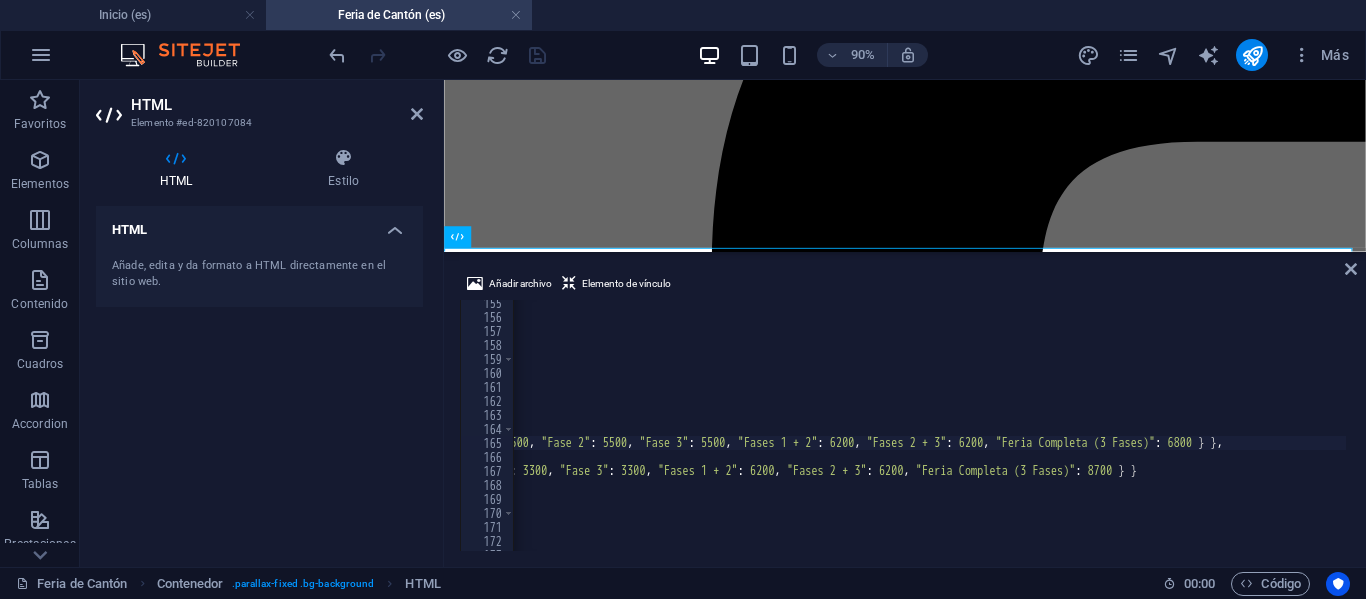 click on "threshold :   0.1           }) ;           const   plansSection   =   document . querySelector ( '.plans-section' ) ;           if   ( plansSection )   {                scrollObserver . observe ( plansSection ) ;           }           // --- SCRIPT PARA LOS FORMULARIOS INTERACTIVOS ---           const   prices   =   {                business :   {   Compartida :   {   "Fase 1" :   [PRICE] ,   "Fase 2" :   [PRICE] ,   "Fase 3" :   [PRICE] ,   "Fases 1 + 2" :   [PRICE] ,   "Fases 2 + 3" :   [PRICE] ,   "Feria Completa (3 Fases)" :   [PRICE]   } ,   Doble :   {   "Fase 1" :   [PRICE] ,   "Fase 2" :   [PRICE] ,   "Fase 3" :   [PRICE] ,   "Fases 1 + 2" :   [PRICE] ,   "Fases 2 + 3" :   [PRICE] ,   "Feria Completa (3 Fases)" :   [PRICE]   } ,   Single :   {   "Fase 1" :   [PRICE] ,   "Fase 2" :   [PRICE] ,   "Fase 3" :   [PRICE] ,   "Fases 1 + 2" :   [PRICE] ,   "Fases 2 + 3" :   [PRICE] ,   "Feria Completa (3 Fases)" :   [PRICE]   }   } ,                executive :   {   "Single (Incluida)" :   {   "Fase 1" :   [PRICE] ,   "Fase 2" :   [PRICE] ,   "Fase 3" :   [PRICE] ,   "Fases 1 + 2" :   [PRICE] ,   "Fases 2 + 3" :   [PRICE] ,   "Feria Completa (3 Fases)" :   [PRICE]   }   }" at bounding box center (8370, 433) 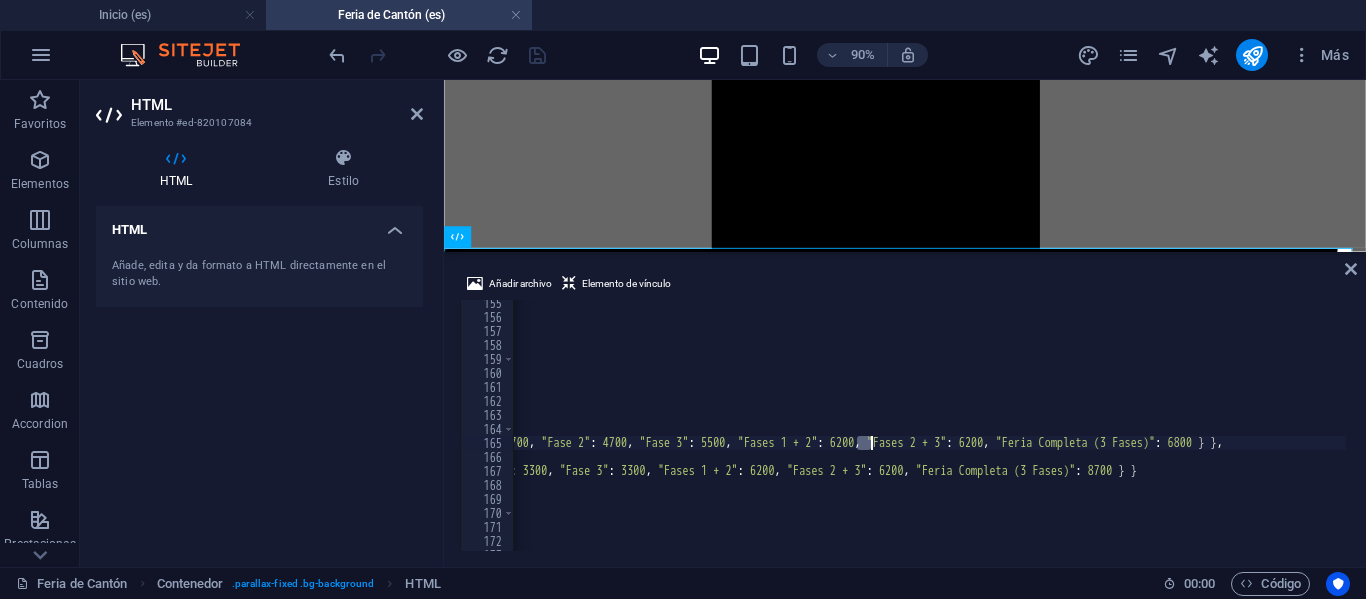 scroll, scrollTop: 0, scrollLeft: 195, axis: horizontal 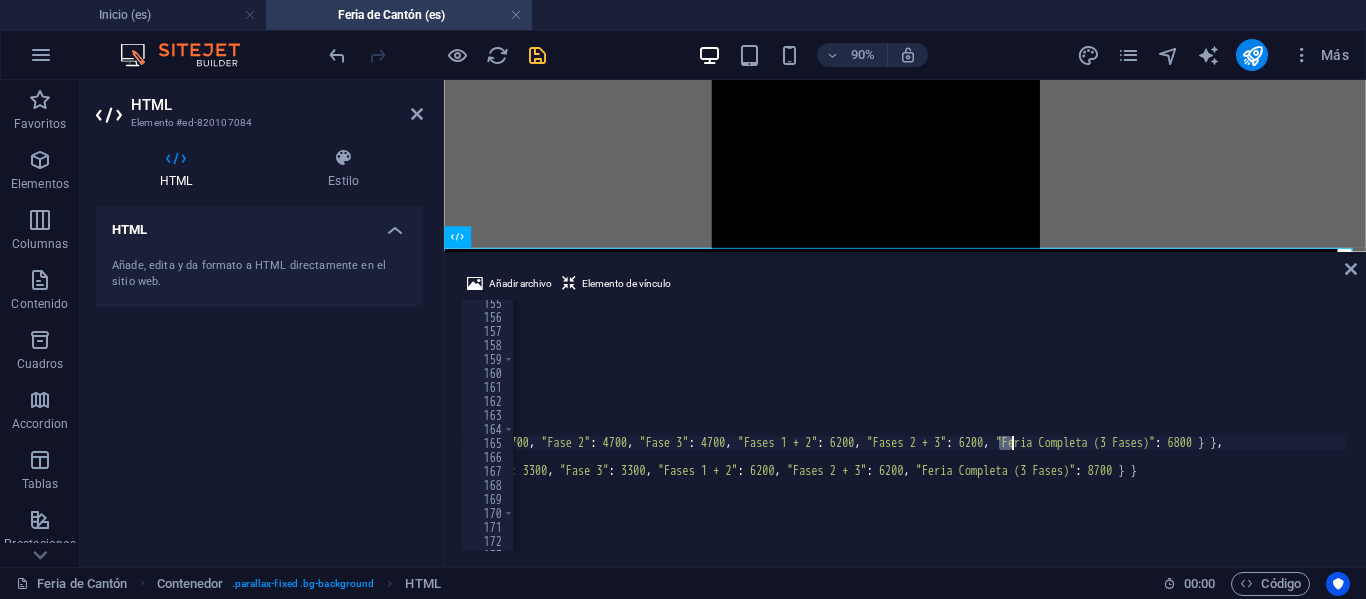 click on "threshold :   0.1           }) ;           const   plansSection   =   document . querySelector ( '.plans-section' ) ;           if   ( plansSection )   {                scrollObserver . observe ( plansSection ) ;           }           // --- SCRIPT PARA LOS FORMULARIOS INTERACTIVOS ---           const   prices   =   {                business :   {   Compartida :   {   "Fase 1" :   3800 ,   "Fase 2" :   3800 ,   "Fase 3" :   3800 ,   "Fases 1 + 2" :   6200 ,   "Fases 2 + 3" :   6200 ,   "Feria Completa (3 Fases)" :   7900   } ,   Doble :   {   "Fase 1" :   7300 ,   "Fase 2" :   7300 ,   "Fase 3" :   7300 ,   "Fases 1 + 2" :   12900 ,   "Fases 2 + 3" :   12900 ,   "Feria Completa (3 Fases)" :   15900   } ,   Single :   {   "Fase 1" :   4700 ,   "Fase 2" :   4700 ,   "Fase 3" :   4700 ,   "Fases 1 + 2" :   6200 ,   "Fases 2 + 3" :   6200 ,   "Feria Completa (3 Fases)" :   6800   }   } ,                executive :   {   "Single (Incluida)" :   {   "Fase 1" :   8500 ,   "Fase 2" :   8500 ,   :   ," at bounding box center [929, 425] 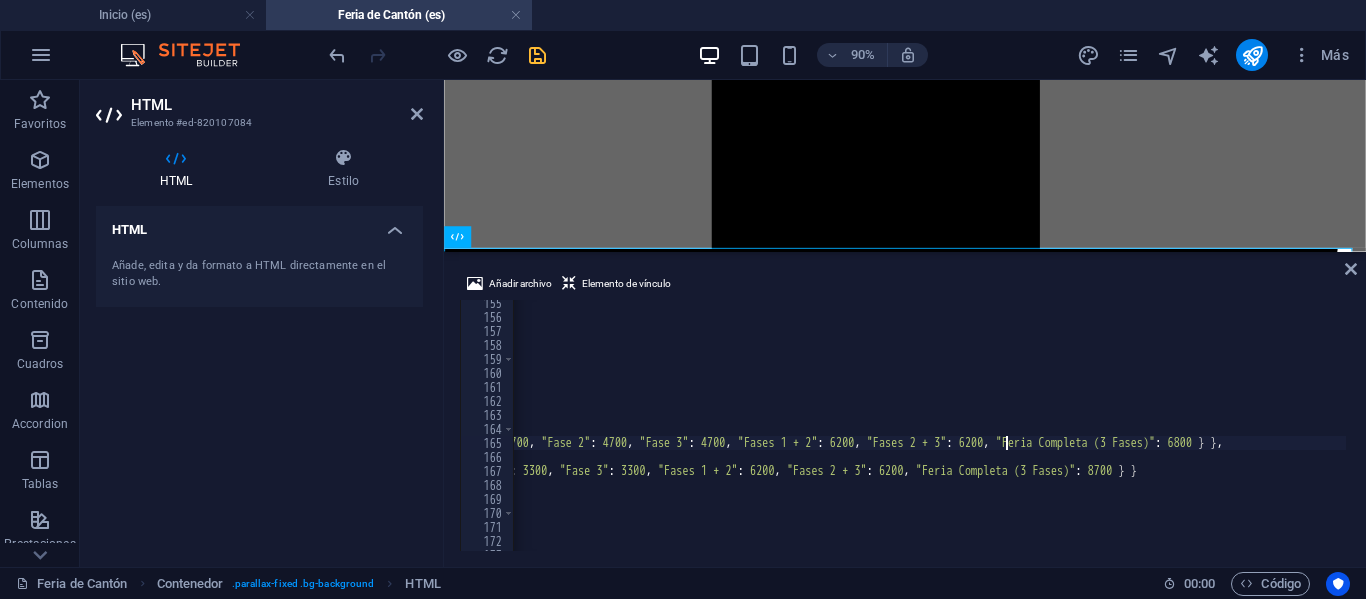 click on "threshold :   0.1           }) ;           const   plansSection   =   document . querySelector ( '.plans-section' ) ;           if   ( plansSection )   {                scrollObserver . observe ( plansSection ) ;           }           // --- SCRIPT PARA LOS FORMULARIOS INTERACTIVOS ---           const   prices   =   {                business :   {   Compartida :   {   "Fase 1" :   3800 ,   "Fase 2" :   3800 ,   "Fase 3" :   3800 ,   "Fases 1 + 2" :   6200 ,   "Fases 2 + 3" :   6200 ,   "Feria Completa (3 Fases)" :   7900   } ,   Doble :   {   "Fase 1" :   7300 ,   "Fase 2" :   7300 ,   "Fase 3" :   7300 ,   "Fases 1 + 2" :   12900 ,   "Fases 2 + 3" :   12900 ,   "Feria Completa (3 Fases)" :   15900   } ,   Single :   {   "Fase 1" :   4700 ,   "Fase 2" :   4700 ,   "Fase 3" :   4700 ,   "Fases 1 + 2" :   6200 ,   "Fases 2 + 3" :   6200 ,   "Feria Completa (3 Fases)" :   6800   }   } ,                executive :   {   "Single (Incluida)" :   {   "Fase 1" :   8500 ,   "Fase 2" :   8500 ,   :   ," at bounding box center (8370, 433) 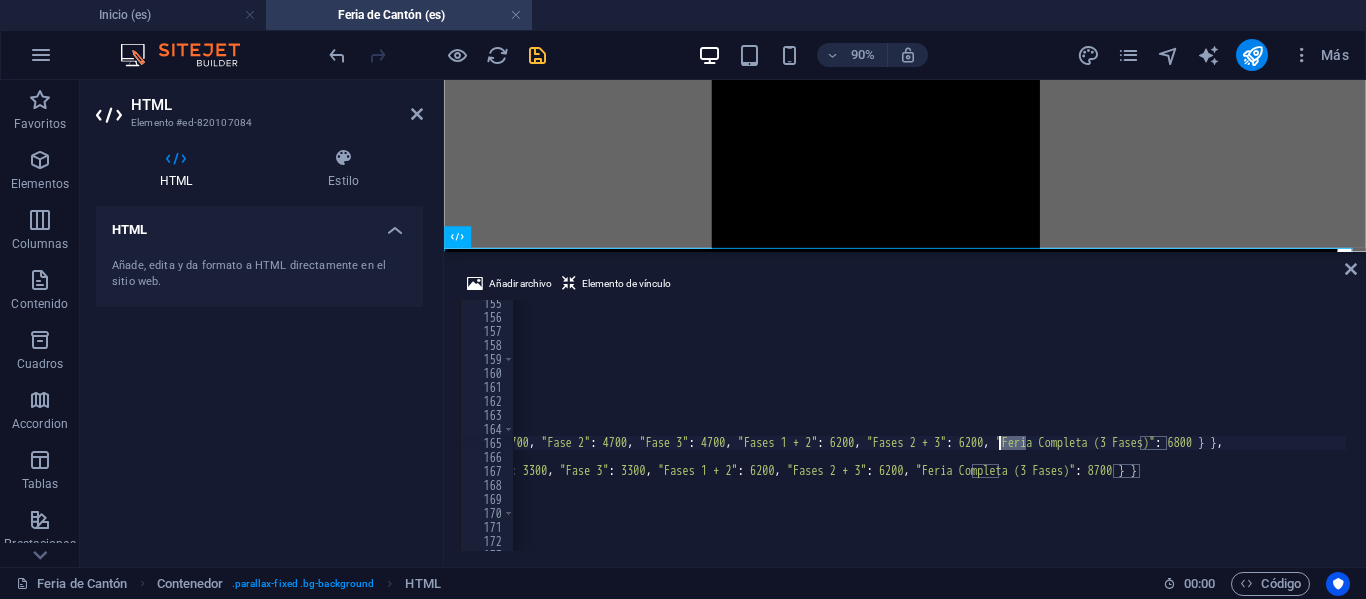 click on "threshold :   0.1           }) ;           const   plansSection   =   document . querySelector ( '.plans-section' ) ;           if   ( plansSection )   {                scrollObserver . observe ( plansSection ) ;           }           // --- SCRIPT PARA LOS FORMULARIOS INTERACTIVOS ---           const   prices   =   {                business :   {   Compartida :   {   "Fase 1" :   3800 ,   "Fase 2" :   3800 ,   "Fase 3" :   3800 ,   "Fases 1 + 2" :   6200 ,   "Fases 2 + 3" :   6200 ,   "Feria Completa (3 Fases)" :   7900   } ,   Doble :   {   "Fase 1" :   7300 ,   "Fase 2" :   7300 ,   "Fase 3" :   7300 ,   "Fases 1 + 2" :   12900 ,   "Fases 2 + 3" :   12900 ,   "Feria Completa (3 Fases)" :   15900   } ,   Single :   {   "Fase 1" :   4700 ,   "Fase 2" :   4700 ,   "Fase 3" :   4700 ,   "Fases 1 + 2" :   6200 ,   "Fases 2 + 3" :   6200 ,   "Feria Completa (3 Fases)" :   6800   }   } ,                executive :   {   "Single (Incluida)" :   {   "Fase 1" :   8500 ,   "Fase 2" :   8500 ,   :   ," at bounding box center (929, 425) 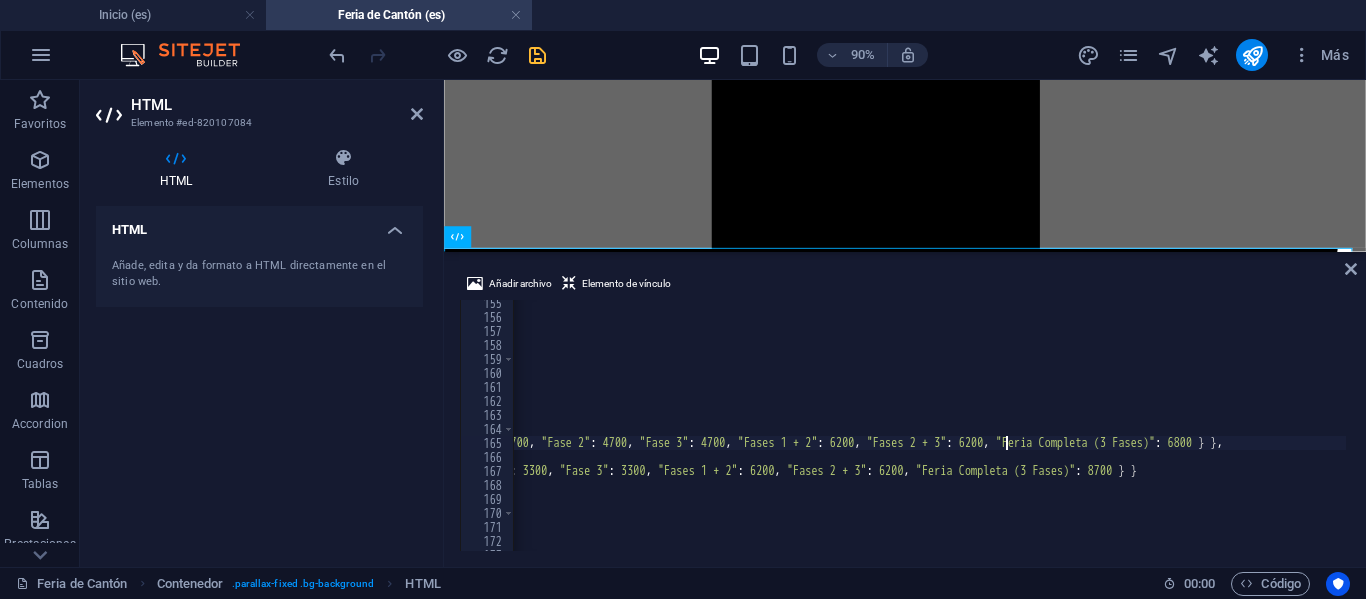 click on "threshold :   0.1           }) ;           const   plansSection   =   document . querySelector ( '.plans-section' ) ;           if   ( plansSection )   {                scrollObserver . observe ( plansSection ) ;           }           // --- SCRIPT PARA LOS FORMULARIOS INTERACTIVOS ---           const   prices   =   {                business :   {   Compartida :   {   "Fase 1" :   3800 ,   "Fase 2" :   3800 ,   "Fase 3" :   3800 ,   "Fases 1 + 2" :   6200 ,   "Fases 2 + 3" :   6200 ,   "Feria Completa (3 Fases)" :   7900   } ,   Doble :   {   "Fase 1" :   7300 ,   "Fase 2" :   7300 ,   "Fase 3" :   7300 ,   "Fases 1 + 2" :   12900 ,   "Fases 2 + 3" :   12900 ,   "Feria Completa (3 Fases)" :   15900   } ,   Single :   {   "Fase 1" :   4700 ,   "Fase 2" :   4700 ,   "Fase 3" :   4700 ,   "Fases 1 + 2" :   6200 ,   "Fases 2 + 3" :   6200 ,   "Feria Completa (3 Fases)" :   6800   }   } ,                executive :   {   "Single (Incluida)" :   {   "Fase 1" :   8500 ,   "Fase 2" :   8500 ,   :   ," at bounding box center [8370, 433] 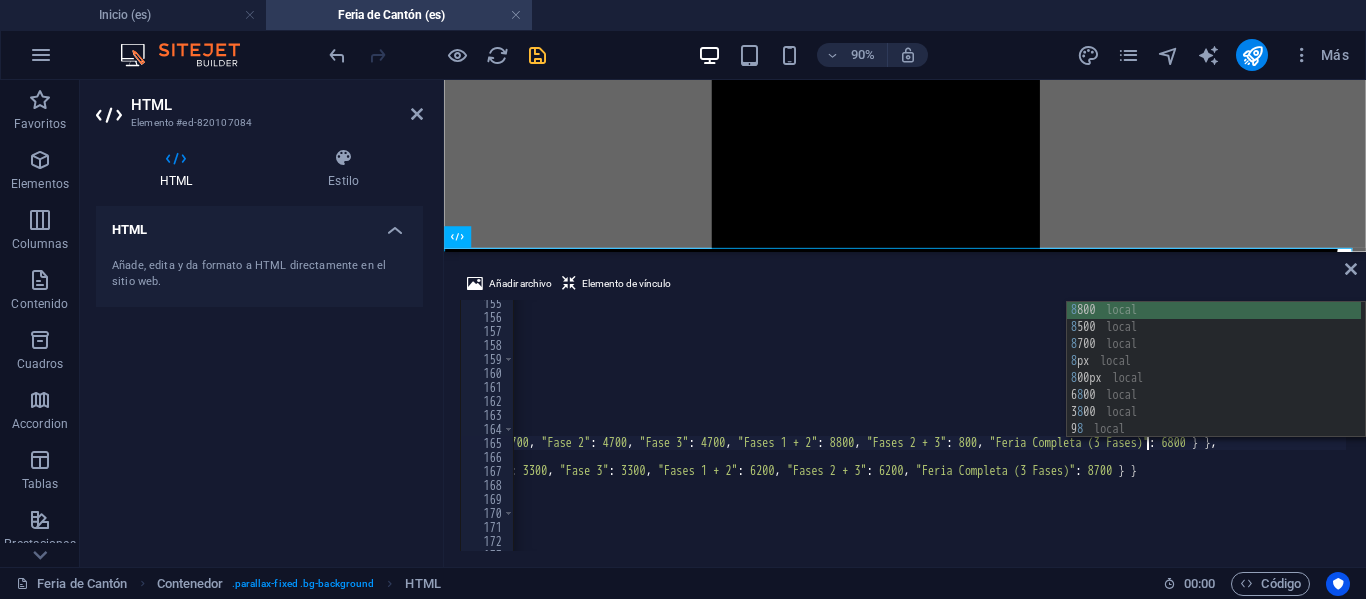scroll, scrollTop: 0, scrollLeft: 218, axis: horizontal 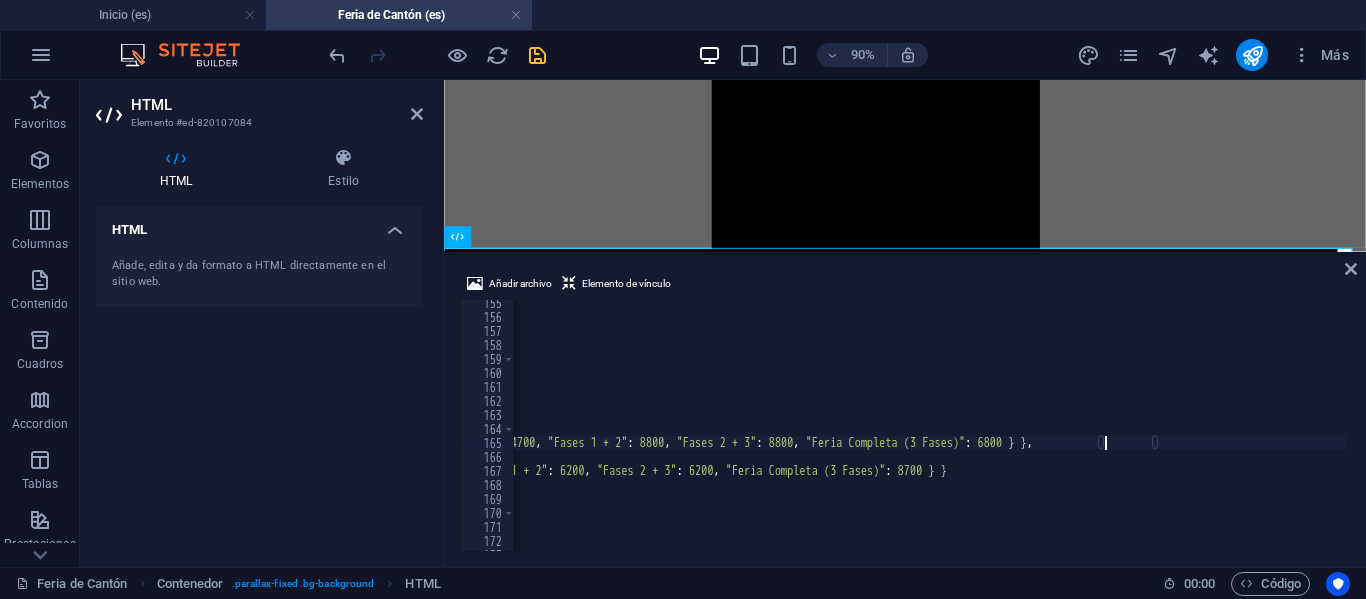 click on "threshold :   0.1           }) ;           const   plansSection   =   document . querySelector ( '.plans-section' ) ;           if   ( plansSection )   {                scrollObserver . observe ( plansSection ) ;           }           // --- SCRIPT PARA LOS FORMULARIOS INTERACTIVOS ---           const   prices   =   {                business :   {   Compartida :   {   "Fase 1" :   3800 ,   "Fase 2" :   3800 ,   "Fase 3" :   3800 ,   "Fases 1 + 2" :   6200 ,   "Fases 2 + 3" :   6200 ,   "Feria Completa (3 Fases)" :   7900   } ,   Doble :   {   "Fase 1" :   7300 ,   "Fase 2" :   7300 ,   "Fase 3" :   7300 ,   "Fases 1 + 2" :   12900 ,   "Fases 2 + 3" :   12900 ,   "Feria Completa (3 Fases)" :   15900   } ,   Single :   {   "Fase 1" :   4700 ,   "Fase 2" :   4700 ,   "Fase 3" :   4700 ,   "Fases 1 + 2" :   8800 ,   "Fases 2 + 3" :   8800 ,   "Feria Completa (3 Fases)" :   6800   }   } ,                executive :   {   "Single (Incluida)" :   {   "Fase 1" :   8500 ,   "Fase 2" :   8500 ,   :   ," at bounding box center [8180, 433] 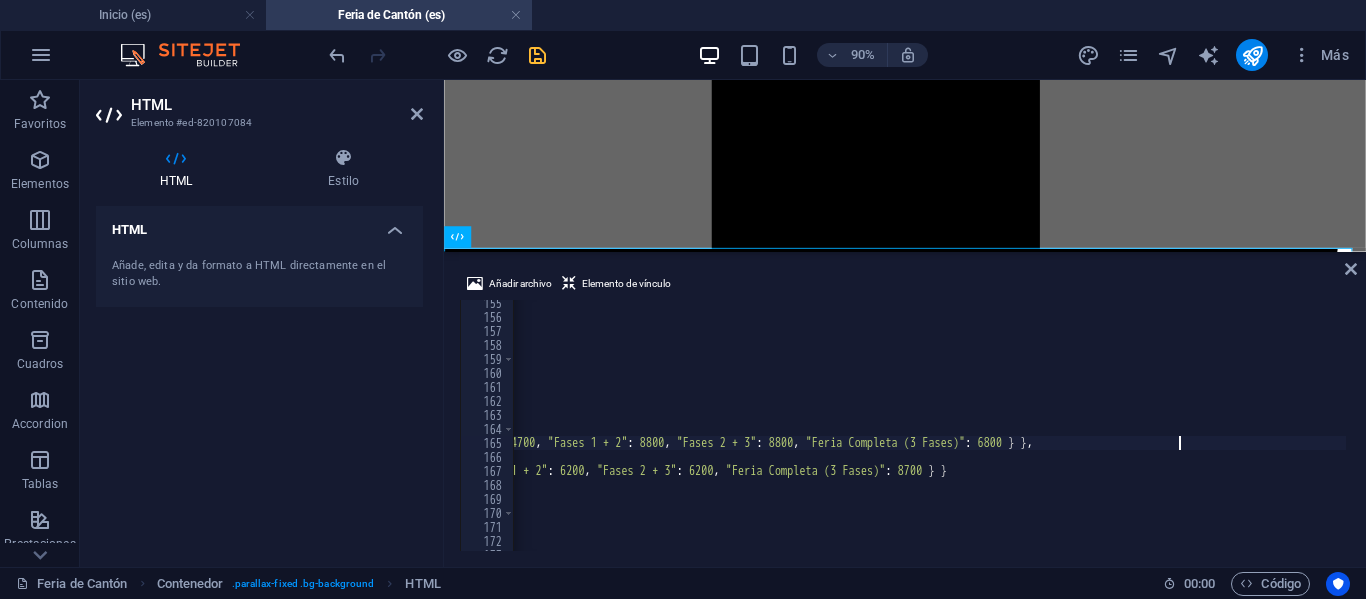 click on "threshold :   0.1           }) ;           const   plansSection   =   document . querySelector ( '.plans-section' ) ;           if   ( plansSection )   {                scrollObserver . observe ( plansSection ) ;           }           // --- SCRIPT PARA LOS FORMULARIOS INTERACTIVOS ---           const   prices   =   {                business :   {   Compartida :   {   "Fase 1" :   3800 ,   "Fase 2" :   3800 ,   "Fase 3" :   3800 ,   "Fases 1 + 2" :   6200 ,   "Fases 2 + 3" :   6200 ,   "Feria Completa (3 Fases)" :   7900   } ,   Doble :   {   "Fase 1" :   7300 ,   "Fase 2" :   7300 ,   "Fase 3" :   7300 ,   "Fases 1 + 2" :   12900 ,   "Fases 2 + 3" :   12900 ,   "Feria Completa (3 Fases)" :   15900   } ,   Single :   {   "Fase 1" :   4700 ,   "Fase 2" :   4700 ,   "Fase 3" :   4700 ,   "Fases 1 + 2" :   8800 ,   "Fases 2 + 3" :   8800 ,   "Feria Completa (3 Fases)" :   6800   }   } ,                executive :   {   "Single (Incluida)" :   {   "Fase 1" :   8500 ,   "Fase 2" :   8500 ,   :   ," at bounding box center [8180, 433] 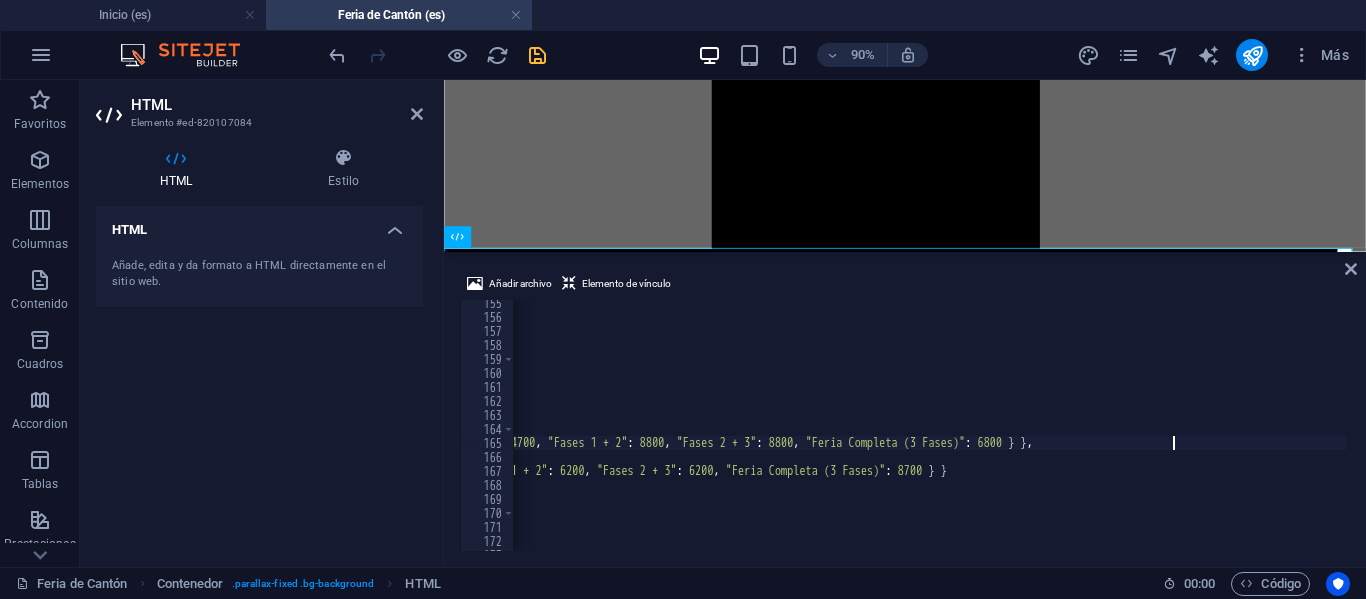 click on "threshold :   0.1           }) ;           const   plansSection   =   document . querySelector ( '.plans-section' ) ;           if   ( plansSection )   {                scrollObserver . observe ( plansSection ) ;           }           // --- SCRIPT PARA LOS FORMULARIOS INTERACTIVOS ---           const   prices   =   {                business :   {   Compartida :   {   "Fase 1" :   3800 ,   "Fase 2" :   3800 ,   "Fase 3" :   3800 ,   "Fases 1 + 2" :   6200 ,   "Fases 2 + 3" :   6200 ,   "Feria Completa (3 Fases)" :   7900   } ,   Doble :   {   "Fase 1" :   7300 ,   "Fase 2" :   7300 ,   "Fase 3" :   7300 ,   "Fases 1 + 2" :   12900 ,   "Fases 2 + 3" :   12900 ,   "Feria Completa (3 Fases)" :   15900   } ,   Single :   {   "Fase 1" :   4700 ,   "Fase 2" :   4700 ,   "Fase 3" :   4700 ,   "Fases 1 + 2" :   8800 ,   "Fases 2 + 3" :   8800 ,   "Feria Completa (3 Fases)" :   6800   }   } ,                executive :   {   "Single (Incluida)" :   {   "Fase 1" :   8500 ,   "Fase 2" :   8500 ,   :   ," at bounding box center [8180, 433] 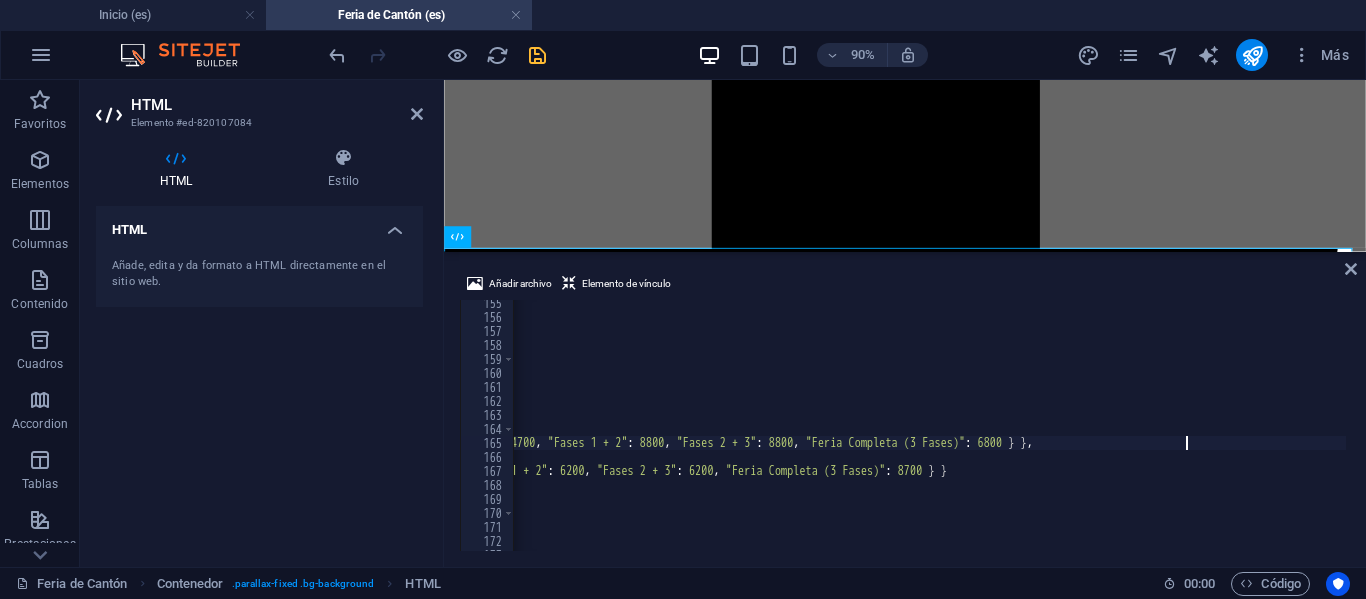 click on "threshold :   0.1           }) ;           const   plansSection   =   document . querySelector ( '.plans-section' ) ;           if   ( plansSection )   {                scrollObserver . observe ( plansSection ) ;           }           // --- SCRIPT PARA LOS FORMULARIOS INTERACTIVOS ---           const   prices   =   {                business :   {   Compartida :   {   "Fase 1" :   3800 ,   "Fase 2" :   3800 ,   "Fase 3" :   3800 ,   "Fases 1 + 2" :   6200 ,   "Fases 2 + 3" :   6200 ,   "Feria Completa (3 Fases)" :   7900   } ,   Doble :   {   "Fase 1" :   7300 ,   "Fase 2" :   7300 ,   "Fase 3" :   7300 ,   "Fases 1 + 2" :   12900 ,   "Fases 2 + 3" :   12900 ,   "Feria Completa (3 Fases)" :   15900   } ,   Single :   {   "Fase 1" :   4700 ,   "Fase 2" :   4700 ,   "Fase 3" :   4700 ,   "Fases 1 + 2" :   8800 ,   "Fases 2 + 3" :   8800 ,   "Feria Completa (3 Fases)" :   6800   }   } ,                executive :   {   "Single (Incluida)" :   {   "Fase 1" :   8500 ,   "Fase 2" :   8500 ,   :   ," at bounding box center (8180, 433) 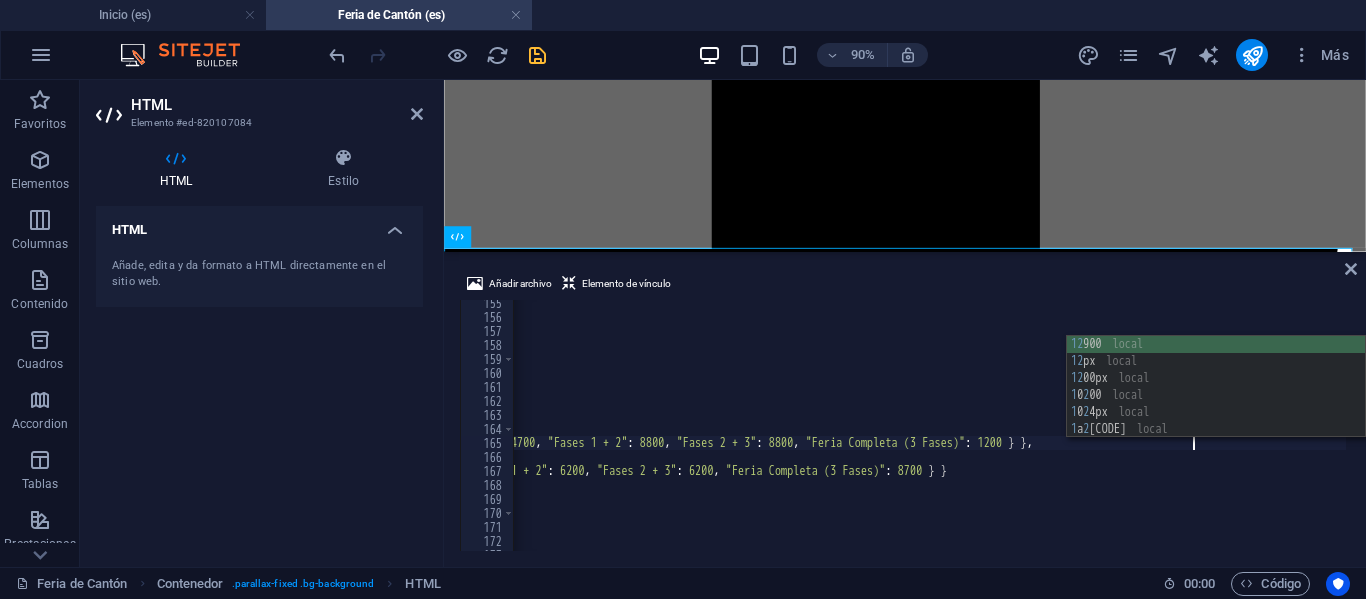 type on "125" 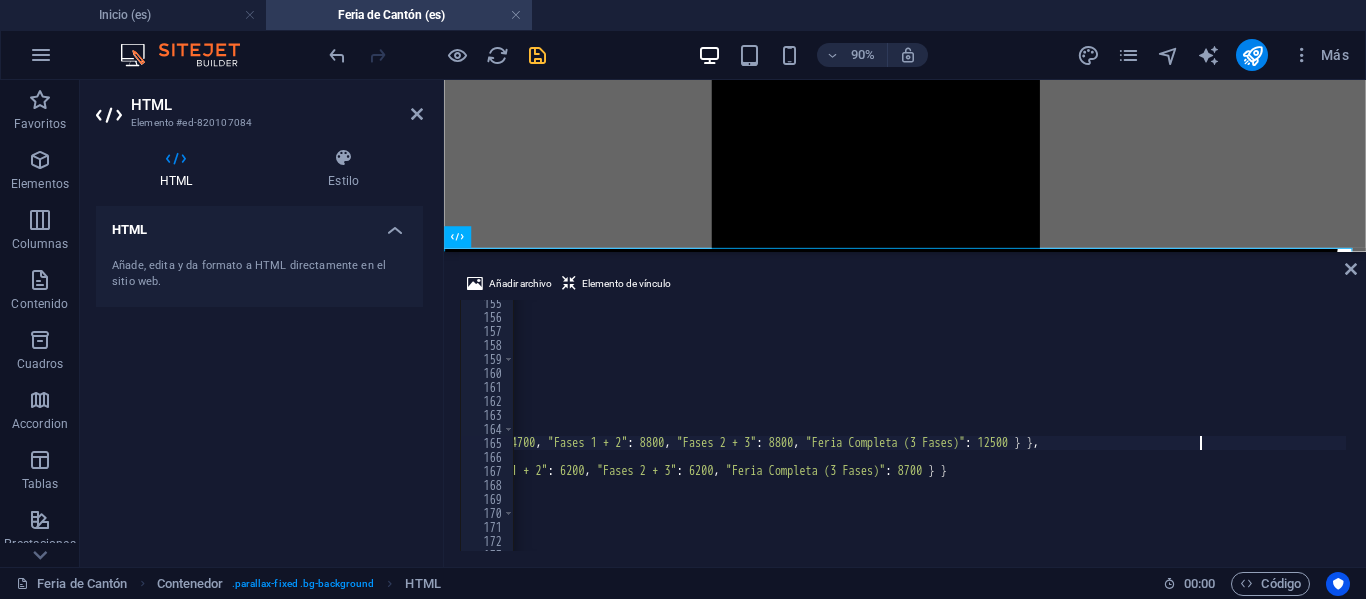 click on "threshold :   0.1           }) ;           const   plansSection   =   document . querySelector ( '.plans-section' ) ;           if   ( plansSection )   {                scrollObserver . observe ( plansSection ) ;           }           // --- SCRIPT PARA LOS FORMULARIOS INTERACTIVOS ---           const   prices   =   {                business :   {   Compartida :   {   "Fase 1" :   [PRICE] ,   "Fase 2" :   [PRICE] ,   "Fase 3" :   [PRICE] ,   "Fases 1 + 2" :   [PRICE] ,   "Fases 2 + 3" :   [PRICE] ,   "Feria Completa (3 Fases)" :   [PRICE]   } ,   Doble :   {   "Fase 1" :   [PRICE] ,   "Fase 2" :   [PRICE] ,   "Fase 3" :   [PRICE] ,   "Fases 1 + 2" :   [PRICE] ,   "Fases 2 + 3" :   [PRICE] ,   "Feria Completa (3 Fases)" :   [PRICE]   } ,   Single :   {   "Fase 1" :   [PRICE] ,   "Fase 2" :   [PRICE] ,   "Fase 3" :   [PRICE] ,   "Fases 1 + 2" :   [PRICE] ,   "Fases 2 + 3" :   [PRICE] ,   "Feria Completa (3 Fases)" :   [PRICE]   }   } ,                executive :   {   "Single (Incluida)" :   {   "Fase 1" :   [PRICE] ,   "Fase 2" :   [PRICE] ,   "Fase 3" :   [PRICE] ,   "Fases 1 + 2" :   [PRICE] ,   "Fases 2 + 3" :   [PRICE] ,   "Feria Completa (3 Fases)" :   [PRICE]   }   }" at bounding box center (8180, 433) 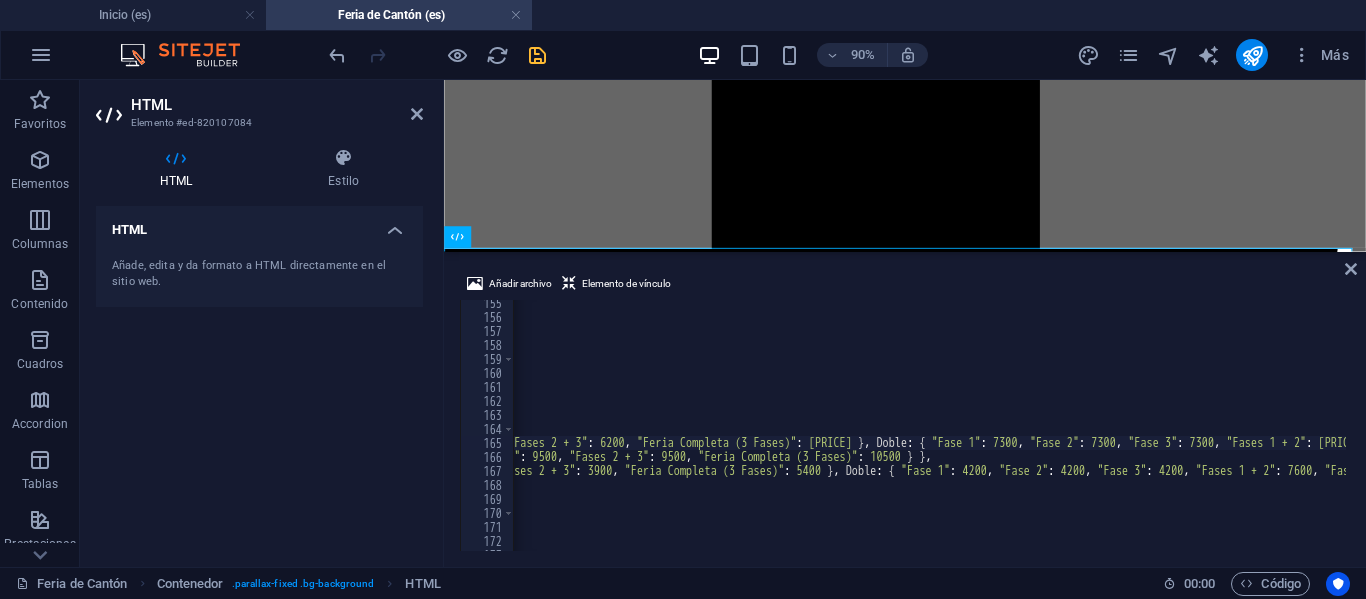 scroll, scrollTop: 0, scrollLeft: 618, axis: horizontal 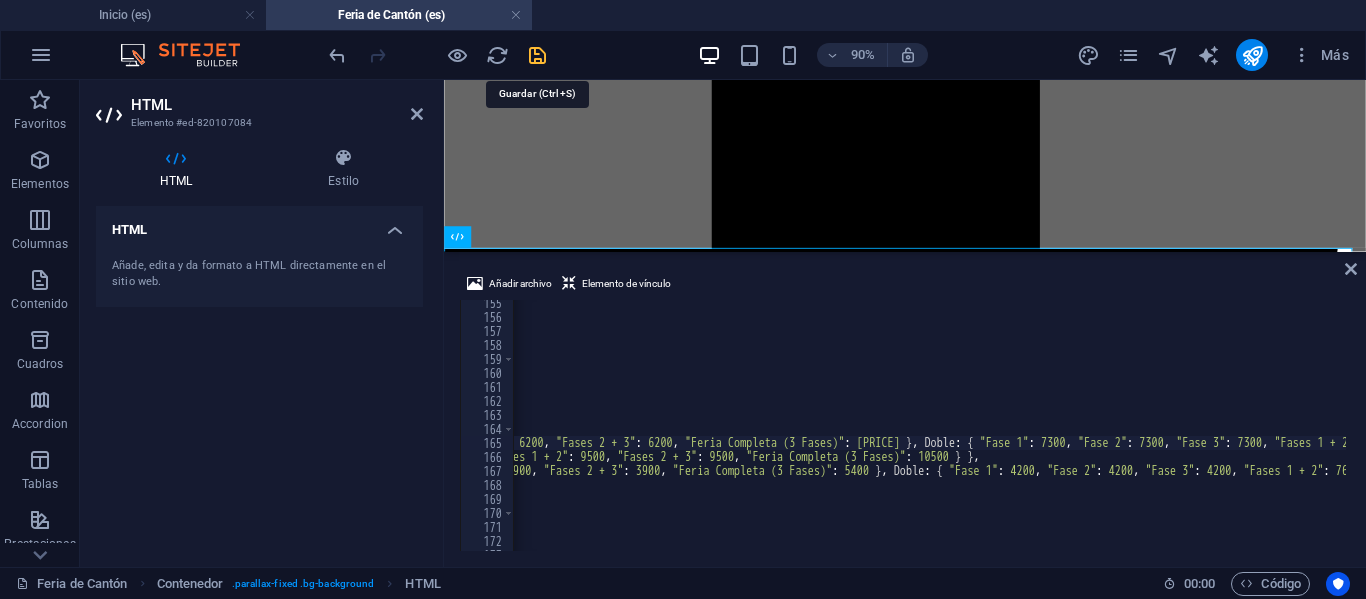 click at bounding box center (537, 55) 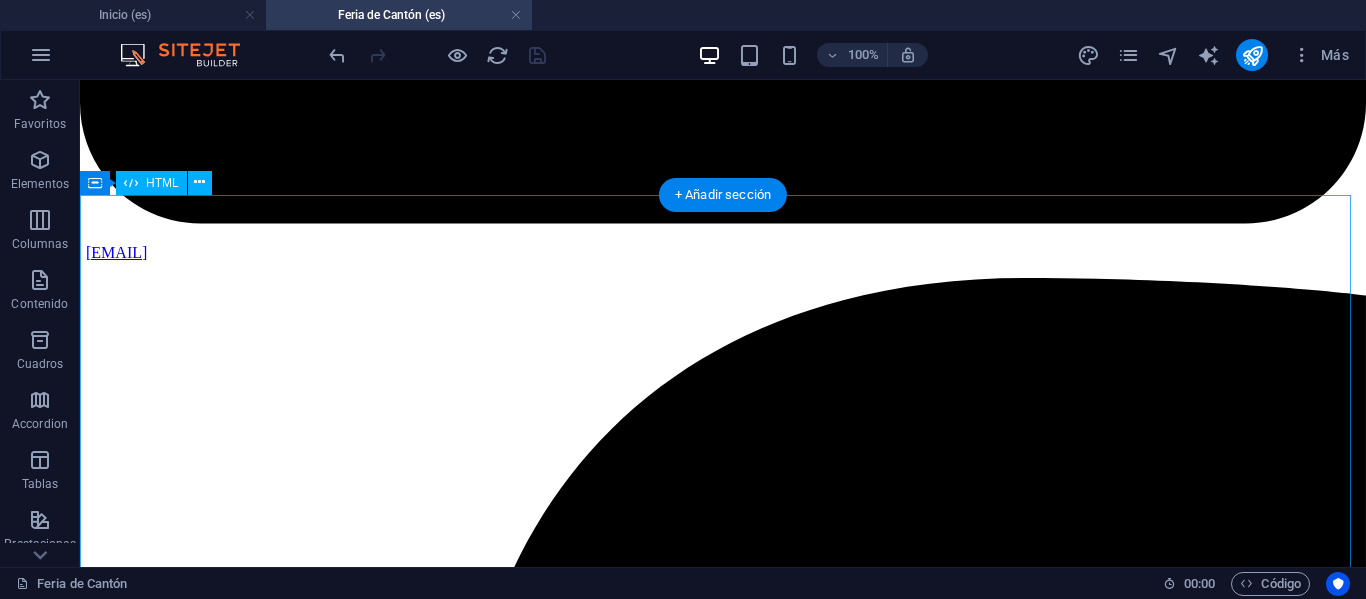 click on "IMACHINA - Planes Interactivos (Corregido)
Tres Planes, Un Objetivo: Tú Éxito Empresarial
Selecciona el plan que te acomode, y prepárate para la mejor experiencia de negocios en la Feria de Cantón.
MÁS POPULAR Plan Business Paquete todo incluido para una experiencia completa y sin preocupaciones. Workshop Online de Preparación. Pasajes Aéreos SCL-HKG (Round Trip) Traslados y Alojamientos en China. Cena de Bienvenida y Networking. Acreditación de Ingreso a Feria. Traductor Chino-Español Grupal. Desayunos Buffet en Hotel. Almuerzos Incluidos en Feria. Turismo en Guangzhou. Gestión Primera Importación Post-Feria. Importante:  Incluye apoyo tramitación visa de país en tránsito; ingreso a China bajo nuevo sistema de exención de visa. Solo aplica para participantes  Chilenos . Ver Precios Tipo de Habitación:   Compartida   Doble   Single Fase de Interés: Fase 1 Fase 2 Fase 3" at bounding box center (723, 9807) 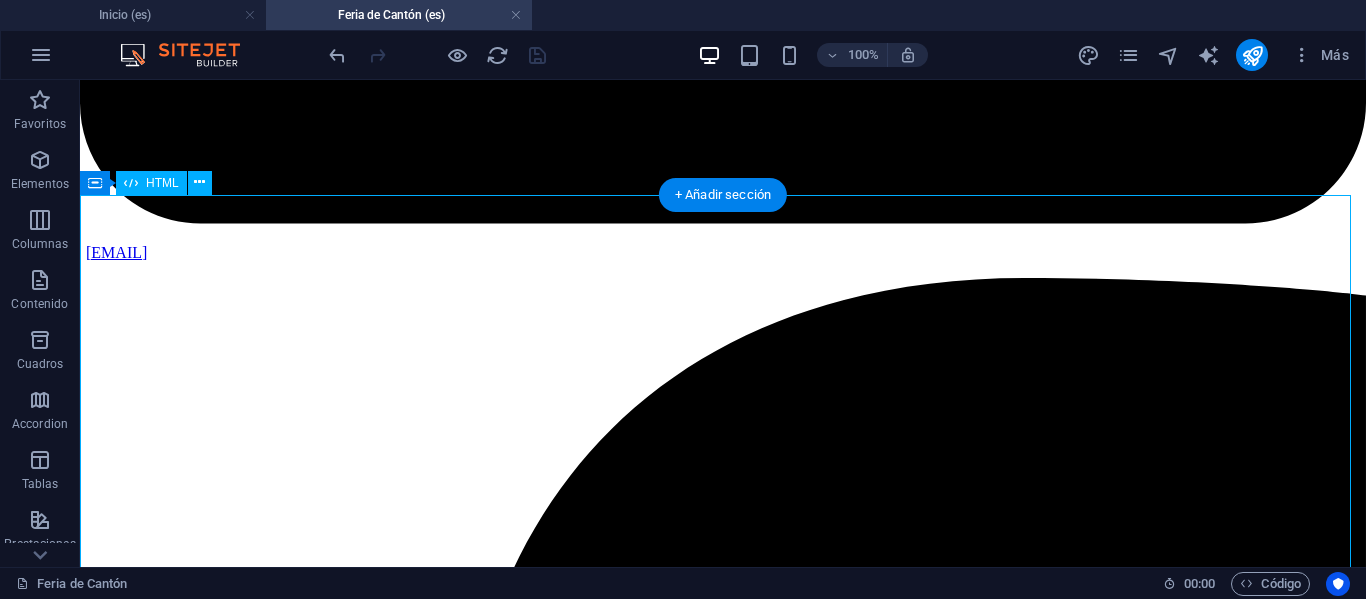 click on "IMACHINA - Planes Interactivos (Corregido)
Tres Planes, Un Objetivo: Tú Éxito Empresarial
Selecciona el plan que te acomode, y prepárate para la mejor experiencia de negocios en la Feria de Cantón.
MÁS POPULAR Plan Business Paquete todo incluido para una experiencia completa y sin preocupaciones. Workshop Online de Preparación. Pasajes Aéreos SCL-HKG (Round Trip) Traslados y Alojamientos en China. Cena de Bienvenida y Networking. Acreditación de Ingreso a Feria. Traductor Chino-Español Grupal. Desayunos Buffet en Hotel. Almuerzos Incluidos en Feria. Turismo en Guangzhou. Gestión Primera Importación Post-Feria. Importante:  Incluye apoyo tramitación visa de país en tránsito; ingreso a China bajo nuevo sistema de exención de visa. Solo aplica para participantes  Chilenos . Ver Precios Tipo de Habitación:   Compartida   Doble   Single Fase de Interés: Fase 1 Fase 2 Fase 3" at bounding box center [723, 9807] 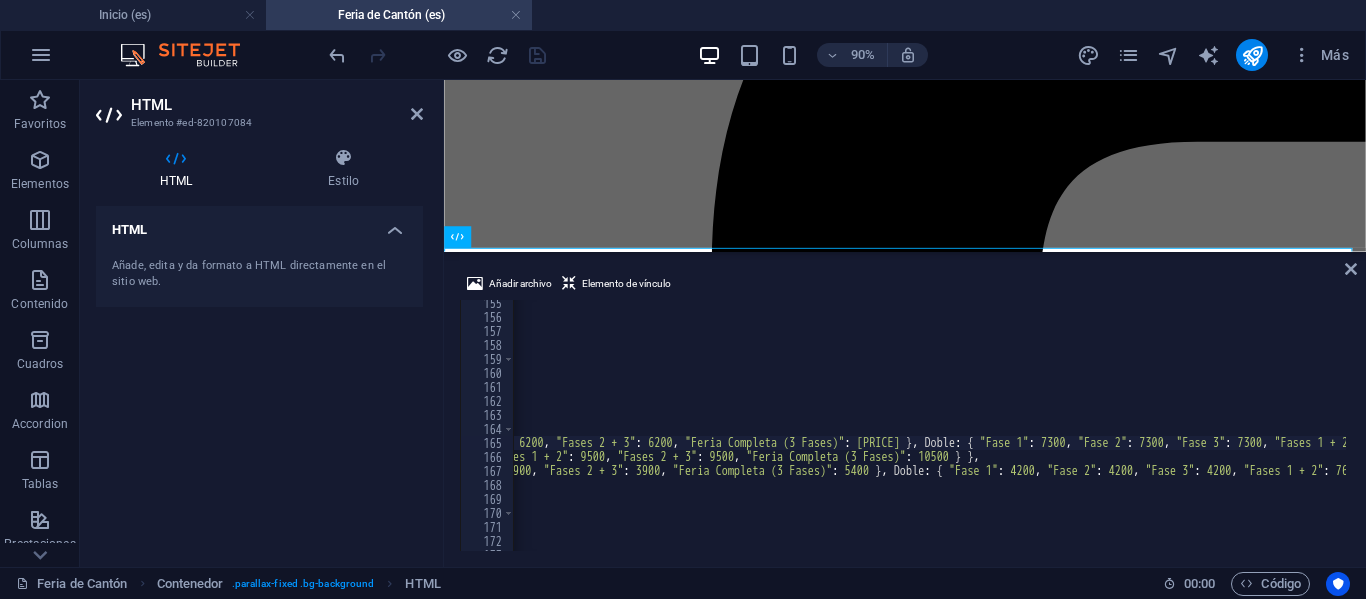 scroll, scrollTop: 0, scrollLeft: 357, axis: horizontal 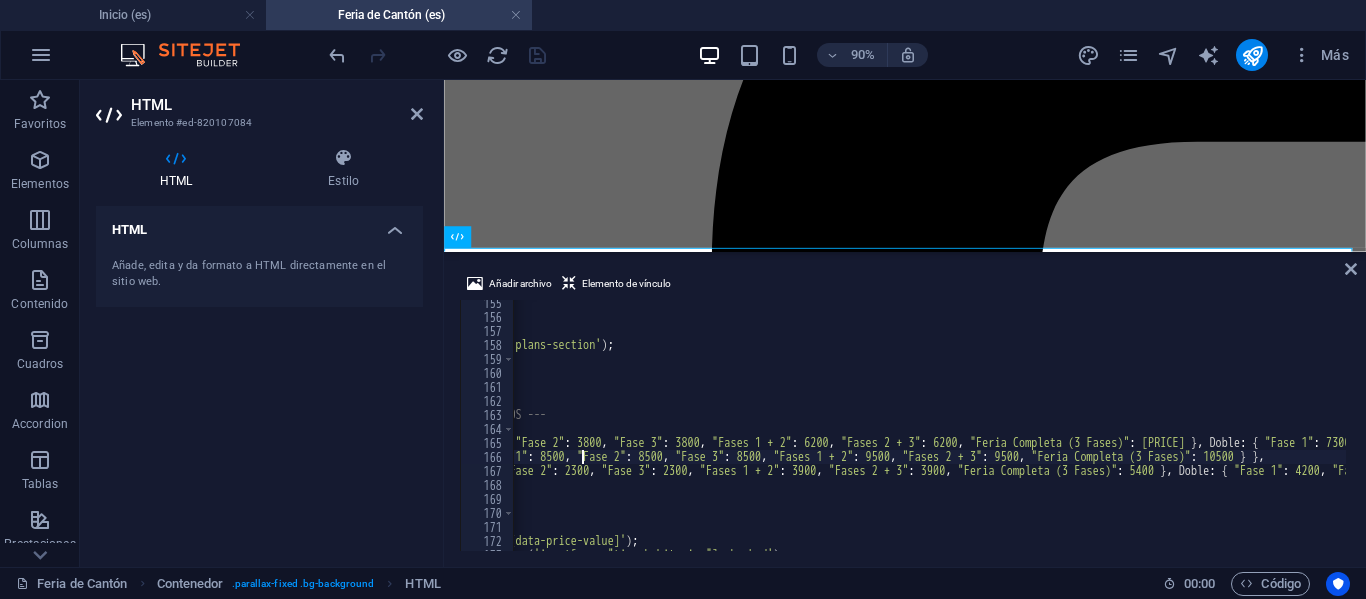 click on "threshold :   0.1           }) ;           const   plansSection   =   document . querySelector ( '.plans-section' ) ;           if   ( plansSection )   {                scrollObserver . observe ( plansSection ) ;           }           // --- SCRIPT PARA LOS FORMULARIOS INTERACTIVOS ---           const   prices   =   {                business :   {   Compartida :   {   "Fase 1" :   [PRICE] ,   "Fase 2" :   [PRICE] ,   "Fase 3" :   [PRICE] ,   "Fases 1 + 2" :   [PRICE] ,   "Fases 2 + 3" :   [PRICE] ,   "Feria Completa (3 Fases)" :   [PRICE]   } ,   Doble :   {   "Fase 1" :   [PRICE] ,   "Fase 2" :   [PRICE] ,   "Fase 3" :   [PRICE] ,   "Fases 1 + 2" :   [PRICE] ,   "Fases 2 + 3" :   [PRICE] ,   "Feria Completa (3 Fases)" :   [PRICE]   } ,   Single :   {   "Fase 1" :   [PRICE] ,   "Fase 2" :   [PRICE] ,   "Fase 3" :   [PRICE] ,   "Fases 1 + 2" :   [PRICE] ,   "Fases 2 + 3" :   [PRICE] ,   "Feria Completa (3 Fases)" :   [PRICE]   }   } ,                executive :   {   "Single (Incluida)" :   {   "Fase 1" :   [PRICE] ,   "Fase 2" :   [PRICE] ,   "Fase 3" :   [PRICE] ,   "Fases 1 + 2" :   [PRICE] ,   "Fases 2 + 3" :   [PRICE] ,   "Feria Completa (3 Fases)" :   [PRICE]   }   }" at bounding box center (10082, 433) 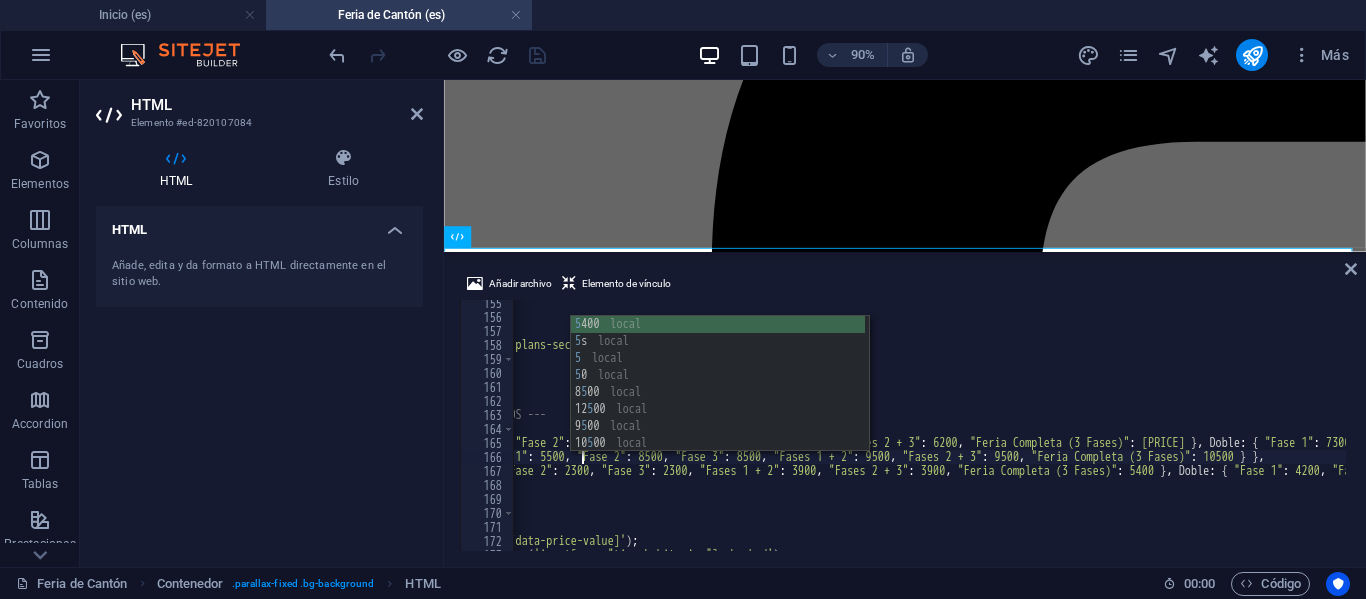 scroll, scrollTop: 0, scrollLeft: 32, axis: horizontal 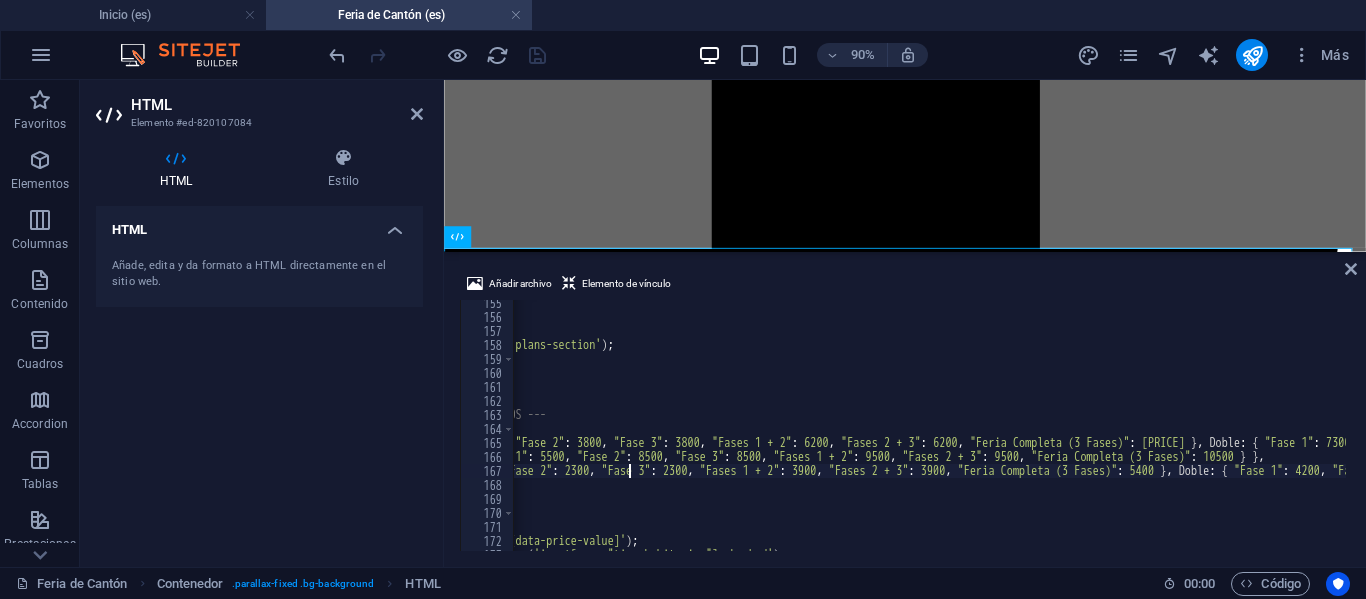 click on "threshold :   0.1           }) ;           const   plansSection   =   document . querySelector ( '.plans-section' ) ;           if   ( plansSection )   {                scrollObserver . observe ( plansSection ) ;           }           // --- SCRIPT PARA LOS FORMULARIOS INTERACTIVOS ---           const   prices   =   {                business :   {   Compartida :   {   "Fase 1" :   [PRICE] ,   "Fase 2" :   [PRICE] ,   "Fase 3" :   [PRICE] ,   "Fases 1 + 2" :   [PRICE] ,   "Fases 2 + 3" :   [PRICE] ,   "Feria Completa (3 Fases)" :   [PRICE]   } ,   Doble :   {   "Fase 1" :   [PRICE] ,   "Fase 2" :   [PRICE] ,   "Fase 3" :   [PRICE] ,   "Fases 1 + 2" :   [PRICE] ,   "Fases 2 + 3" :   [PRICE] ,   "Feria Completa (3 Fases)" :   [PRICE]   } ,   Single :   {   "Fase 1" :   [PRICE] ,   "Fase 2" :   [PRICE] ,   "Fase 3" :   [PRICE] ,   "Fases 1 + 2" :   [PRICE] ,   "Fases 2 + 3" :   [PRICE] ,   "Feria Completa (3 Fases)" :   [PRICE]   }   } ,                executive :   {   "Single (Incluida)" :   {   "Fase 1" :   [PRICE] ,   "Fase 2" :   [PRICE] ,   "Fase 3" :   [PRICE] ,   "Fases 1 + 2" :   [PRICE] ,   "Fases 2 + 3" :   [PRICE] ,   "Feria Completa (3 Fases)" :   [PRICE]   }   }" at bounding box center [10082, 433] 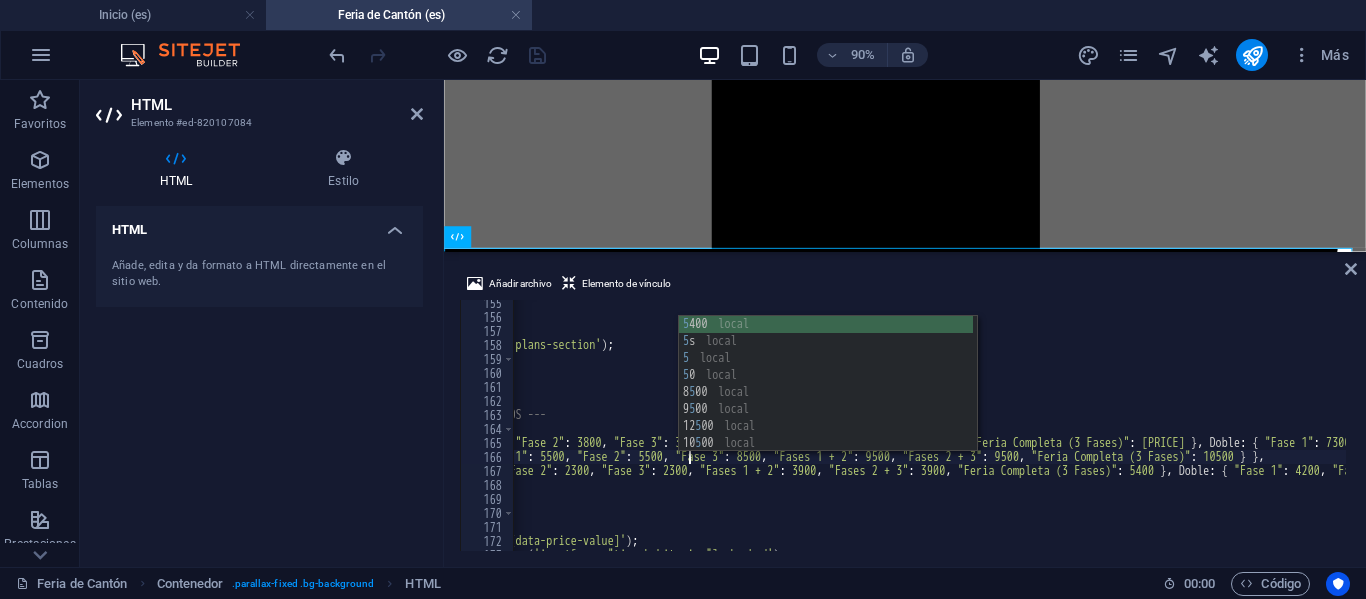 scroll, scrollTop: 0, scrollLeft: 41, axis: horizontal 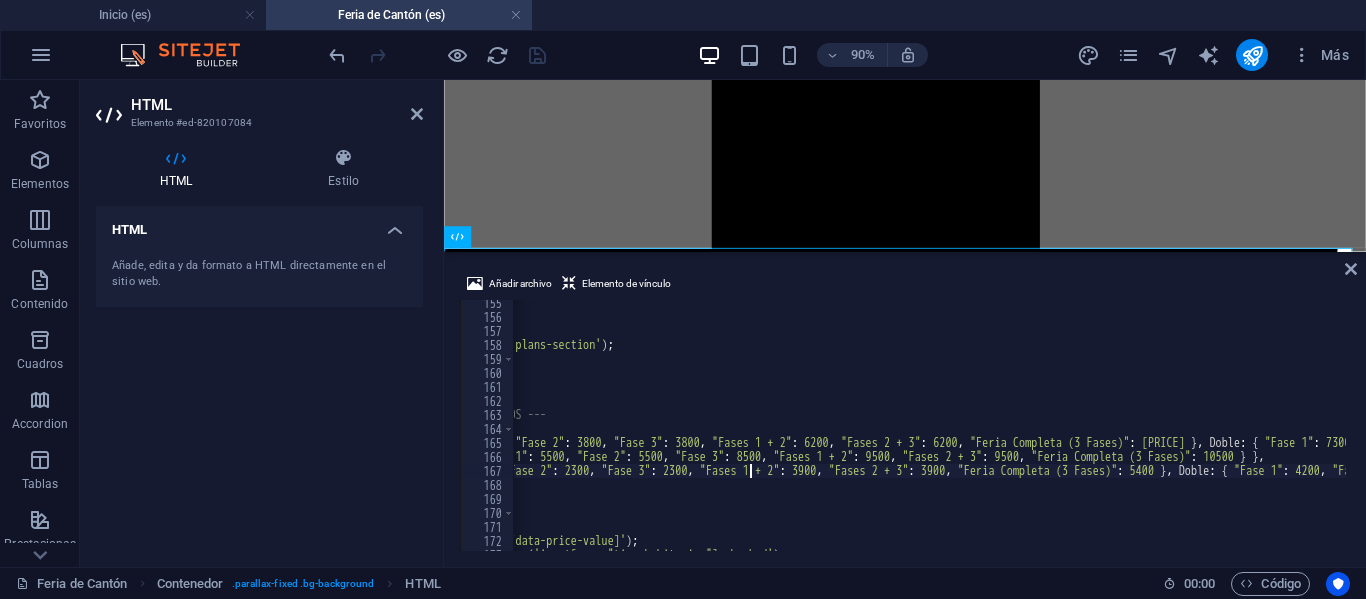 click on "threshold :   0.1           }) ;           const   plansSection   =   document . querySelector ( '.plans-section' ) ;           if   ( plansSection )   {                scrollObserver . observe ( plansSection ) ;           }           // --- SCRIPT PARA LOS FORMULARIOS INTERACTIVOS ---           const   prices   =   {                business :   {   Compartida :   {   "Fase 1" :   [PRICE] ,   "Fase 2" :   [PRICE] ,   "Fase 3" :   [PRICE] ,   "Fases 1 + 2" :   [PRICE] ,   "Fases 2 + 3" :   [PRICE] ,   "Feria Completa (3 Fases)" :   [PRICE]   } ,   Doble :   {   "Fase 1" :   [PRICE] ,   "Fase 2" :   [PRICE] ,   "Fase 3" :   [PRICE] ,   "Fases 1 + 2" :   [PRICE] ,   "Fases 2 + 3" :   [PRICE] ,   "Feria Completa (3 Fases)" :   [PRICE]   } ,   Single :   {   "Fase 1" :   [PRICE] ,   "Fase 2" :   [PRICE] ,   "Fase 3" :   [PRICE] ,   "Fases 1 + 2" :   [PRICE] ,   "Fases 2 + 3" :   [PRICE] ,   "Feria Completa (3 Fases)" :   [PRICE]   }   } ,                executive :   {   "Single (Incluida)" :   {   "Fase 1" :   [PRICE] ,   "Fase 2" :   [PRICE] ,   "Fase 3" :   [PRICE] ,   "Fases 1 + 2" :   [PRICE] ,   "Fases 2 + 3" :   [PRICE] ,   "Feria Completa (3 Fases)" :   [PRICE]   }   }" at bounding box center (10082, 433) 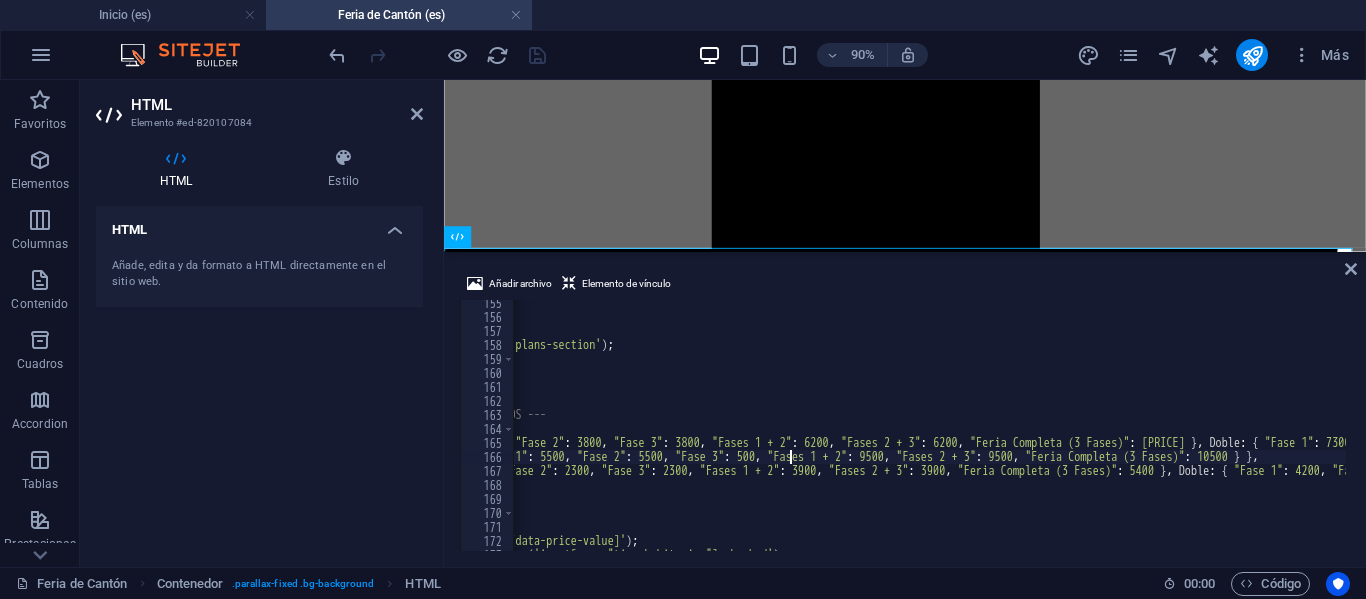 scroll, scrollTop: 0, scrollLeft: 50, axis: horizontal 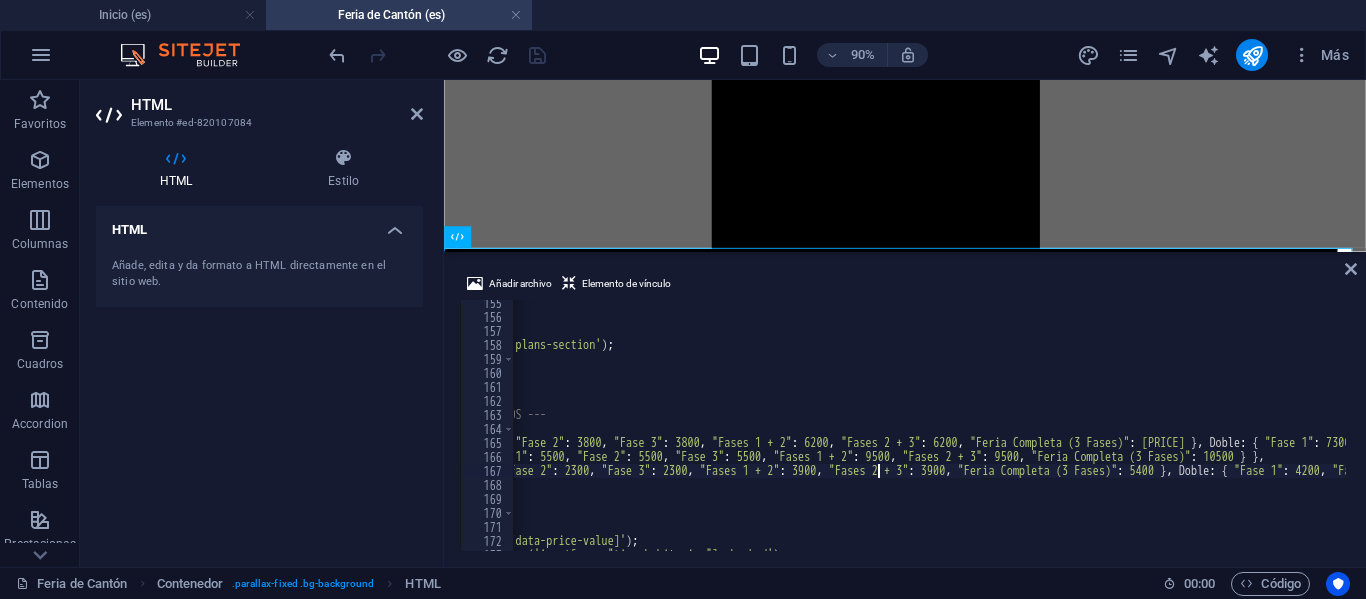 click on "threshold :   0.1           }) ;           const   plansSection   =   document . querySelector ( '.plans-section' ) ;           if   ( plansSection )   {                scrollObserver . observe ( plansSection ) ;           }           // --- SCRIPT PARA LOS FORMULARIOS INTERACTIVOS ---           const   prices   =   {                business :   {   Compartida :   {   "Fase 1" :   [PRICE] ,   "Fase 2" :   [PRICE] ,   "Fase 3" :   [PRICE] ,   "Fases 1 + 2" :   [PRICE] ,   "Fases 2 + 3" :   [PRICE] ,   "Feria Completa (3 Fases)" :   [PRICE]   } ,   Doble :   {   "Fase 1" :   [PRICE] ,   "Fase 2" :   [PRICE] ,   "Fase 3" :   [PRICE] ,   "Fases 1 + 2" :   [PRICE] ,   "Fases 2 + 3" :   [PRICE] ,   "Feria Completa (3 Fases)" :   [PRICE]   } ,   Single :   {   "Fase 1" :   [PRICE] ,   "Fase 2" :   [PRICE] ,   "Fase 3" :   [PRICE] ,   "Fases 1 + 2" :   [PRICE] ,   "Fases 2 + 3" :   [PRICE] ,   "Feria Completa (3 Fases)" :   [PRICE]   }   } ,                executive :   {   "Single (Incluida)" :   {   "Fase 1" :   [PRICE] ,   "Fase 2" :   [PRICE] ,   "Fase 3" :   [PRICE] ,   "Fases 1 + 2" :   [PRICE] ,   "Fases 2 + 3" :   [PRICE] ,   "Feria Completa (3 Fases)" :   [PRICE]   }   }" at bounding box center (10082, 433) 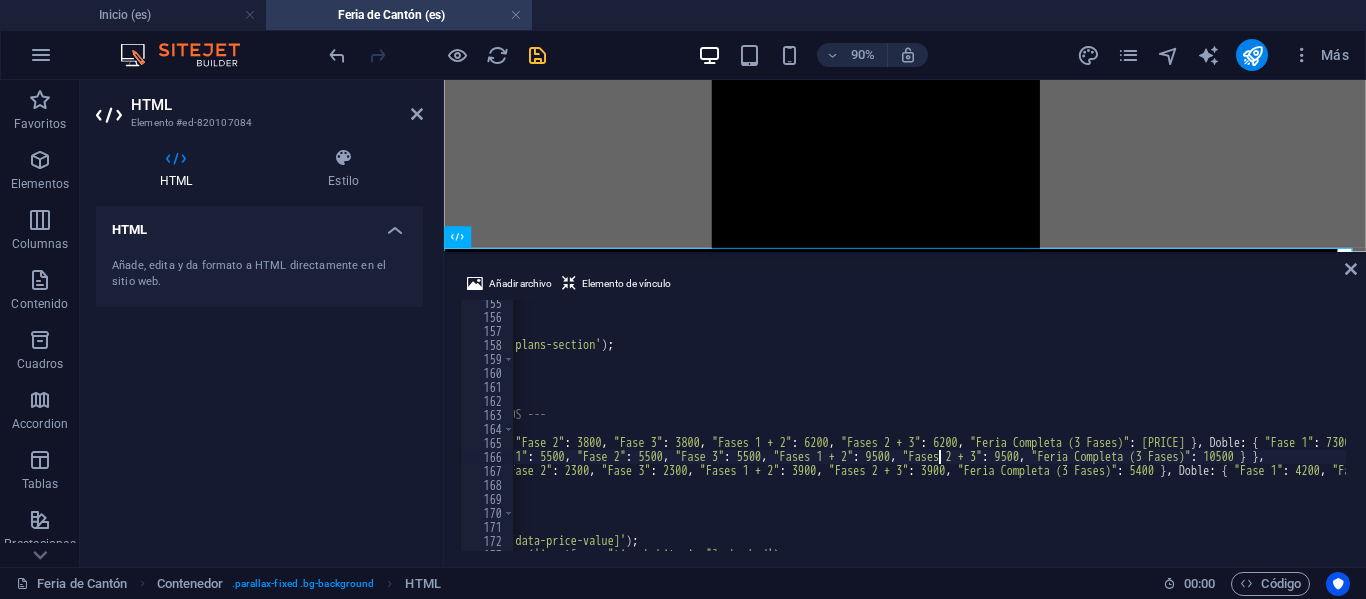 click on "threshold :   0.1           }) ;           const   plansSection   =   document . querySelector ( '.plans-section' ) ;           if   ( plansSection )   {                scrollObserver . observe ( plansSection ) ;           }           // --- SCRIPT PARA LOS FORMULARIOS INTERACTIVOS ---           const   prices   =   {                business :   {   Compartida :   {   "Fase 1" :   [PRICE] ,   "Fase 2" :   [PRICE] ,   "Fase 3" :   [PRICE] ,   "Fases 1 + 2" :   [PRICE] ,   "Fases 2 + 3" :   [PRICE] ,   "Feria Completa (3 Fases)" :   [PRICE]   } ,   Doble :   {   "Fase 1" :   [PRICE] ,   "Fase 2" :   [PRICE] ,   "Fase 3" :   [PRICE] ,   "Fases 1 + 2" :   [PRICE] ,   "Fases 2 + 3" :   [PRICE] ,   "Feria Completa (3 Fases)" :   [PRICE]   } ,   Single :   {   "Fase 1" :   [PRICE] ,   "Fase 2" :   [PRICE] ,   "Fase 3" :   [PRICE] ,   "Fases 1 + 2" :   [PRICE] ,   "Fases 2 + 3" :   [PRICE] ,   "Feria Completa (3 Fases)" :   [PRICE]   }   } ,                executive :   {   "Single (Incluida)" :   {   "Fase 1" :   [PRICE] ,   "Fase 2" :   [PRICE] ,   "Fase 3" :   [PRICE] ,   "Fases 1 + 2" :   [PRICE] ,   "Fases 2 + 3" :   [PRICE] ,   "Feria Completa (3 Fases)" :   [PRICE]   }   }" at bounding box center [10082, 433] 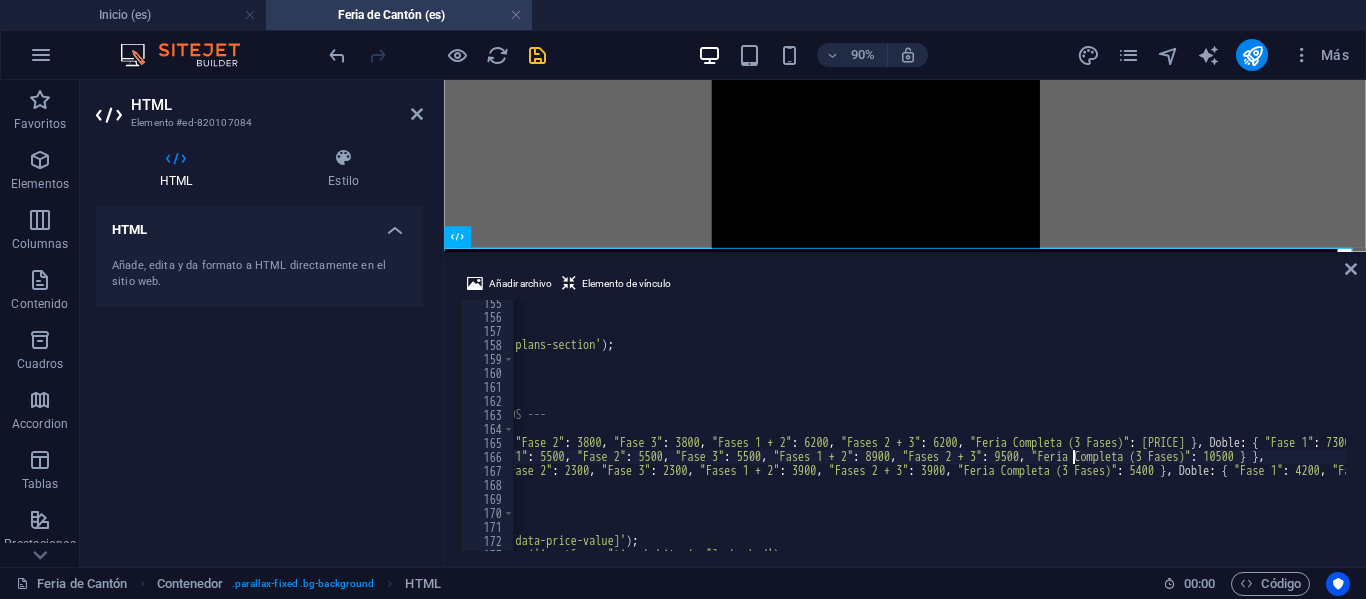 scroll, scrollTop: 0, scrollLeft: 73, axis: horizontal 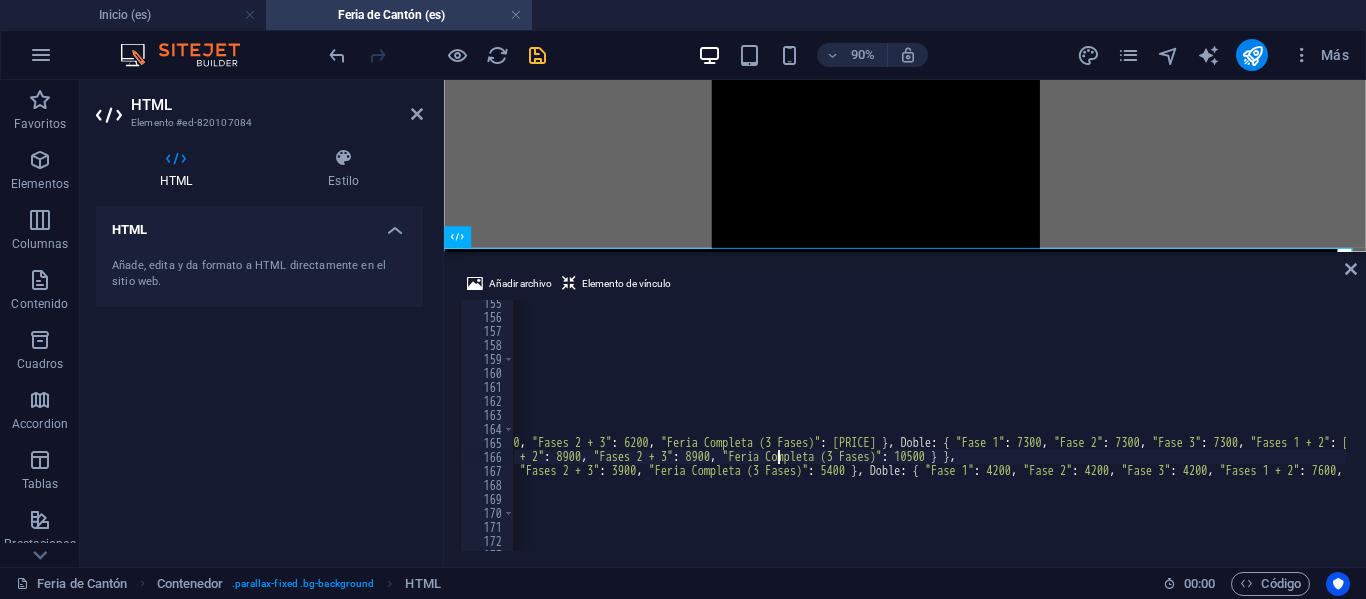 click on "threshold :   0.1           }) ;           const   plansSection   =   document . querySelector ( '.plans-section' ) ;           if   ( plansSection )   {                scrollObserver . observe ( plansSection ) ;           }           // --- SCRIPT PARA LOS FORMULARIOS INTERACTIVOS ---           const   prices   =   {                business :   {   Compartida :   {   "Fase 1" :   [PRICE] ,   "Fase 2" :   [PRICE] ,   "Fase 3" :   [PRICE] ,   "Fases 1 + 2" :   [PRICE] ,   "Fases 2 + 3" :   [PRICE] ,   "Feria Completa (3 Fases)" :   [PRICE]   } ,   Doble :   {   "Fase 1" :   [PRICE] ,   "Fase 2" :   [PRICE] ,   "Fase 3" :   [PRICE] ,   "Fases 1 + 2" :   [PRICE] ,   "Fases 2 + 3" :   [PRICE] ,   "Feria Completa (3 Fases)" :   [PRICE]   } ,   Single :   {   "Fase 1" :   [PRICE] ,   "Fase 2" :   [PRICE] ,   "Fase 3" :   [PRICE] ,   "Fases 1 + 2" :   [PRICE] ,   "Fases 2 + 3" :   [PRICE] ,   "Feria Completa (3 Fases)" :   [PRICE]   }   } ,                executive :   {   "Single (Incluida)" :   {   "Fase 1" :   [PRICE] ,   "Fase 2" :   [PRICE] ,   "Fase 3" :   [PRICE] ,   "Fases 1 + 2" :   [PRICE] ,   "Fases 2 + 3" :   [PRICE] ,   "Feria Completa (3 Fases)" :   [PRICE]   }   }" at bounding box center [9773, 433] 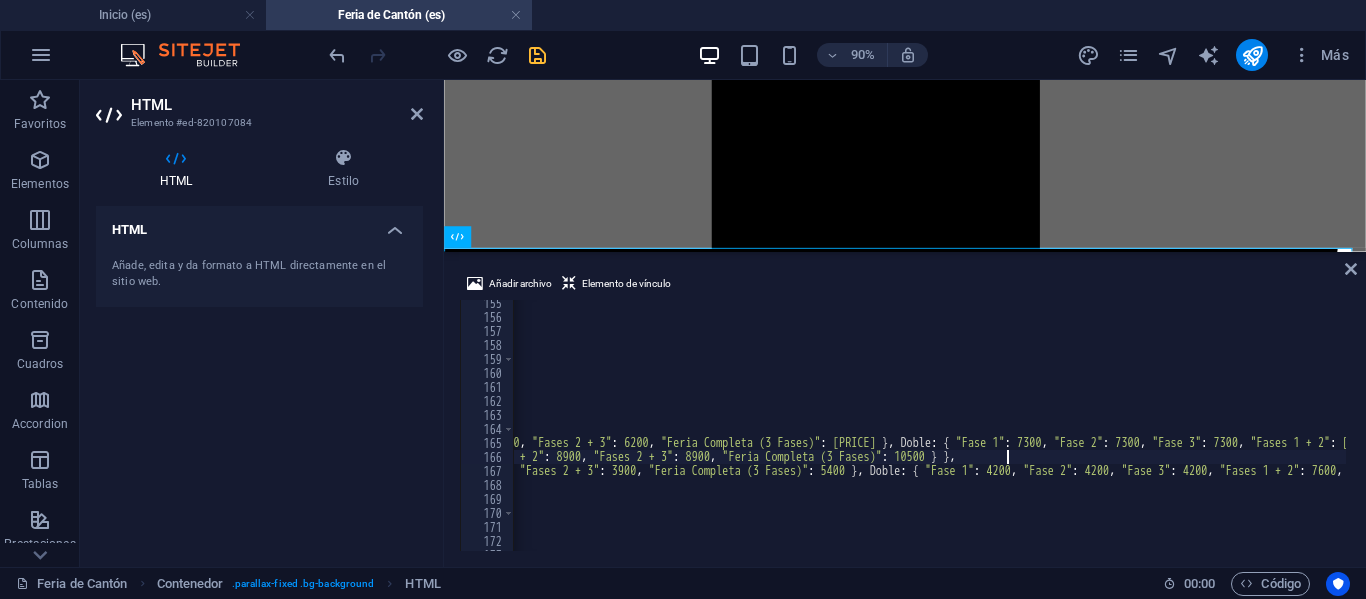 click on "threshold :   0.1           }) ;           const   plansSection   =   document . querySelector ( '.plans-section' ) ;           if   ( plansSection )   {                scrollObserver . observe ( plansSection ) ;           }           // --- SCRIPT PARA LOS FORMULARIOS INTERACTIVOS ---           const   prices   =   {                business :   {   Compartida :   {   "Fase 1" :   [PRICE] ,   "Fase 2" :   [PRICE] ,   "Fase 3" :   [PRICE] ,   "Fases 1 + 2" :   [PRICE] ,   "Fases 2 + 3" :   [PRICE] ,   "Feria Completa (3 Fases)" :   [PRICE]   } ,   Doble :   {   "Fase 1" :   [PRICE] ,   "Fase 2" :   [PRICE] ,   "Fase 3" :   [PRICE] ,   "Fases 1 + 2" :   [PRICE] ,   "Fases 2 + 3" :   [PRICE] ,   "Feria Completa (3 Fases)" :   [PRICE]   } ,   Single :   {   "Fase 1" :   [PRICE] ,   "Fase 2" :   [PRICE] ,   "Fase 3" :   [PRICE] ,   "Fases 1 + 2" :   [PRICE] ,   "Fases 2 + 3" :   [PRICE] ,   "Feria Completa (3 Fases)" :   [PRICE]   }   } ,                executive :   {   "Single (Incluida)" :   {   "Fase 1" :   [PRICE] ,   "Fase 2" :   [PRICE] ,   "Fase 3" :   [PRICE] ,   "Fases 1 + 2" :   [PRICE] ,   "Fases 2 + 3" :   [PRICE] ,   "Feria Completa (3 Fases)" :   [PRICE]   }   }" at bounding box center (9773, 433) 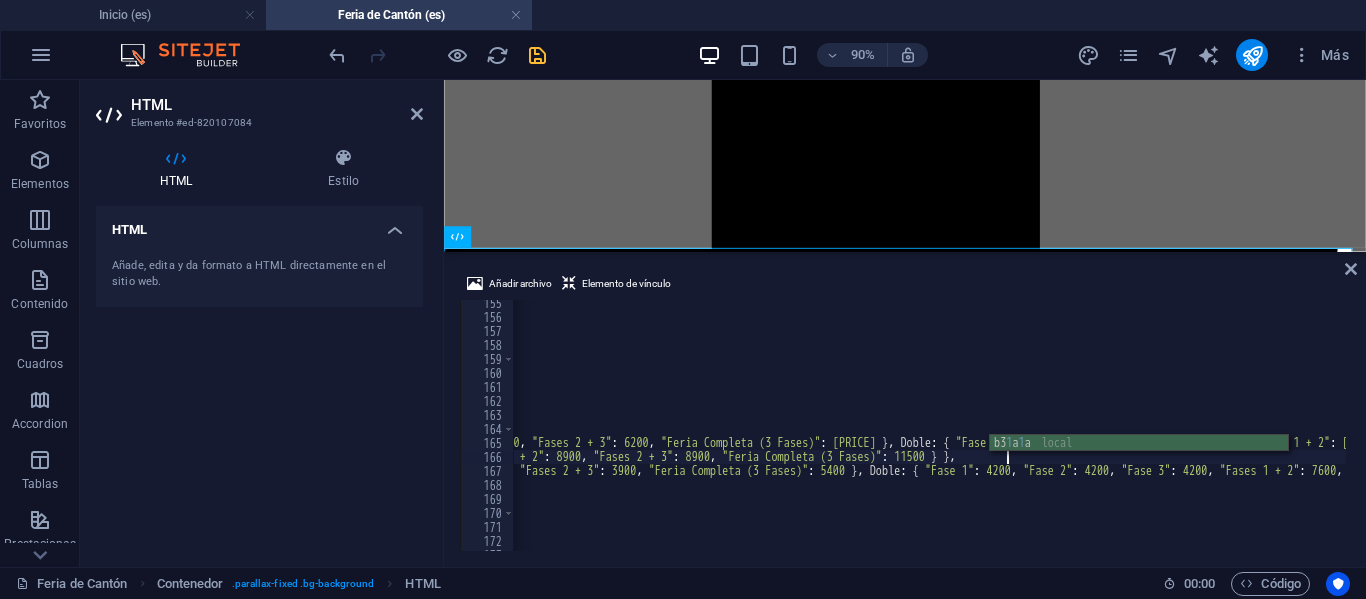 scroll, scrollTop: 0, scrollLeft: 92, axis: horizontal 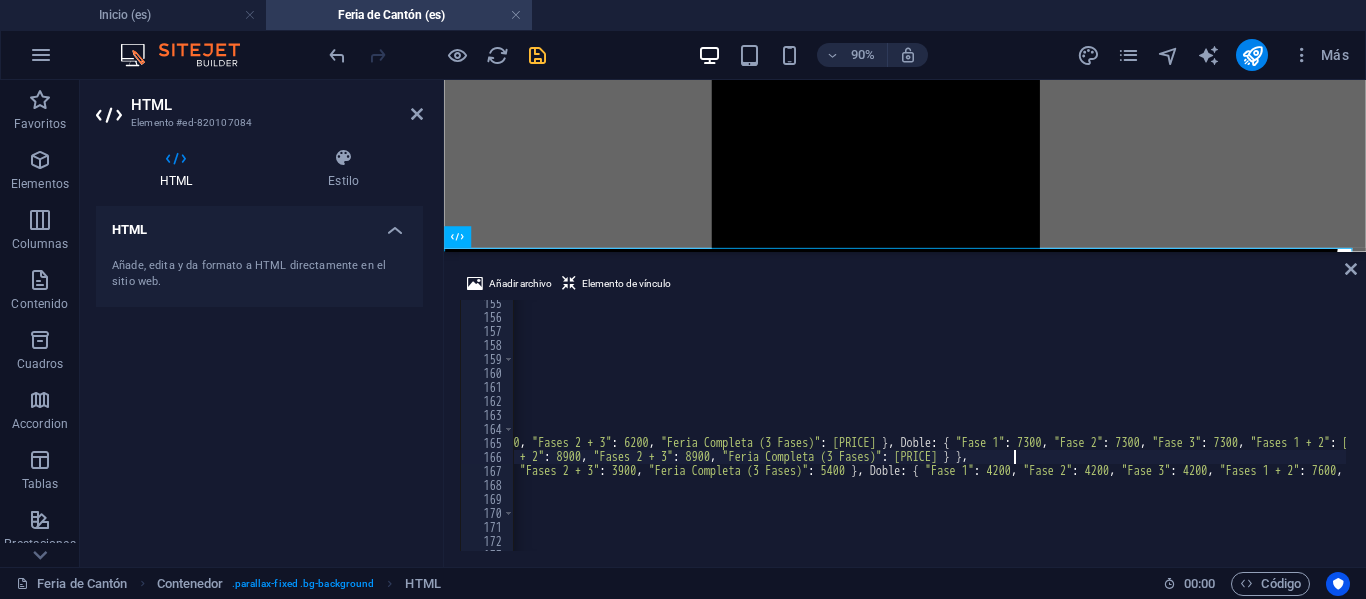 type on "executive: { "Single (Incluida)": { "Fase 1": [PRICE], "Fase 2": [PRICE], "Fase 3": [PRICE], "Fases 1 + 2": [PRICE], "Fases 2 + 3": [PRICE], "Feria Completa (3 Fases)": [PRICE] }," 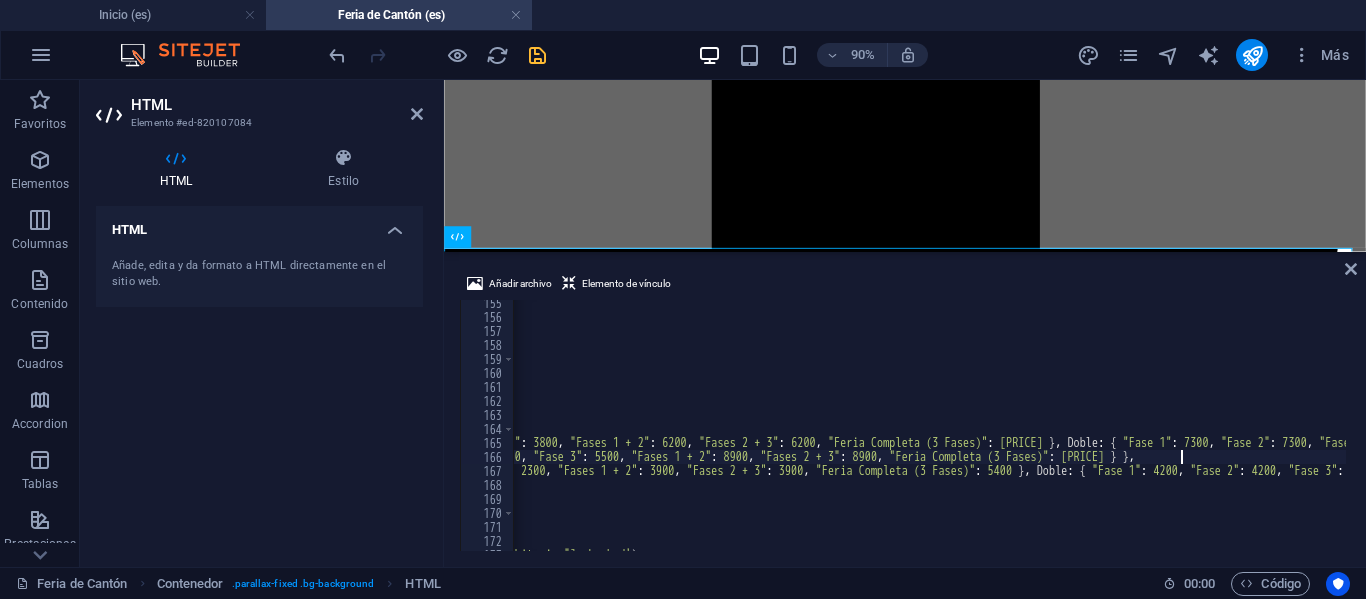 scroll, scrollTop: 0, scrollLeft: 500, axis: horizontal 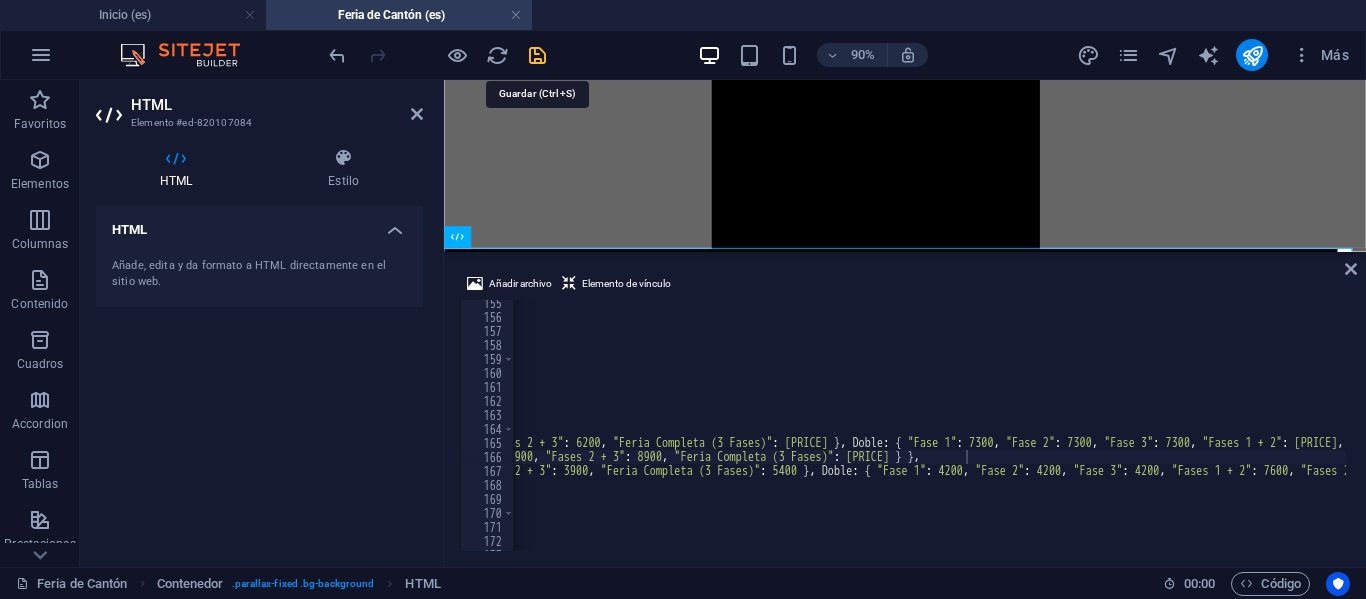 click at bounding box center [537, 55] 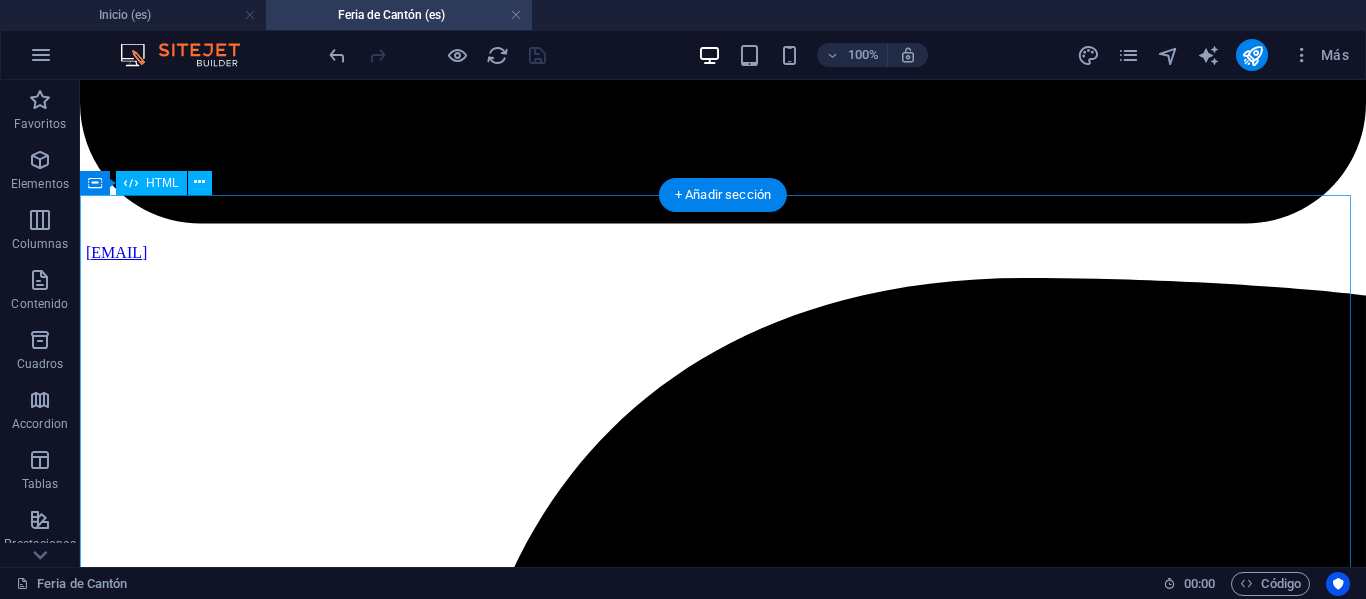 click on "IMACHINA - Planes Interactivos (Corregido)
Tres Planes, Un Objetivo: Tú Éxito Empresarial
Selecciona el plan que te acomode, y prepárate para la mejor experiencia de negocios en la Feria de Cantón.
MÁS POPULAR Plan Business Paquete todo incluido para una experiencia completa y sin preocupaciones. Workshop Online de Preparación. Pasajes Aéreos SCL-HKG (Round Trip) Traslados y Alojamientos en China. Cena de Bienvenida y Networking. Acreditación de Ingreso a Feria. Traductor Chino-Español Grupal. Desayunos Buffet en Hotel. Almuerzos Incluidos en Feria. Turismo en Guangzhou. Gestión Primera Importación Post-Feria. Importante:  Incluye apoyo tramitación visa de país en tránsito; ingreso a China bajo nuevo sistema de exención de visa. Solo aplica para participantes  Chilenos . Ver Precios Tipo de Habitación:   Compartida   Doble   Single Fase de Interés: Fase 1 Fase 2 Fase 3" at bounding box center [723, 9807] 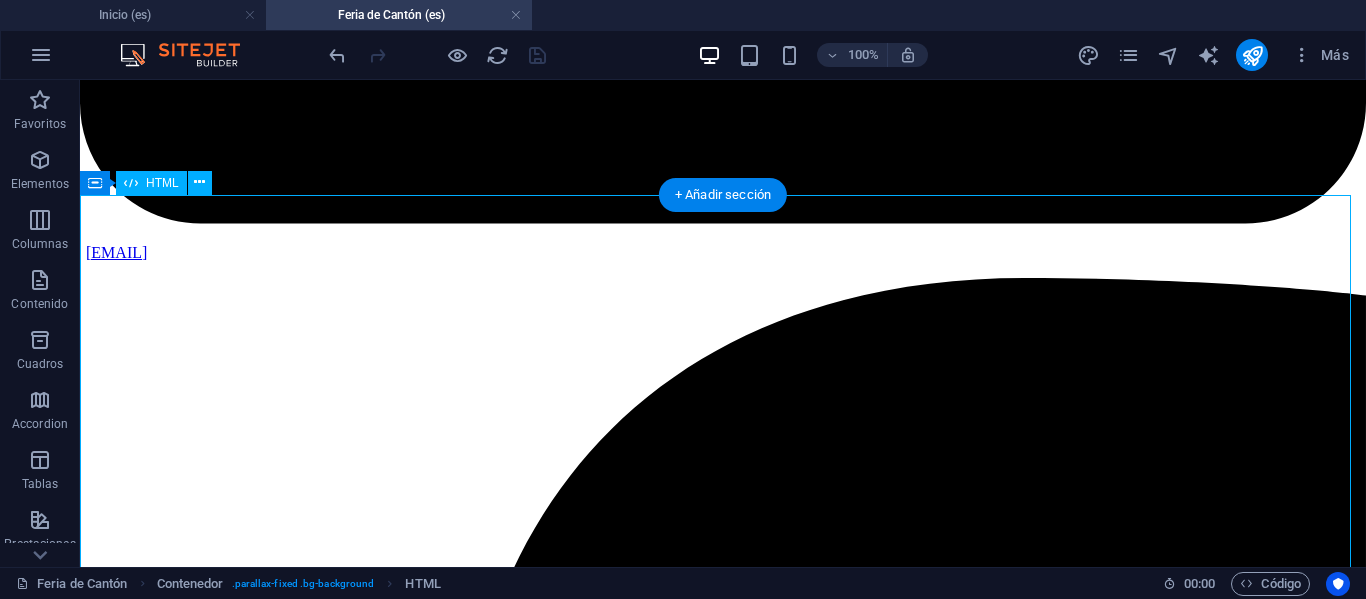 click on "IMACHINA - Planes Interactivos (Corregido)
Tres Planes, Un Objetivo: Tú Éxito Empresarial
Selecciona el plan que te acomode, y prepárate para la mejor experiencia de negocios en la Feria de Cantón.
MÁS POPULAR Plan Business Paquete todo incluido para una experiencia completa y sin preocupaciones. Workshop Online de Preparación. Pasajes Aéreos SCL-HKG (Round Trip) Traslados y Alojamientos en China. Cena de Bienvenida y Networking. Acreditación de Ingreso a Feria. Traductor Chino-Español Grupal. Desayunos Buffet en Hotel. Almuerzos Incluidos en Feria. Turismo en Guangzhou. Gestión Primera Importación Post-Feria. Importante:  Incluye apoyo tramitación visa de país en tránsito; ingreso a China bajo nuevo sistema de exención de visa. Solo aplica para participantes  Chilenos . Ver Precios Tipo de Habitación:   Compartida   Doble   Single Fase de Interés: Fase 1 Fase 2 Fase 3" at bounding box center [723, 9807] 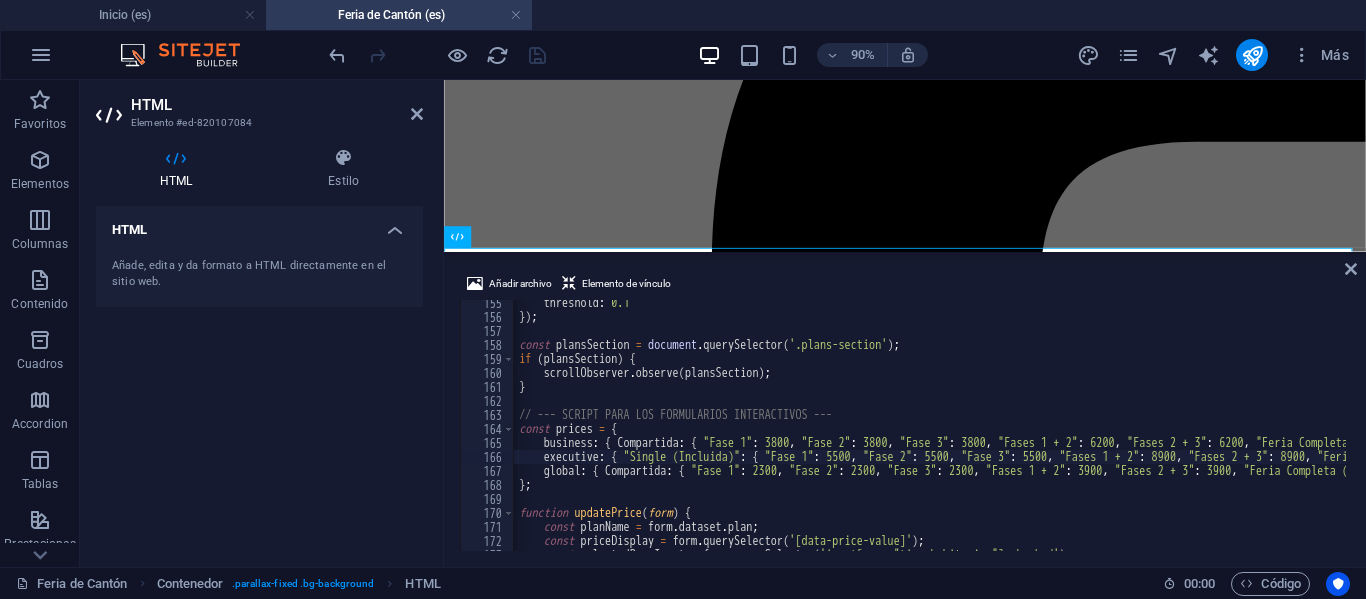 scroll, scrollTop: 0, scrollLeft: 167, axis: horizontal 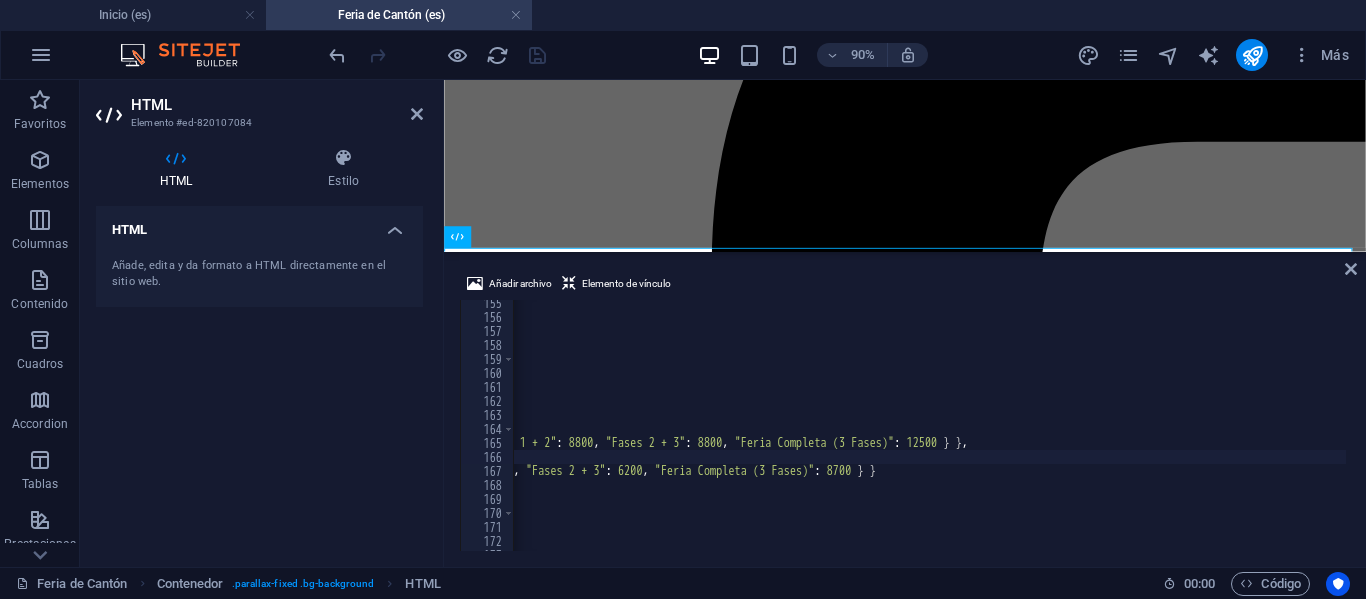 click on "threshold :   0.1           }) ;           const   plansSection   =   document . querySelector ( '.plans-section' ) ;           if   ( plansSection )   {                scrollObserver . observe ( plansSection ) ;           }           // --- SCRIPT PARA LOS FORMULARIOS INTERACTIVOS ---           const   prices   =   {                business :   {   Compartida :   {   "Fase 1" :   [PRICE] ,   "Fase 2" :   [PRICE] ,   "Fase 3" :   [PRICE] ,   "Fases 1 + 2" :   [PRICE] ,   "Fases 2 + 3" :   [PRICE] ,   "Feria Completa (3 Fases)" :   [PRICE]   } ,   Doble :   {   "Fase 1" :   [PRICE] ,   "Fase 2" :   [PRICE] ,   "Fase 3" :   [PRICE] ,   "Fases 1 + 2" :   [PRICE] ,   "Fases 2 + 3" :   [PRICE] ,   "Feria Completa (3 Fases)" :   [PRICE]   } ,   Single :   {   "Fase 1" :   [PRICE] ,   "Fase 2" :   [PRICE] ,   "Fase 3" :   [PRICE] ,   "Fases 1 + 2" :   [PRICE] ,   "Fases 2 + 3" :   [PRICE] ,   "Feria Completa (3 Fases)" :   [PRICE]   }   } ,                executive :   {   "Single (Incluida)" :   {   "Fase 1" :   [PRICE] ,   "Fase 2" :   [PRICE] ,   "Fase 3" :   [PRICE] ,   "Fases 1 + 2" :   [PRICE] ,   "Fases 2 + 3" :   [PRICE] ,   "Feria Completa (3 Fases)" :   [PRICE]   }   }" at bounding box center (8109, 433) 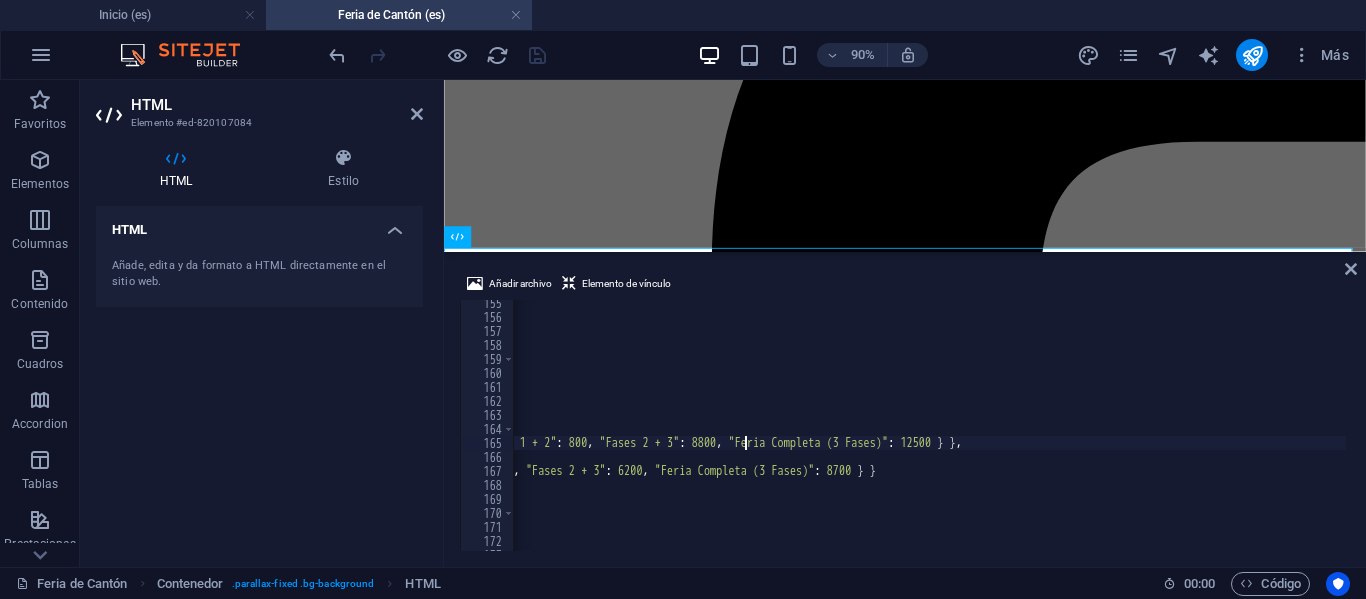scroll, scrollTop: 0, scrollLeft: 207, axis: horizontal 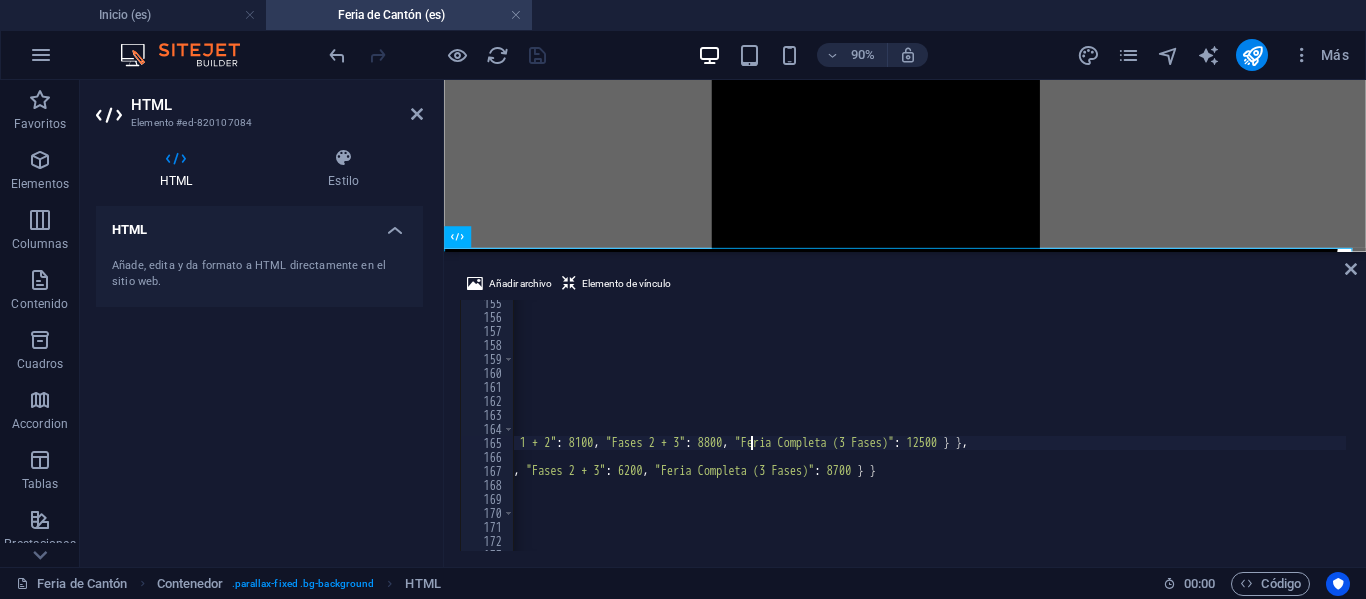 type on "business: { Compartida: { "Fase 1": [PRICE], "Fase 2": [PRICE], "Fase 3": [PRICE], "Fases 1 + 2": [PRICE], "Fases 2 + 3": [PRICE], "Feria Completa (3 Fases)": [PRICE] }, Doble: { "Fase 1": [PRICE], "Fase 2": [PRICE], "Fase 3": [PRICE], "Fases 1 + 2": [PRICE], "Fases 2 + 3": [PRICE], "Feria Completa (3 Fases)": [PRICE] }, Single: { "Fase 1": [PRICE], "Fase 2": [PRICE], "Fase 3": [PRICE], "Fases 1 + 2": [PRICE], "Fases 2 + 3": [PRICE], "Feria Completa (3 Fases)": [PRICE] }" 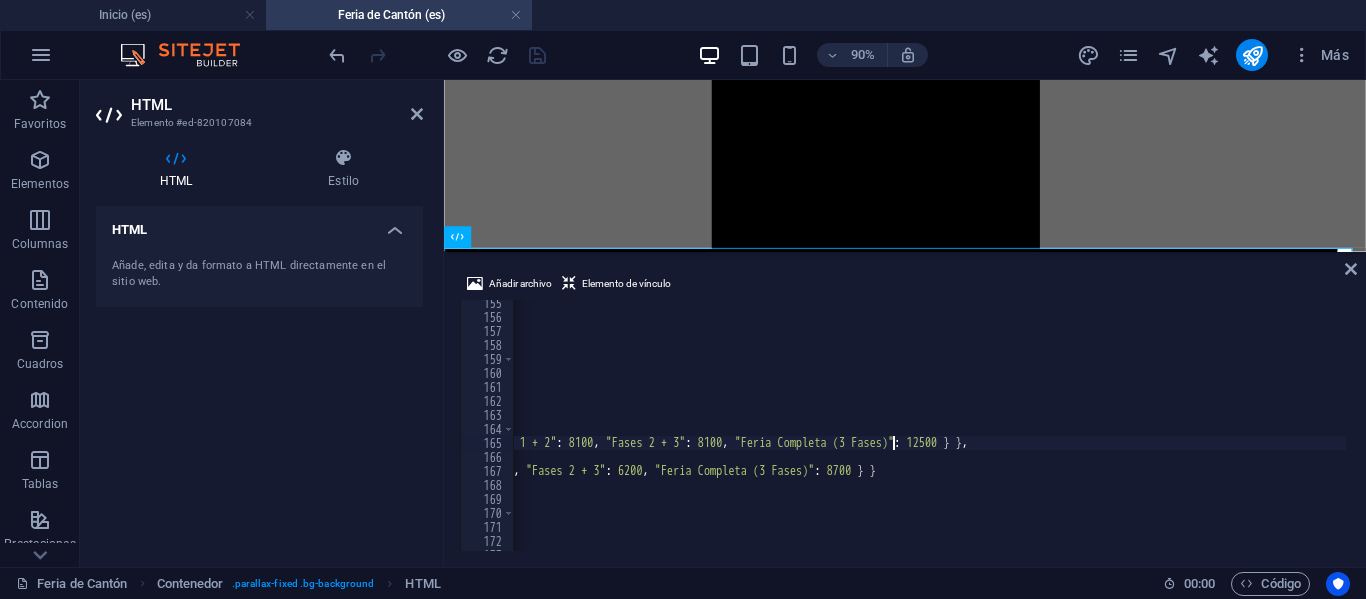 scroll, scrollTop: 0, scrollLeft: 218, axis: horizontal 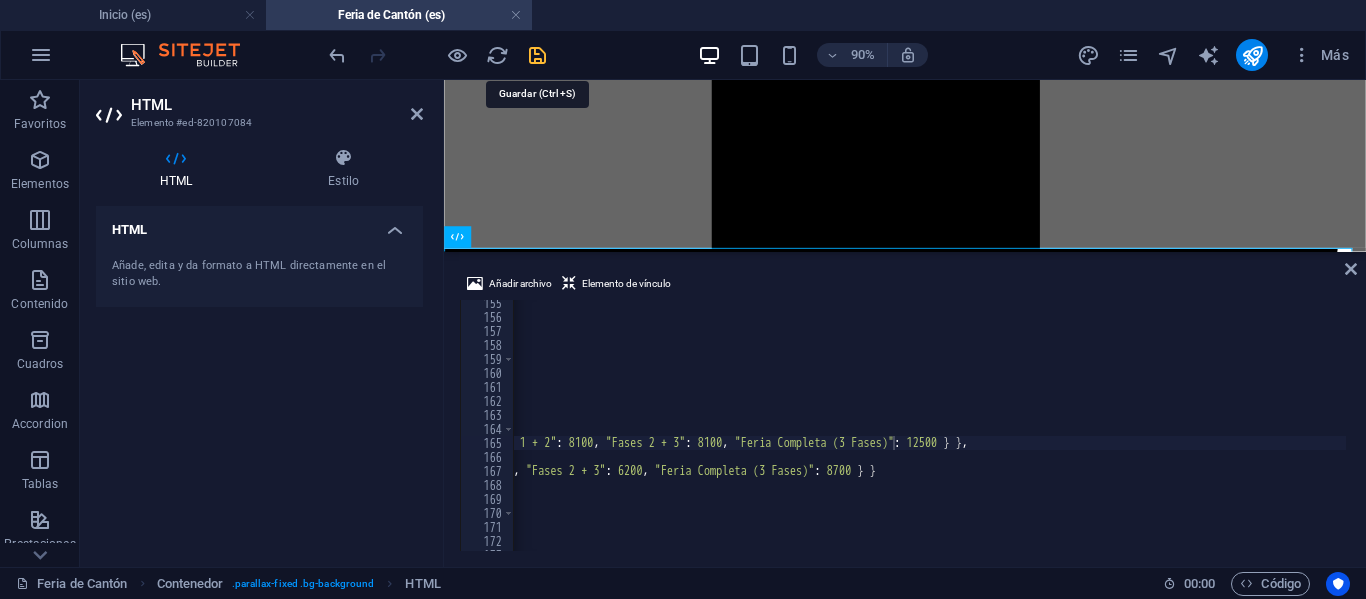 click at bounding box center (537, 55) 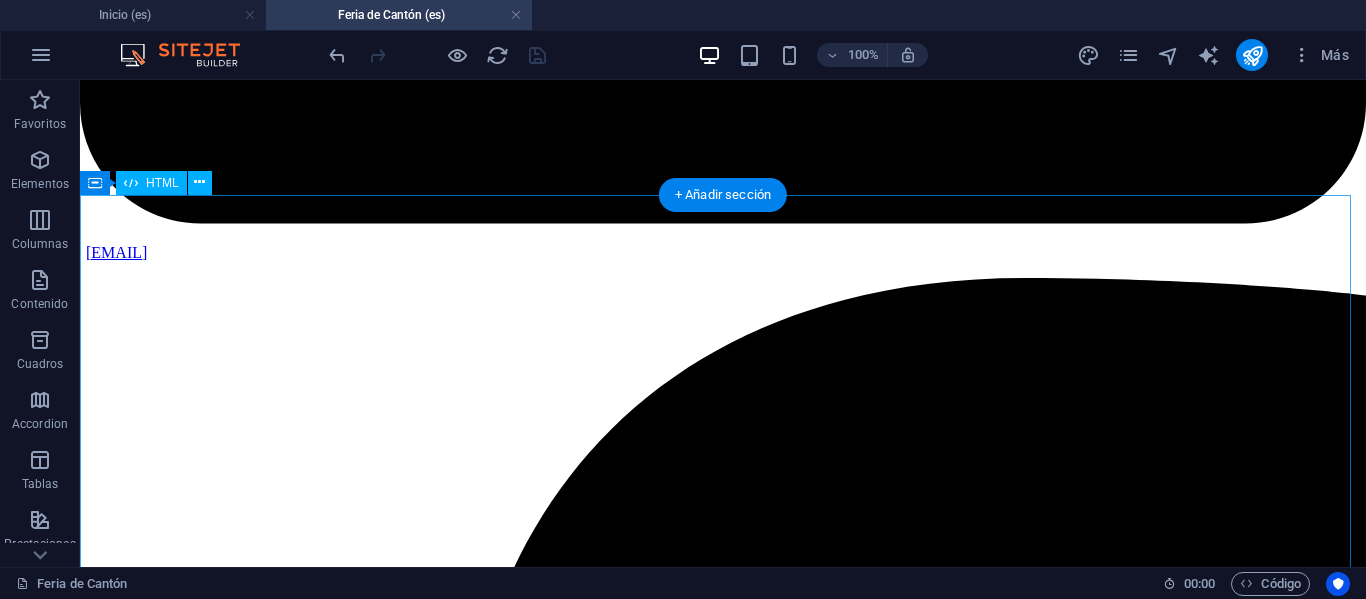 click on "IMACHINA - Planes Interactivos (Corregido)
Tres Planes, Un Objetivo: Tú Éxito Empresarial
Selecciona el plan que te acomode, y prepárate para la mejor experiencia de negocios en la Feria de Cantón.
MÁS POPULAR Plan Business Paquete todo incluido para una experiencia completa y sin preocupaciones. Workshop Online de Preparación. Pasajes Aéreos SCL-HKG (Round Trip) Traslados y Alojamientos en China. Cena de Bienvenida y Networking. Acreditación de Ingreso a Feria. Traductor Chino-Español Grupal. Desayunos Buffet en Hotel. Almuerzos Incluidos en Feria. Turismo en Guangzhou. Gestión Primera Importación Post-Feria. Importante:  Incluye apoyo tramitación visa de país en tránsito; ingreso a China bajo nuevo sistema de exención de visa. Solo aplica para participantes  Chilenos . Ver Precios Tipo de Habitación:   Compartida   Doble   Single Fase de Interés: Fase 1 Fase 2 Fase 3" at bounding box center (723, 9807) 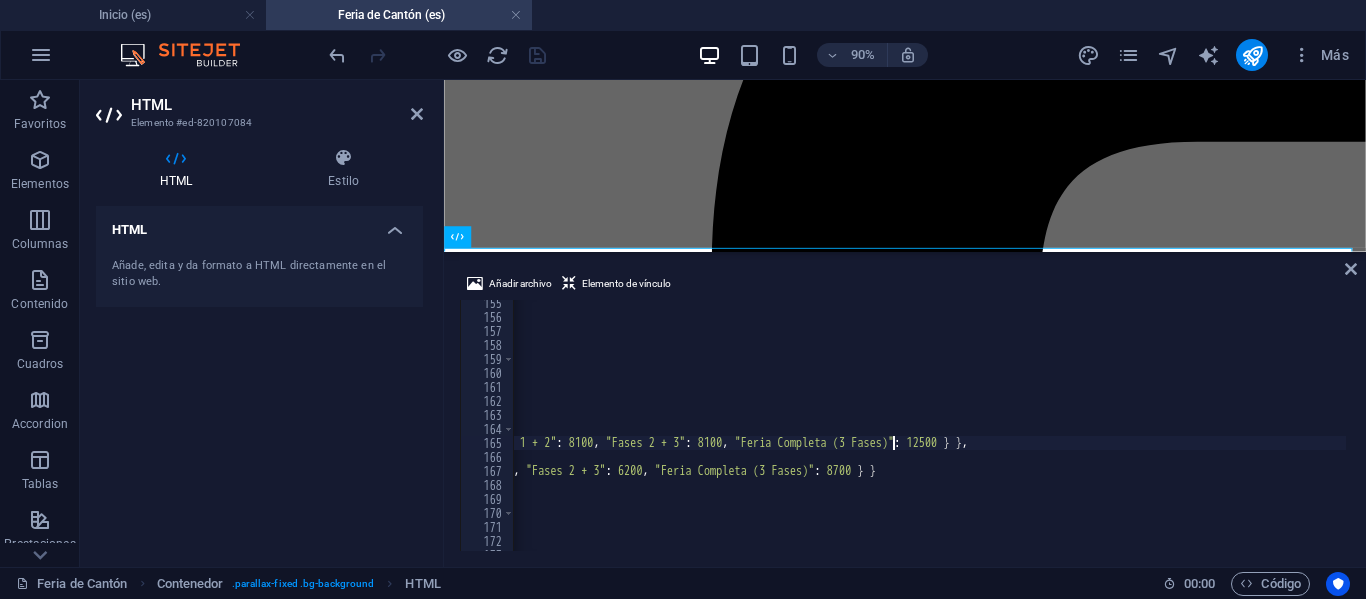 click on "threshold :   0.1           }) ;           const   plansSection   =   document . querySelector ( '.plans-section' ) ;           if   ( plansSection )   {                scrollObserver . observe ( plansSection ) ;           }           // --- SCRIPT PARA LOS FORMULARIOS INTERACTIVOS ---           const   prices   =   {                business :   {   Compartida :   {   "Fase 1" :   [PRICE] ,   "Fase 2" :   [PRICE] ,   "Fase 3" :   [PRICE] ,   "Fases 1 + 2" :   [PRICE] ,   "Fases 2 + 3" :   [PRICE] ,   "Feria Completa (3 Fases)" :   [PRICE]   } ,   Doble :   {   "Fase 1" :   [PRICE] ,   "Fase 2" :   [PRICE] ,   "Fase 3" :   [PRICE] ,   "Fases 1 + 2" :   [PRICE] ,   "Fases 2 + 3" :   [PRICE] ,   "Feria Completa (3 Fases)" :   [PRICE]   } ,   Single :   {   "Fase 1" :   [PRICE] ,   "Fase 2" :   [PRICE] ,   "Fase 3" :   [PRICE] ,   "Fases 1 + 2" :   [PRICE] ,   "Fases 2 + 3" :   [PRICE] ,   "Feria Completa (3 Fases)" :   [PRICE]   }   } ,                executive :   {   "Single (Incluida)" :   {   "Fase 1" :   [PRICE] ,   "Fase 2" :   [PRICE] ,   "Fase 3" :   [PRICE] ,   "Fases 1 + 2" :   [PRICE] ,   "Fases 2 + 3" :   [PRICE] ,   "Feria Completa (3 Fases)" :   [PRICE]   }   }" at bounding box center [8109, 433] 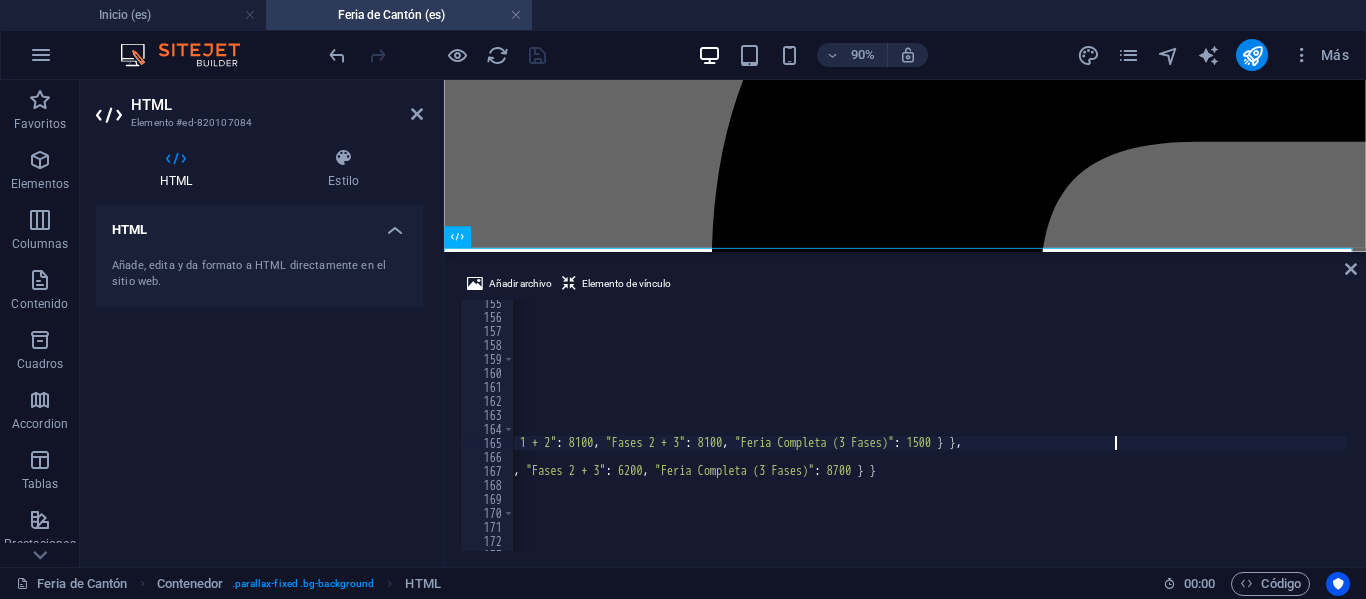 scroll, scrollTop: 2160, scrollLeft: 0, axis: vertical 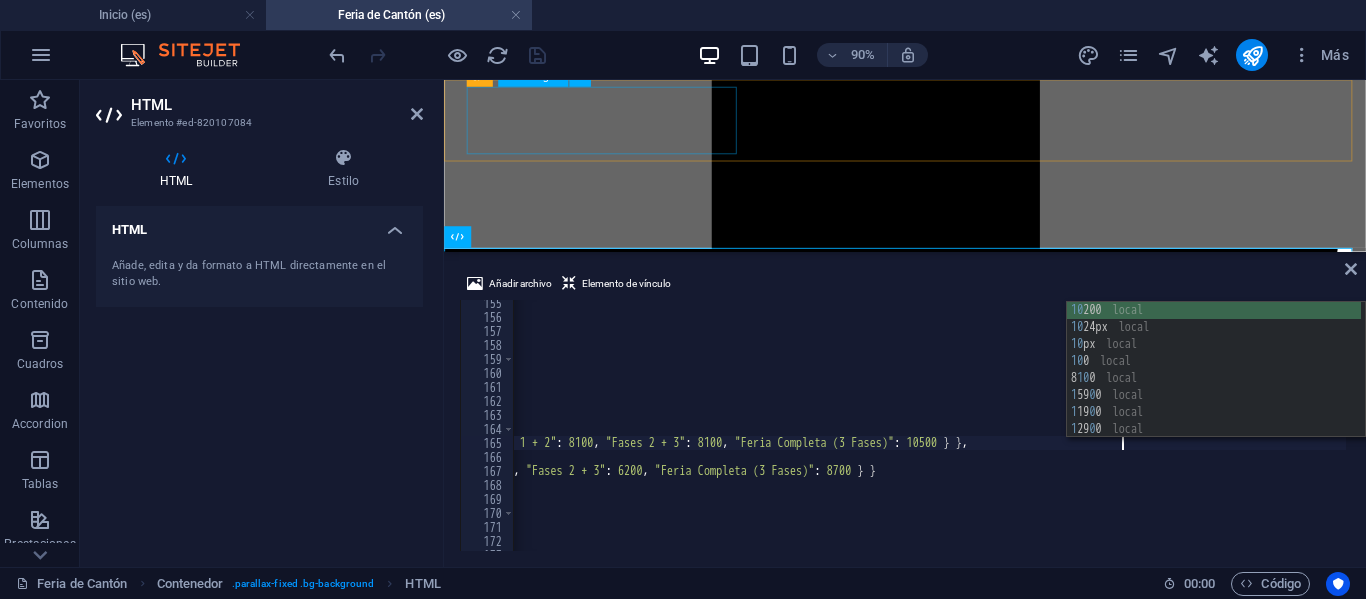 type on "0" 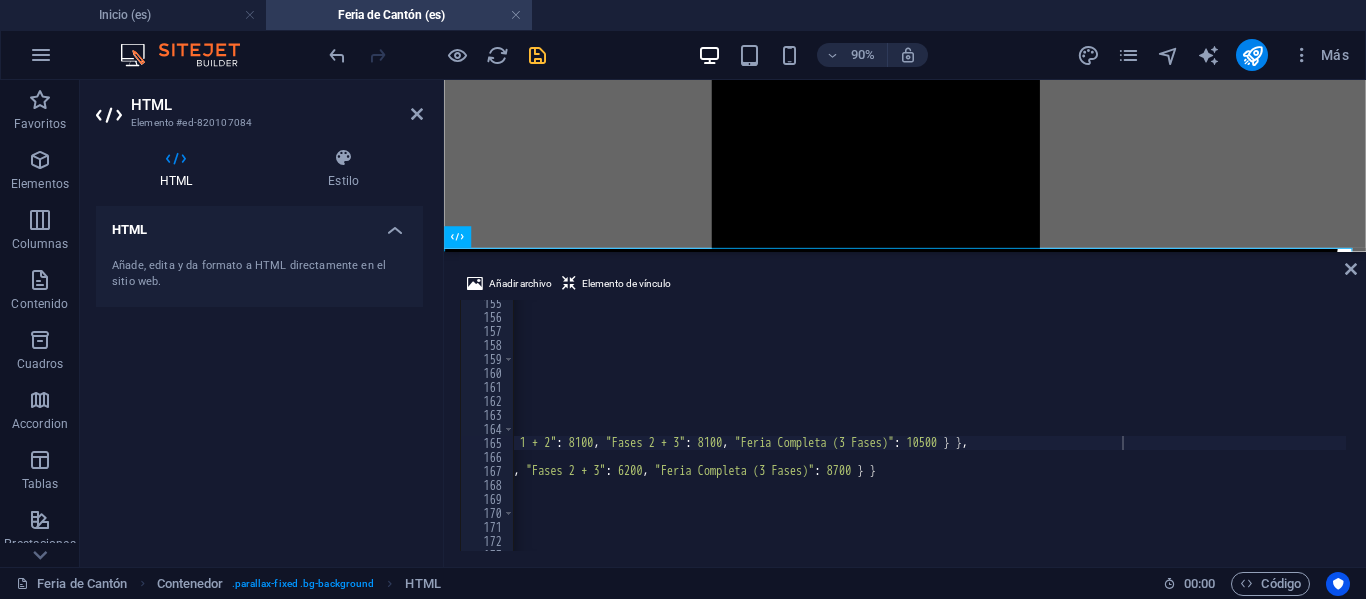 click at bounding box center (437, 55) 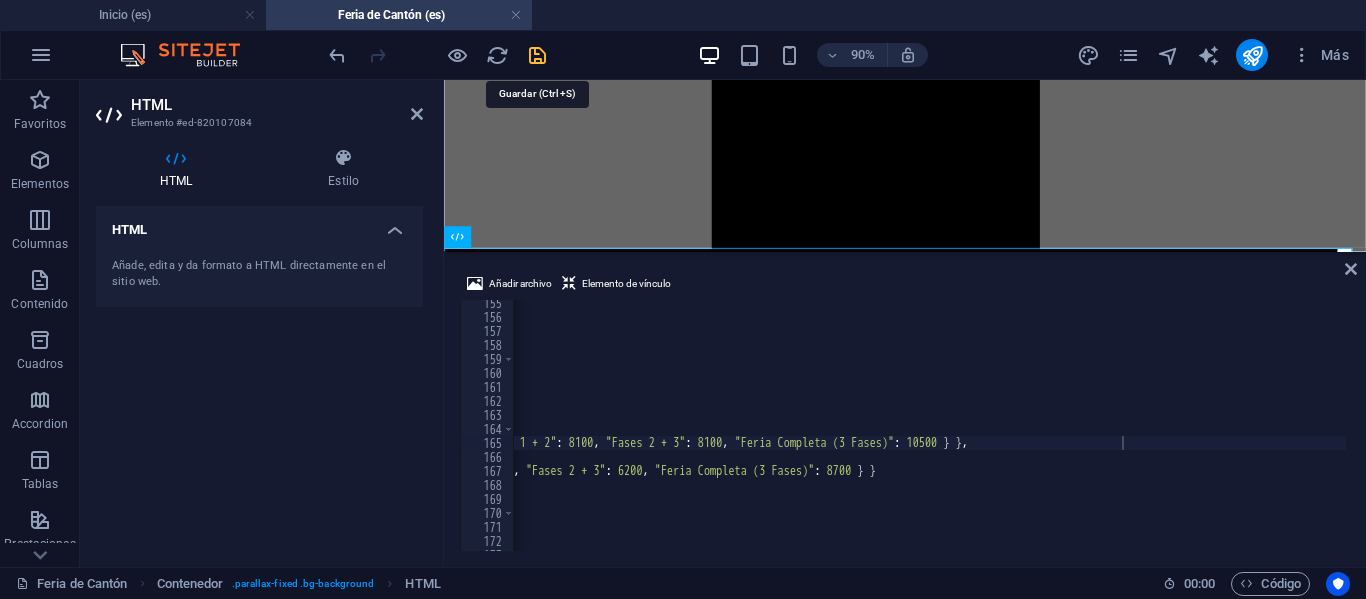 click at bounding box center (537, 55) 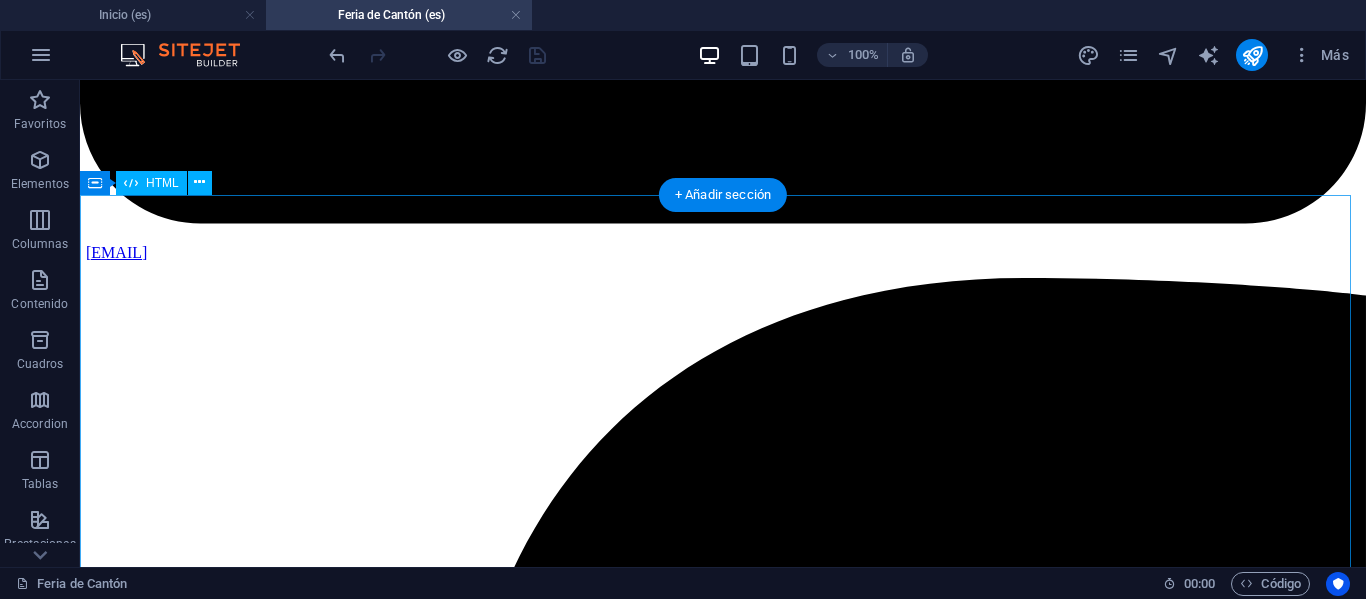 click on "IMACHINA - Planes Interactivos (Corregido)
Tres Planes, Un Objetivo: Tú Éxito Empresarial
Selecciona el plan que te acomode, y prepárate para la mejor experiencia de negocios en la Feria de Cantón.
MÁS POPULAR Plan Business Paquete todo incluido para una experiencia completa y sin preocupaciones. Workshop Online de Preparación. Pasajes Aéreos SCL-HKG (Round Trip) Traslados y Alojamientos en China. Cena de Bienvenida y Networking. Acreditación de Ingreso a Feria. Traductor Chino-Español Grupal. Desayunos Buffet en Hotel. Almuerzos Incluidos en Feria. Turismo en Guangzhou. Gestión Primera Importación Post-Feria. Importante:  Incluye apoyo tramitación visa de país en tránsito; ingreso a China bajo nuevo sistema de exención de visa. Solo aplica para participantes  Chilenos . Ver Precios Tipo de Habitación:   Compartida   Doble   Single Fase de Interés: Fase 1 Fase 2 Fase 3" at bounding box center (723, 9807) 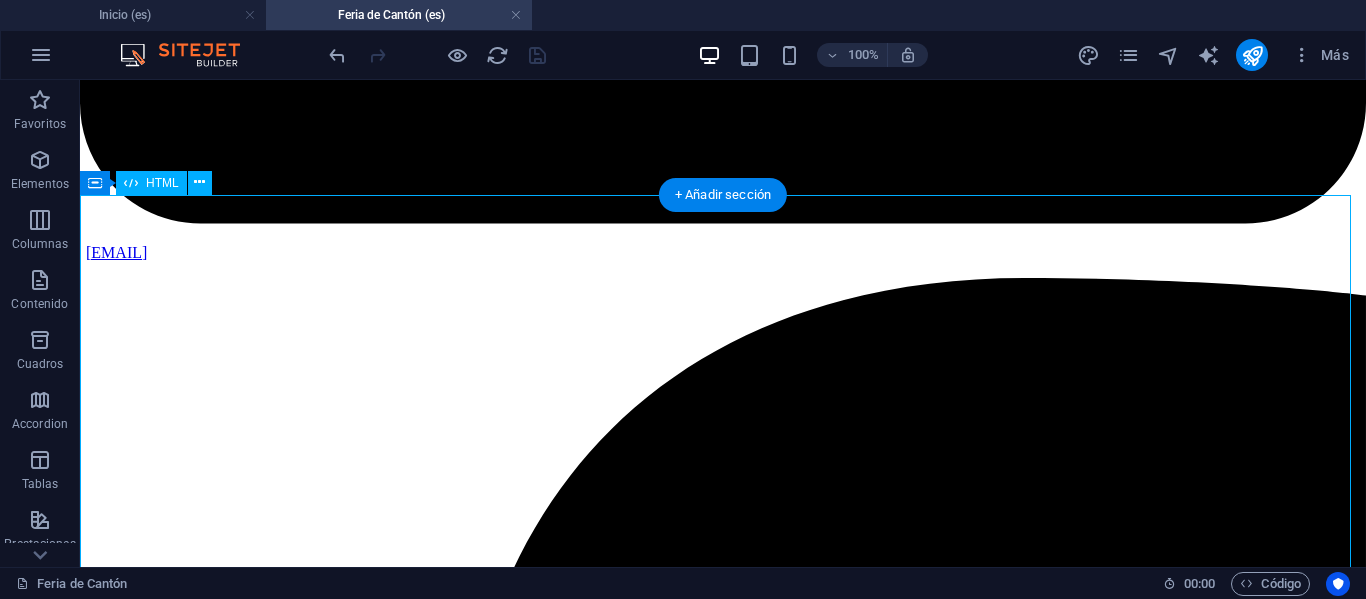 click on "IMACHINA - Planes Interactivos (Corregido)
Tres Planes, Un Objetivo: Tú Éxito Empresarial
Selecciona el plan que te acomode, y prepárate para la mejor experiencia de negocios en la Feria de Cantón.
MÁS POPULAR Plan Business Paquete todo incluido para una experiencia completa y sin preocupaciones. Workshop Online de Preparación. Pasajes Aéreos SCL-HKG (Round Trip) Traslados y Alojamientos en China. Cena de Bienvenida y Networking. Acreditación de Ingreso a Feria. Traductor Chino-Español Grupal. Desayunos Buffet en Hotel. Almuerzos Incluidos en Feria. Turismo en Guangzhou. Gestión Primera Importación Post-Feria. Importante:  Incluye apoyo tramitación visa de país en tránsito; ingreso a China bajo nuevo sistema de exención de visa. Solo aplica para participantes  Chilenos . Ver Precios Tipo de Habitación:   Compartida   Doble   Single Fase de Interés: Fase 1 Fase 2 Fase 3" at bounding box center [723, 9807] 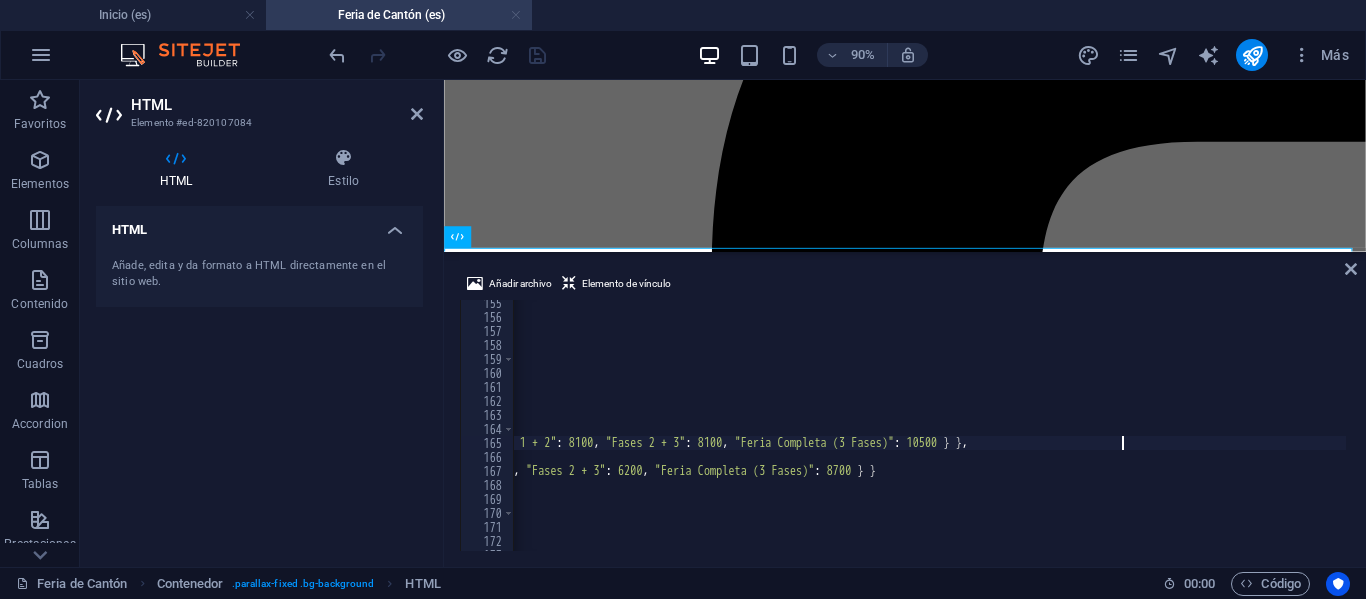 click at bounding box center [516, 15] 